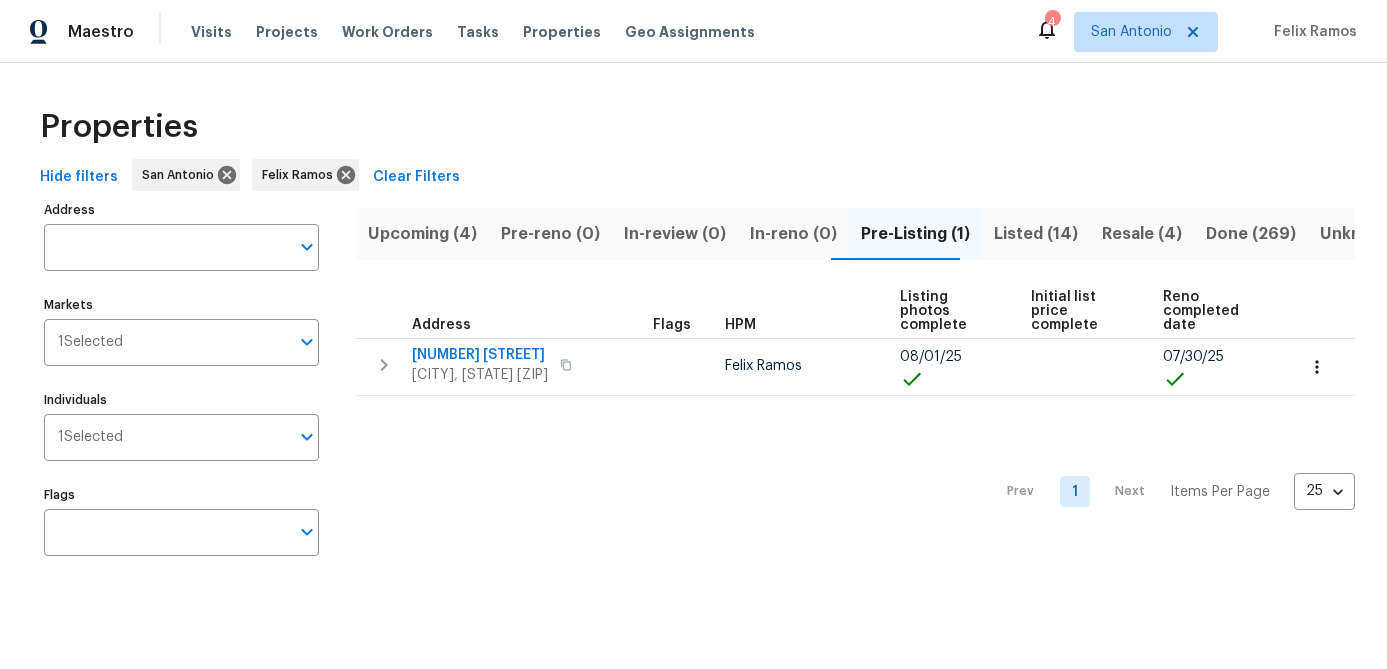 scroll, scrollTop: 0, scrollLeft: 0, axis: both 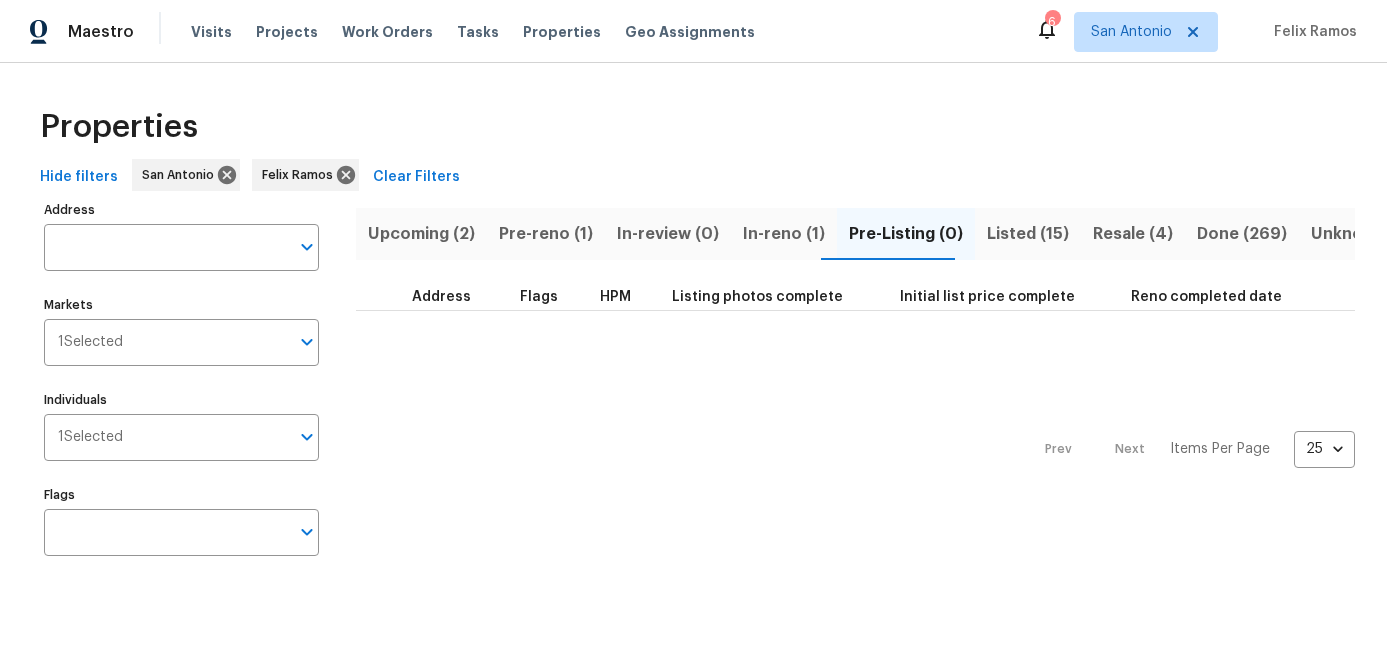 click on "Upcoming (2)" at bounding box center [421, 234] 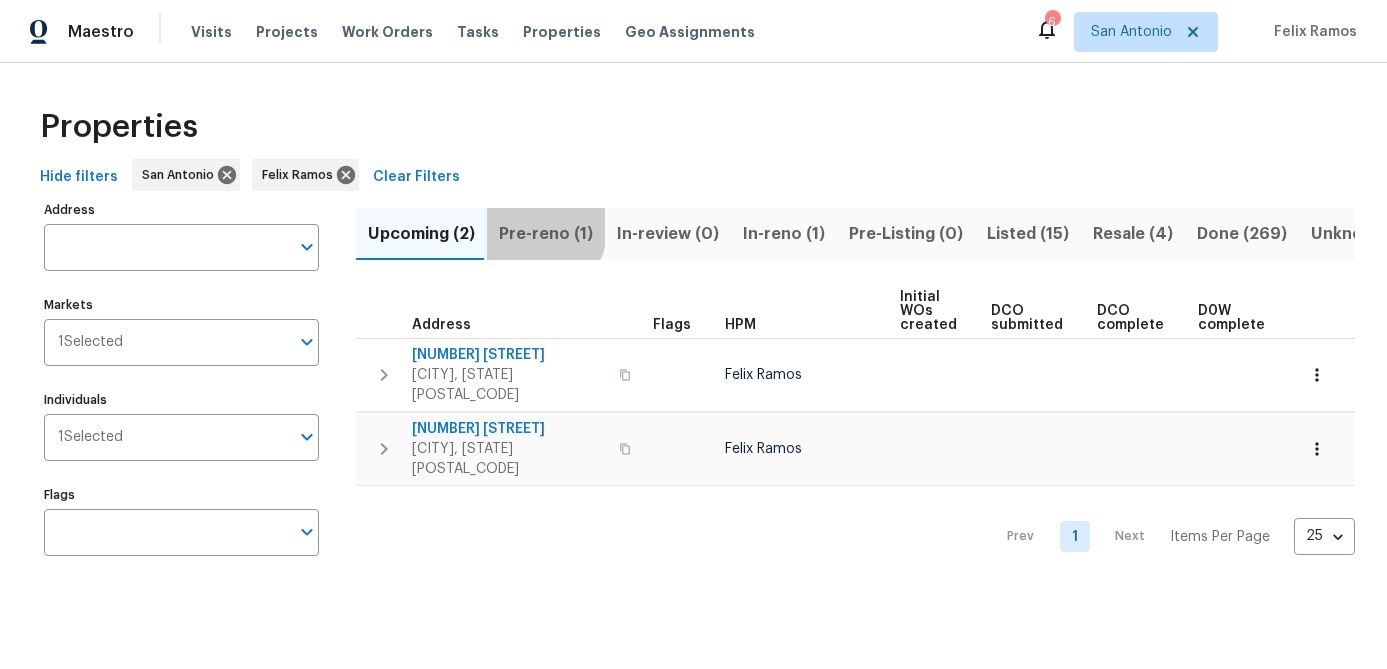 click on "Pre-reno (1)" at bounding box center (546, 234) 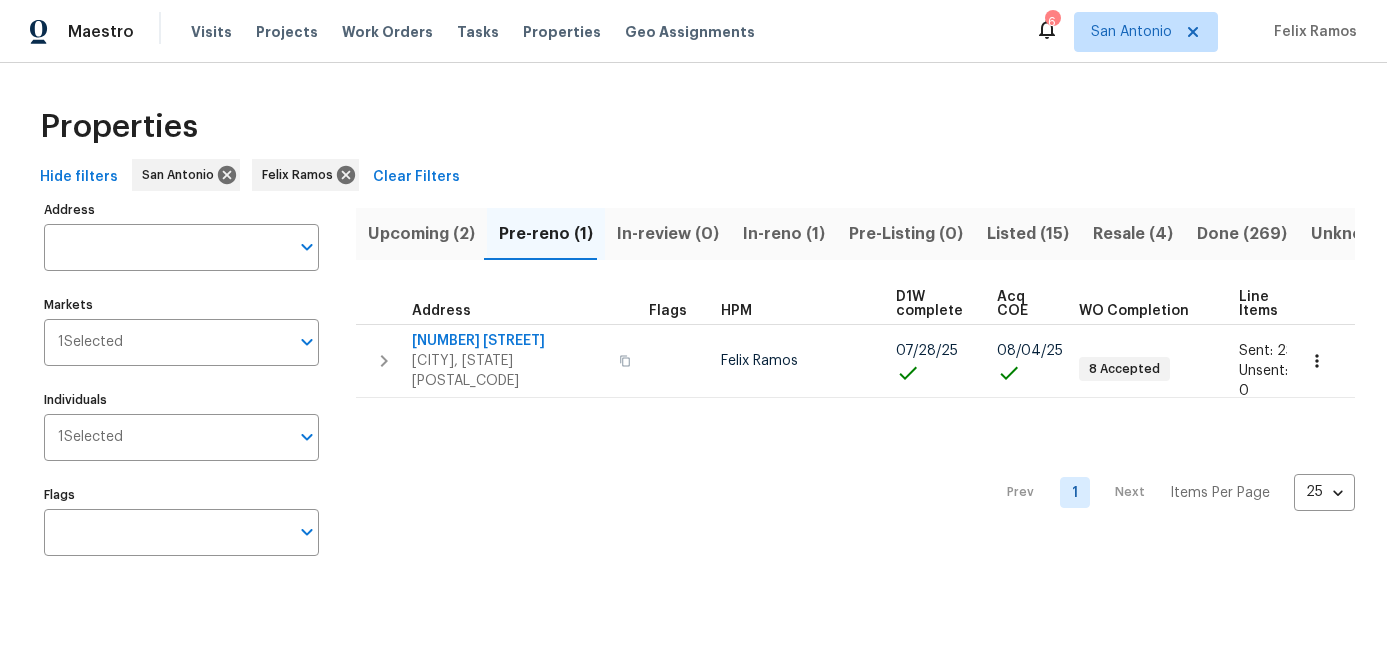 scroll, scrollTop: 0, scrollLeft: 0, axis: both 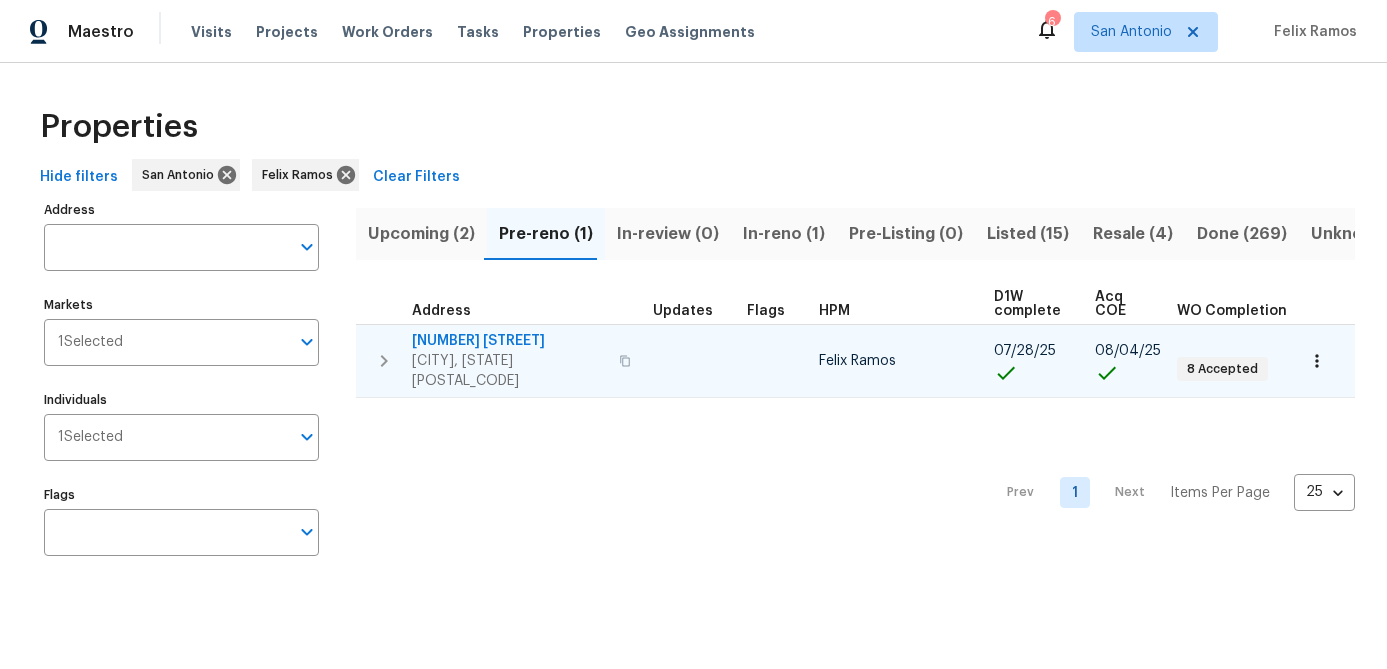 click on "11007 Anarbor Fld" at bounding box center [509, 341] 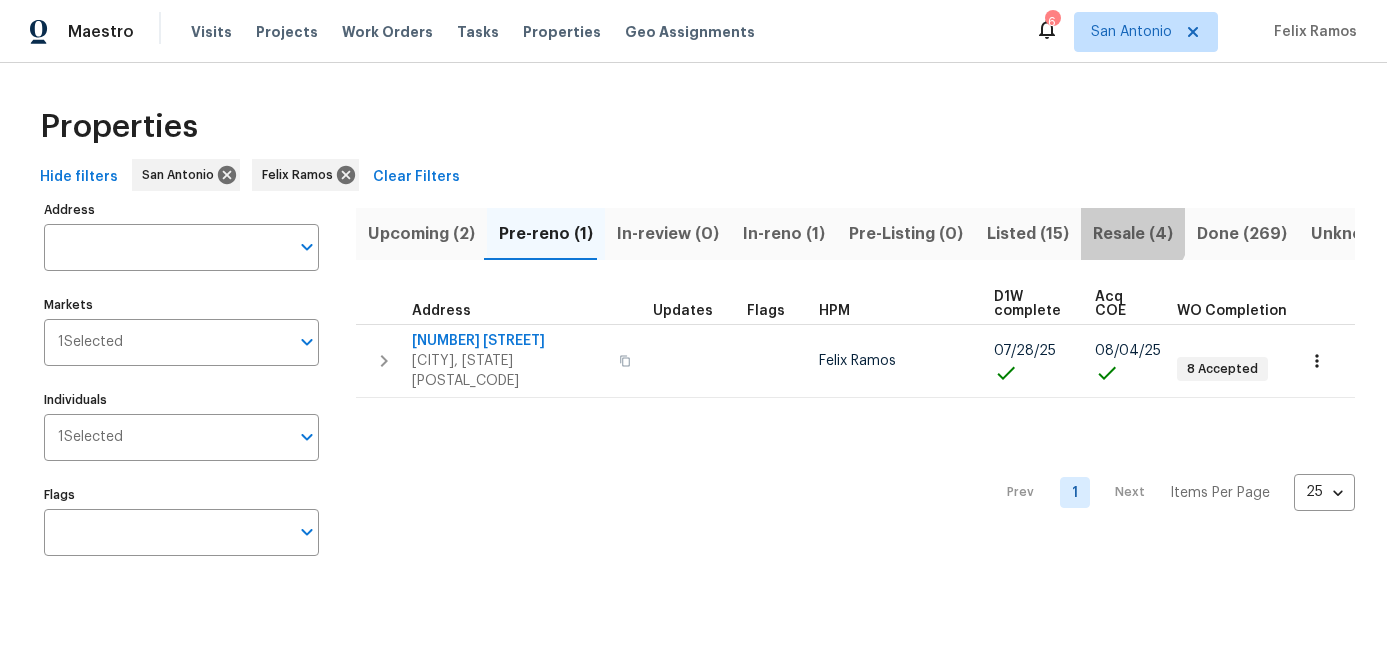 click on "Resale (4)" at bounding box center [1133, 234] 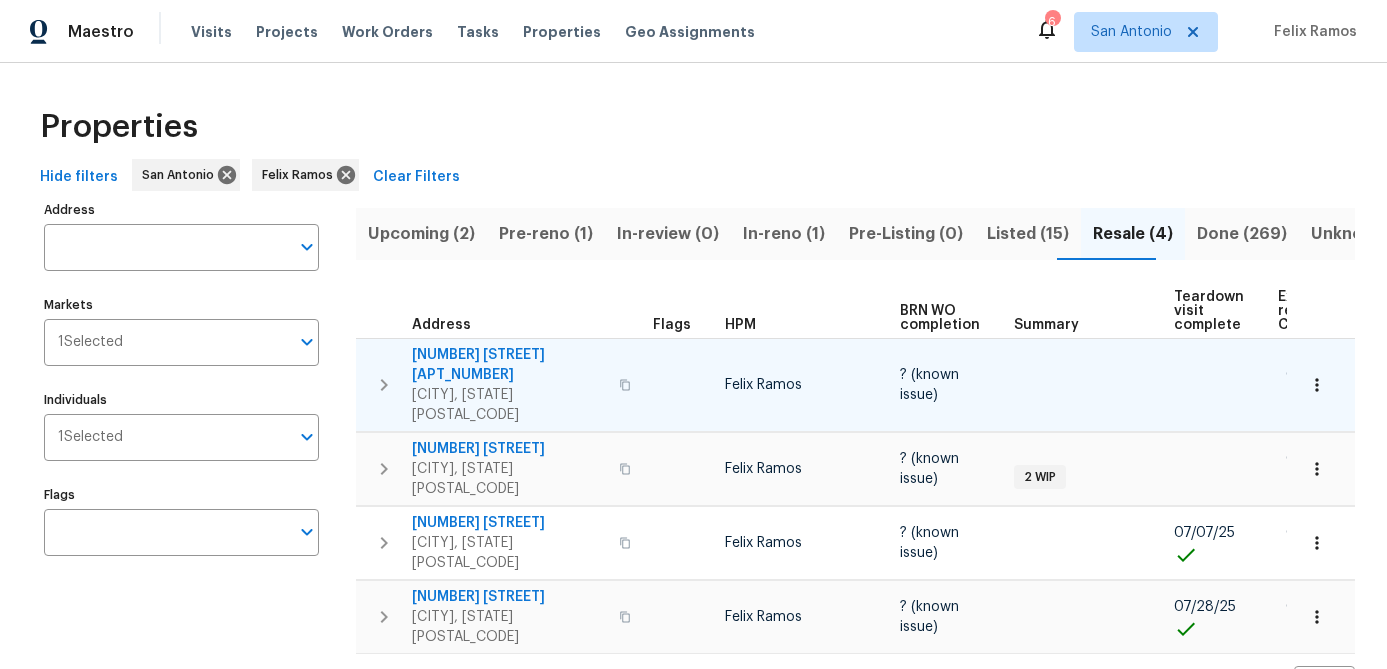 scroll, scrollTop: 0, scrollLeft: 174, axis: horizontal 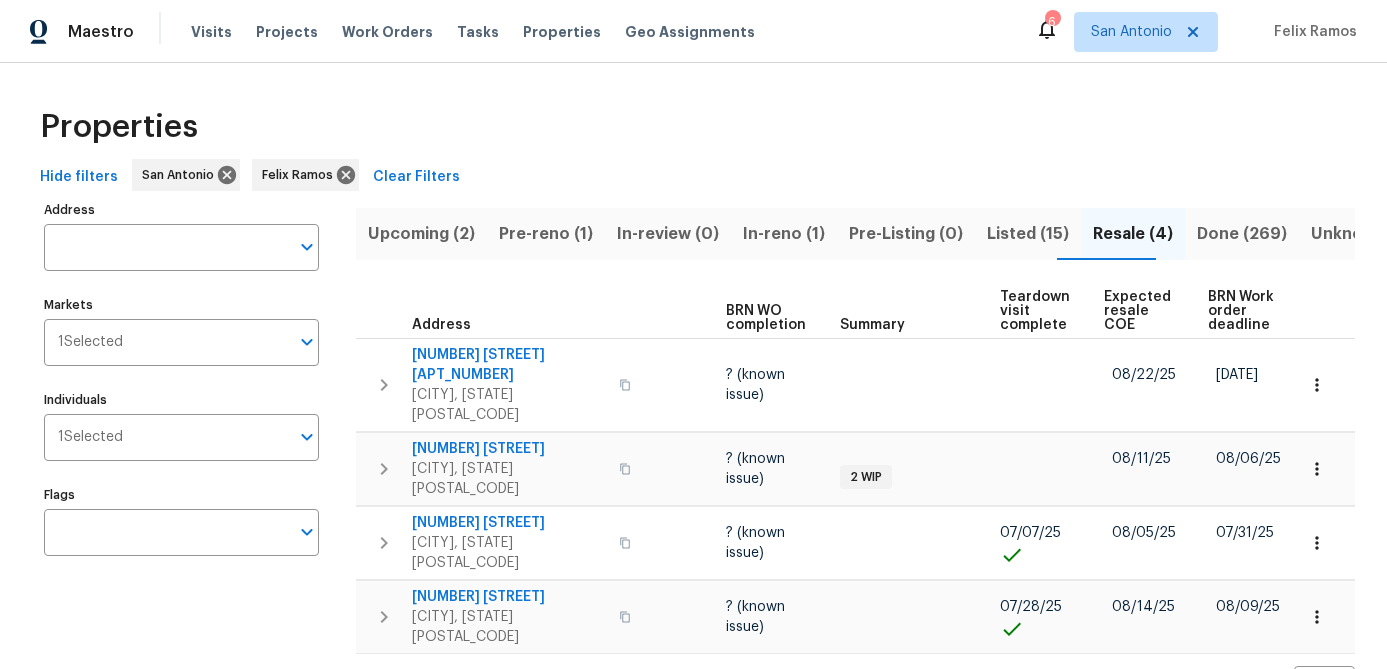 click on "Expected resale COE" at bounding box center [1139, 311] 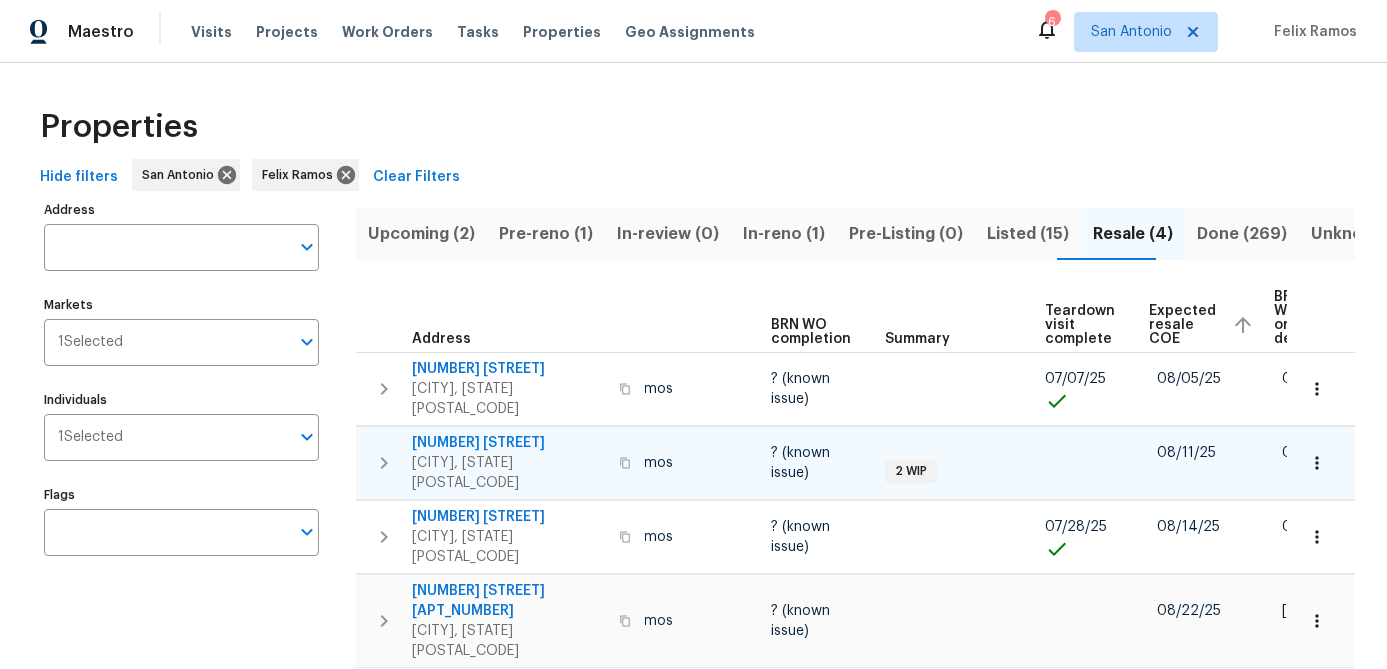 scroll, scrollTop: 0, scrollLeft: 209, axis: horizontal 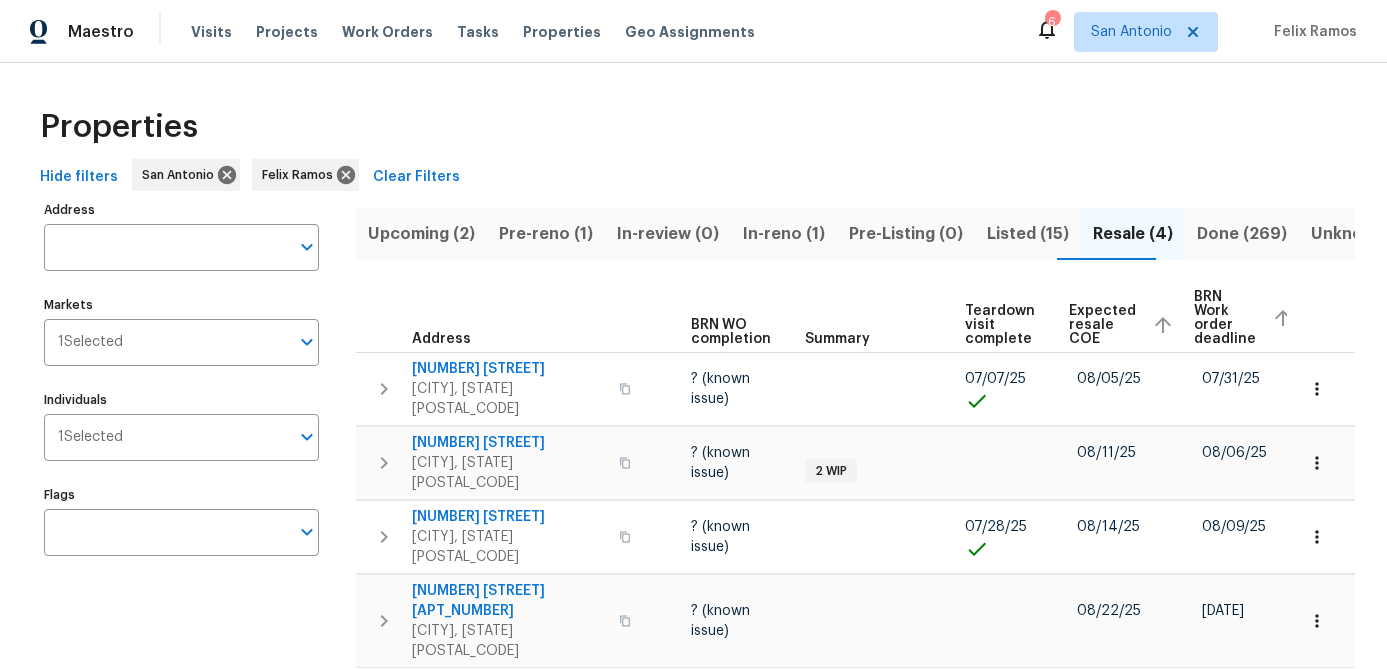 click on "Listed (15)" at bounding box center [1028, 234] 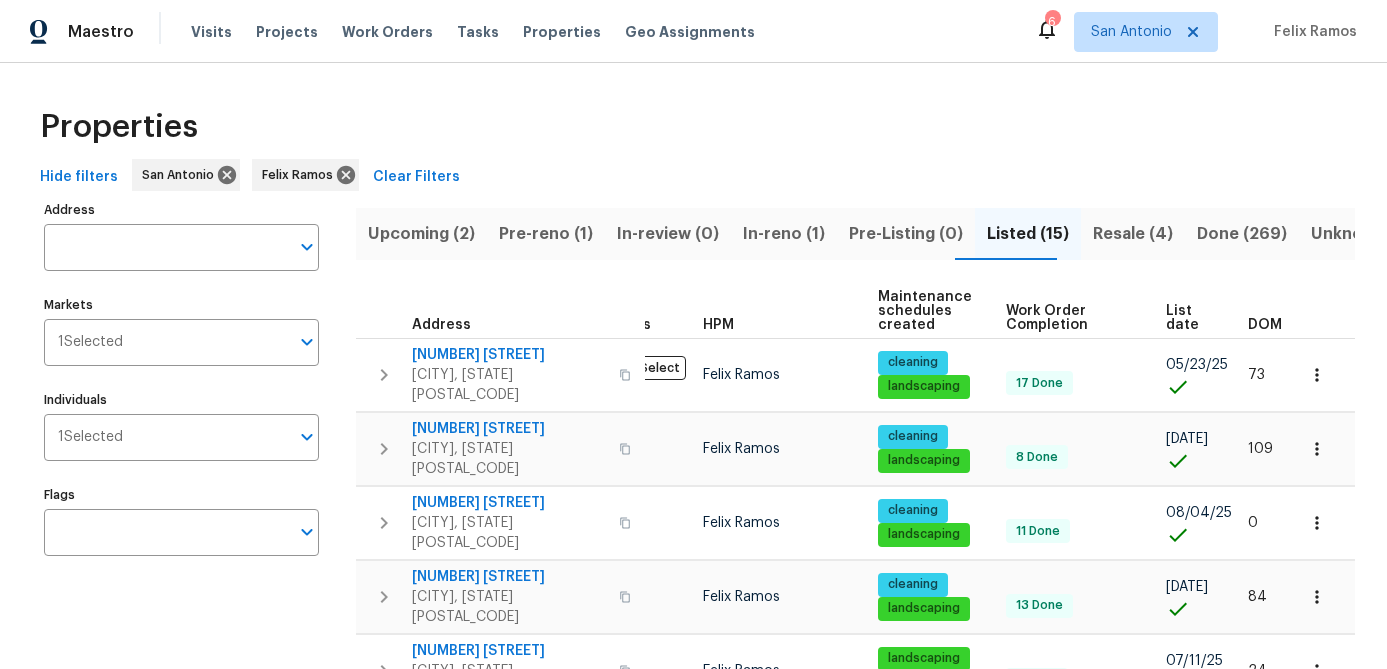 scroll, scrollTop: 0, scrollLeft: 49, axis: horizontal 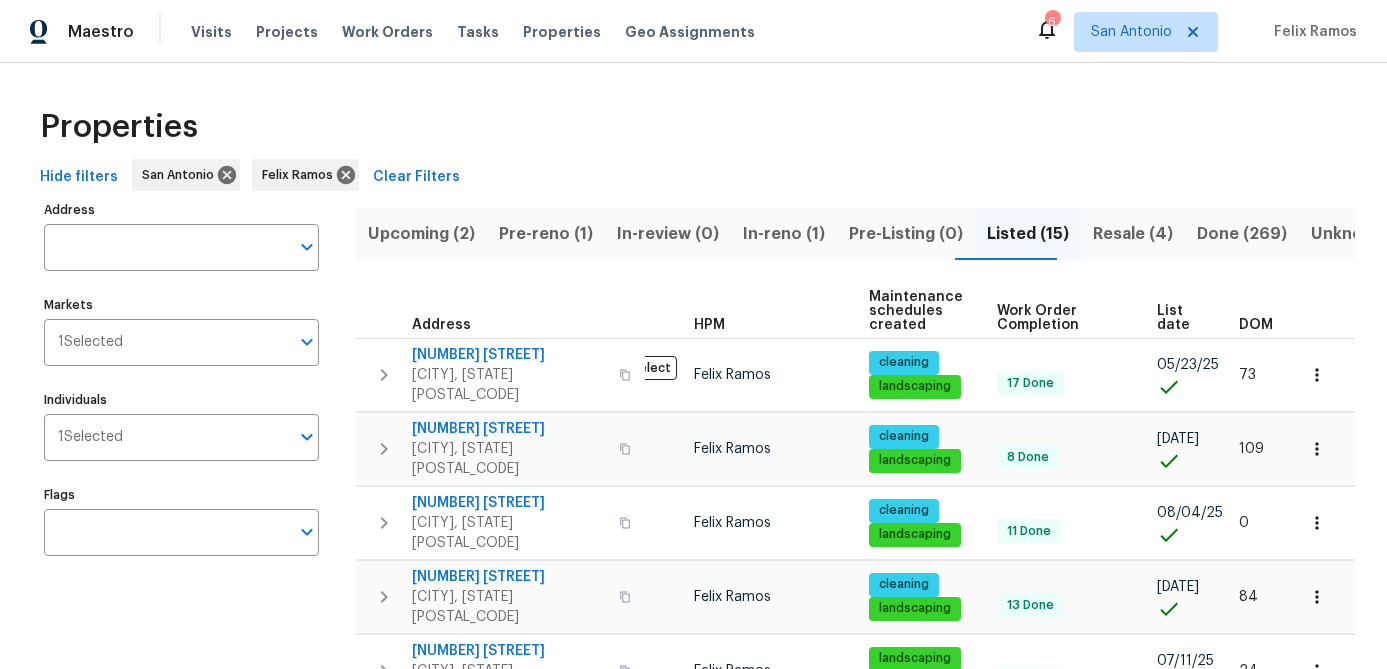 click on "List date" at bounding box center (1181, 318) 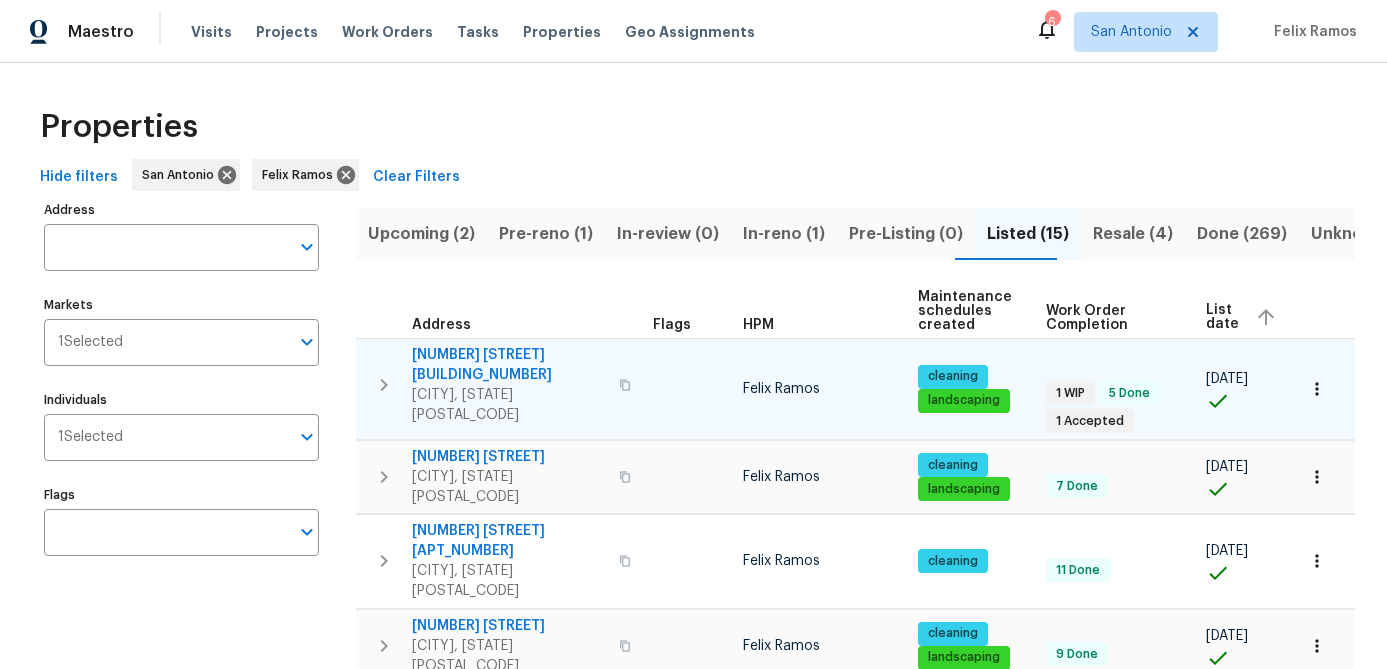 scroll, scrollTop: 0, scrollLeft: 83, axis: horizontal 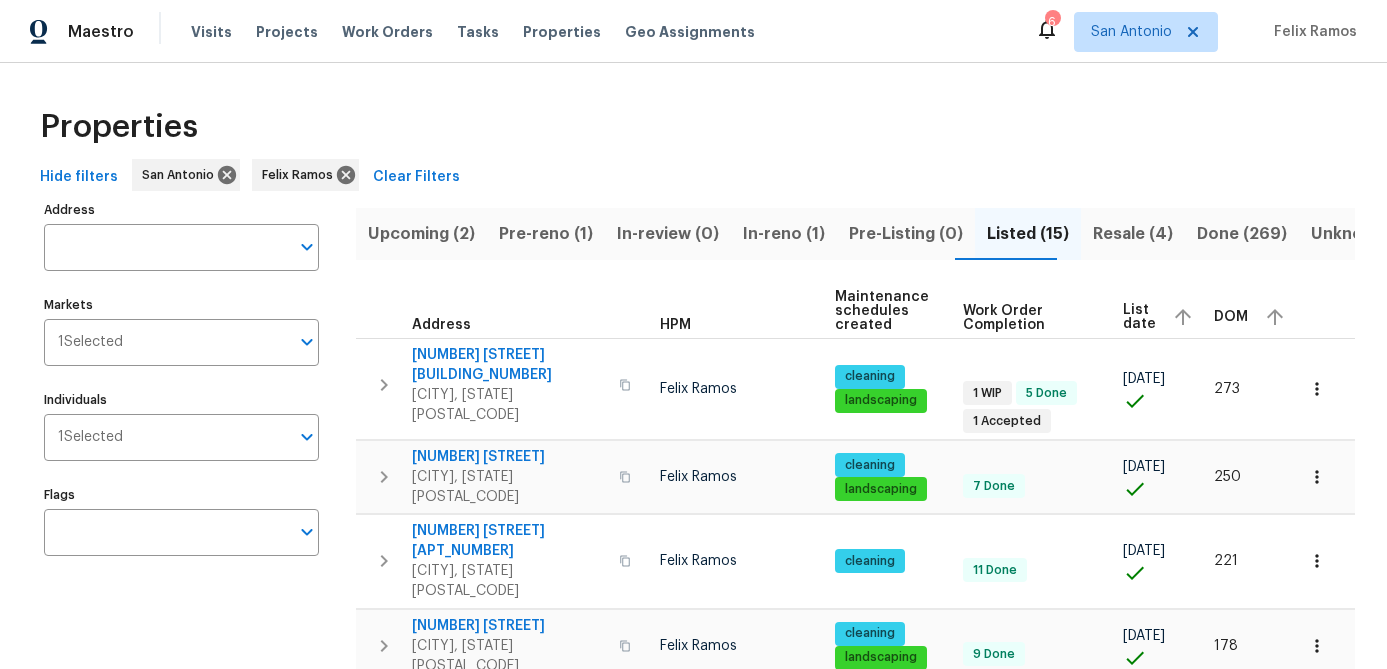 click on "Upcoming (2)" at bounding box center (421, 234) 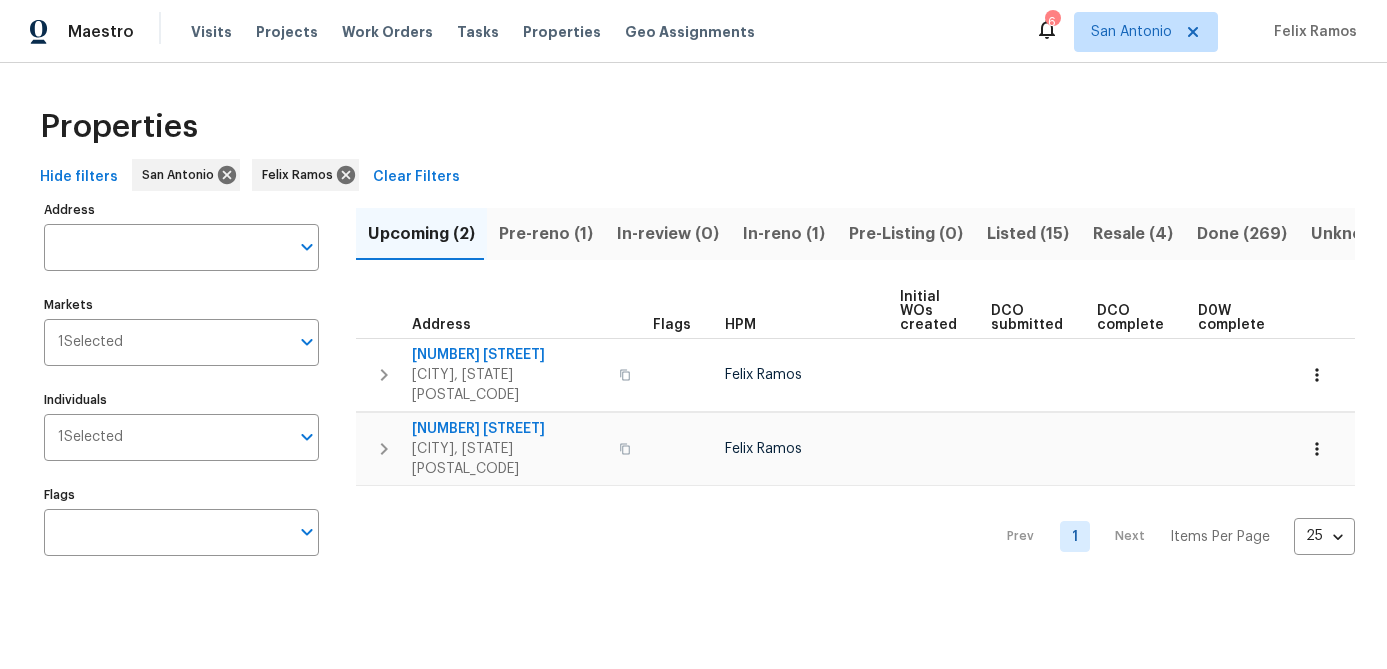 click on "Pre-reno (1)" at bounding box center [546, 234] 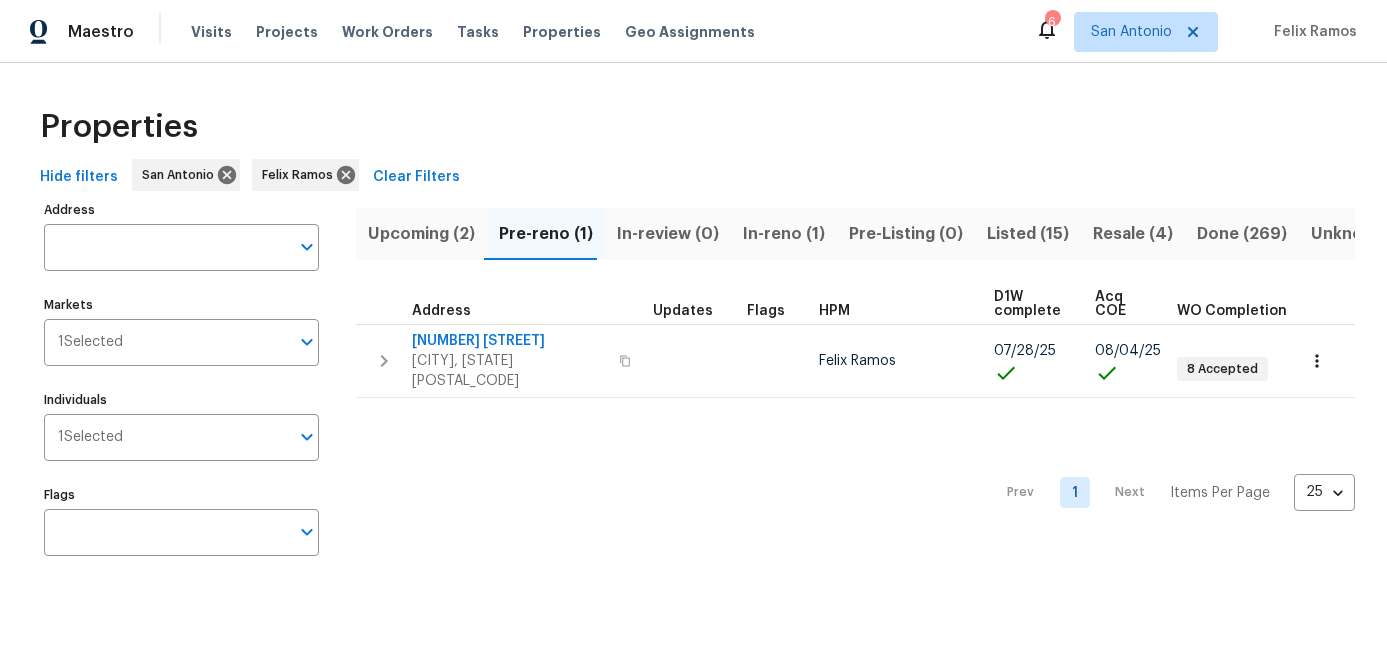 click on "Listed (15)" at bounding box center [1028, 234] 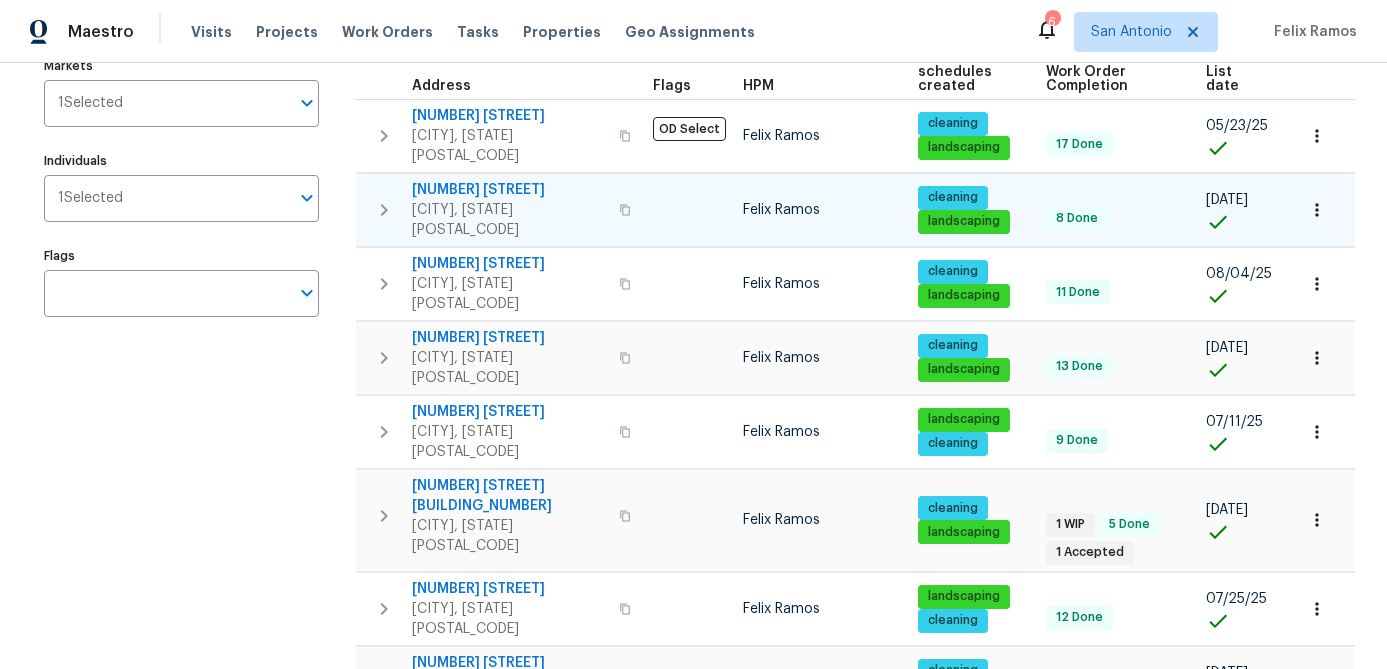 scroll, scrollTop: 0, scrollLeft: 0, axis: both 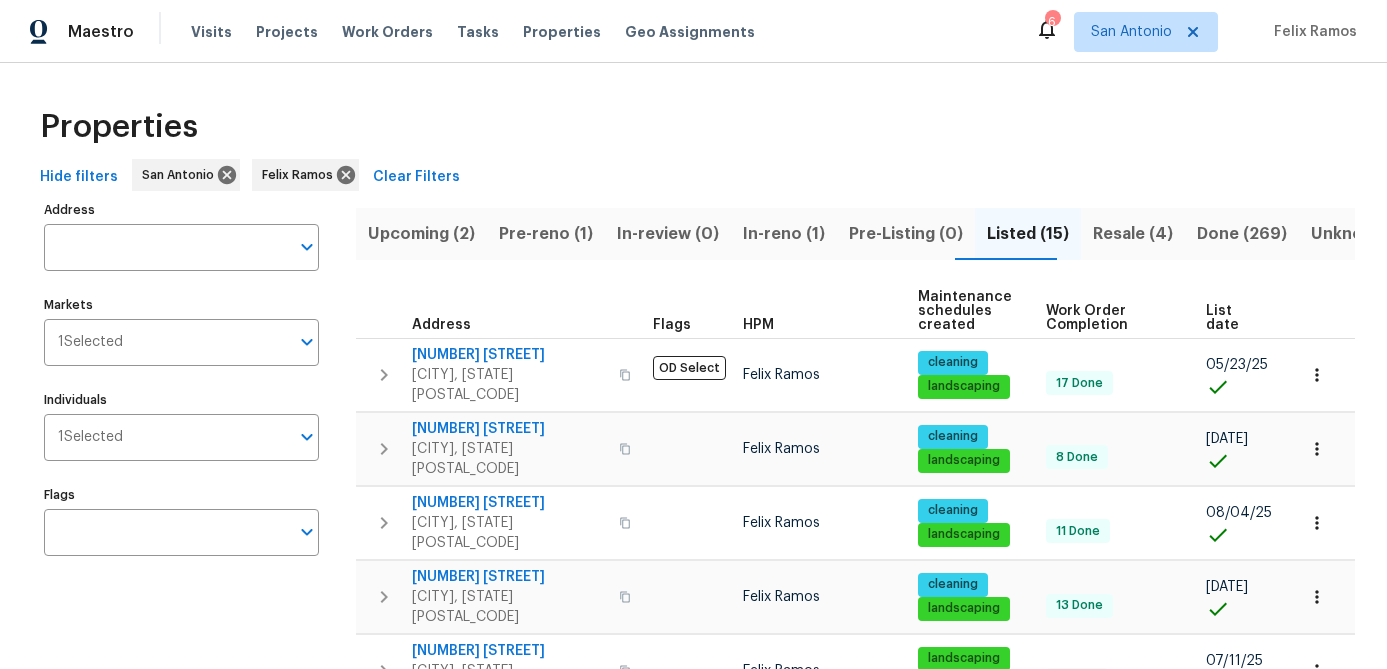 click on "List date" at bounding box center [1230, 318] 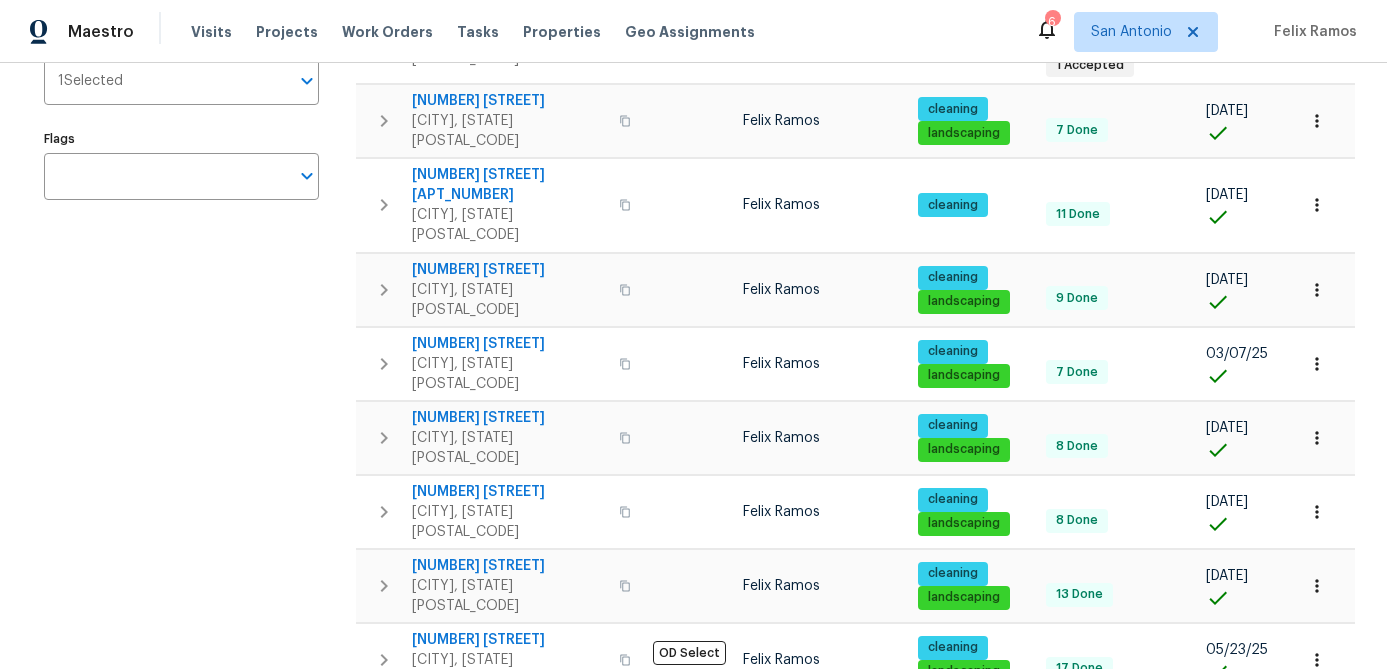 scroll, scrollTop: 0, scrollLeft: 0, axis: both 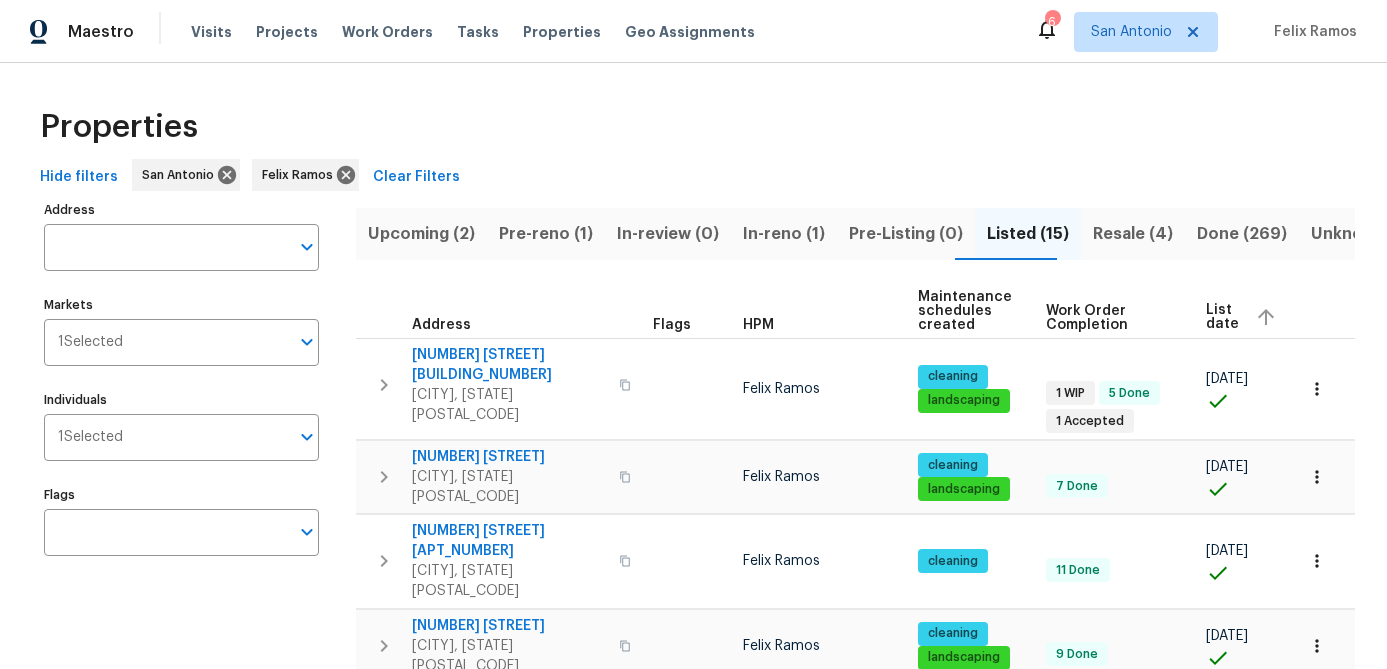 click on "Resale (4)" at bounding box center (1133, 234) 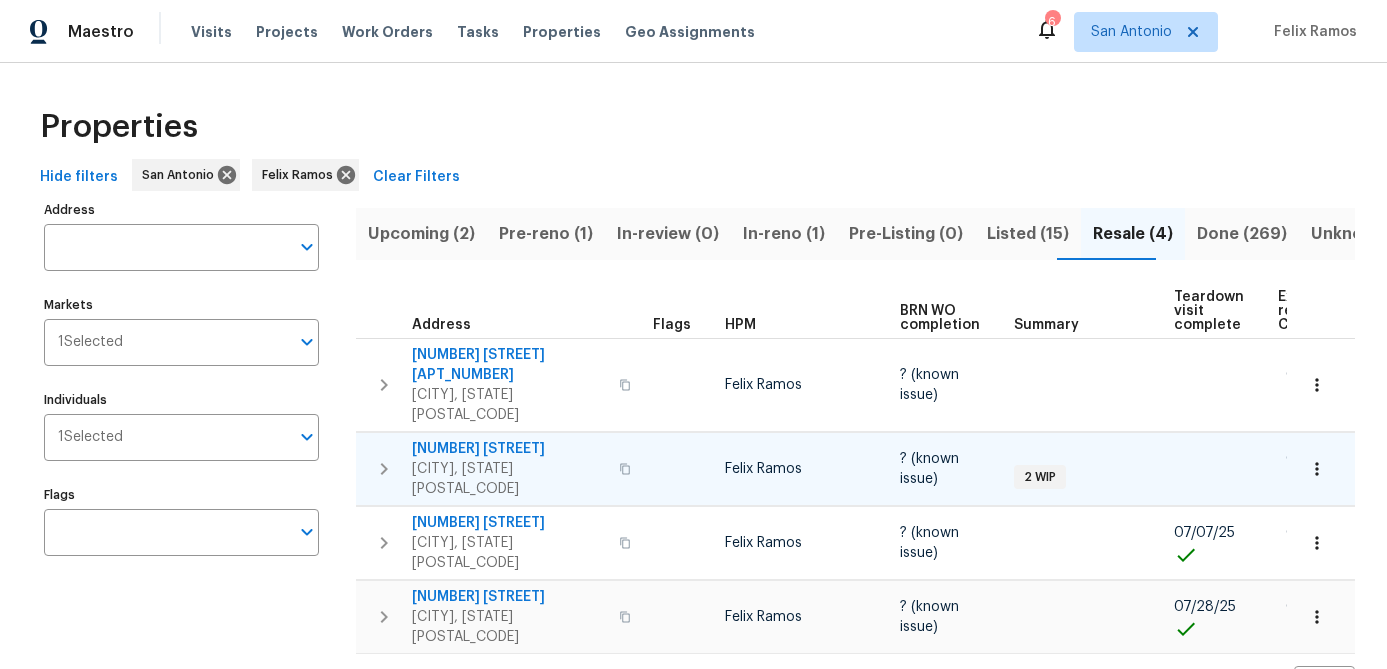 scroll, scrollTop: 0, scrollLeft: 174, axis: horizontal 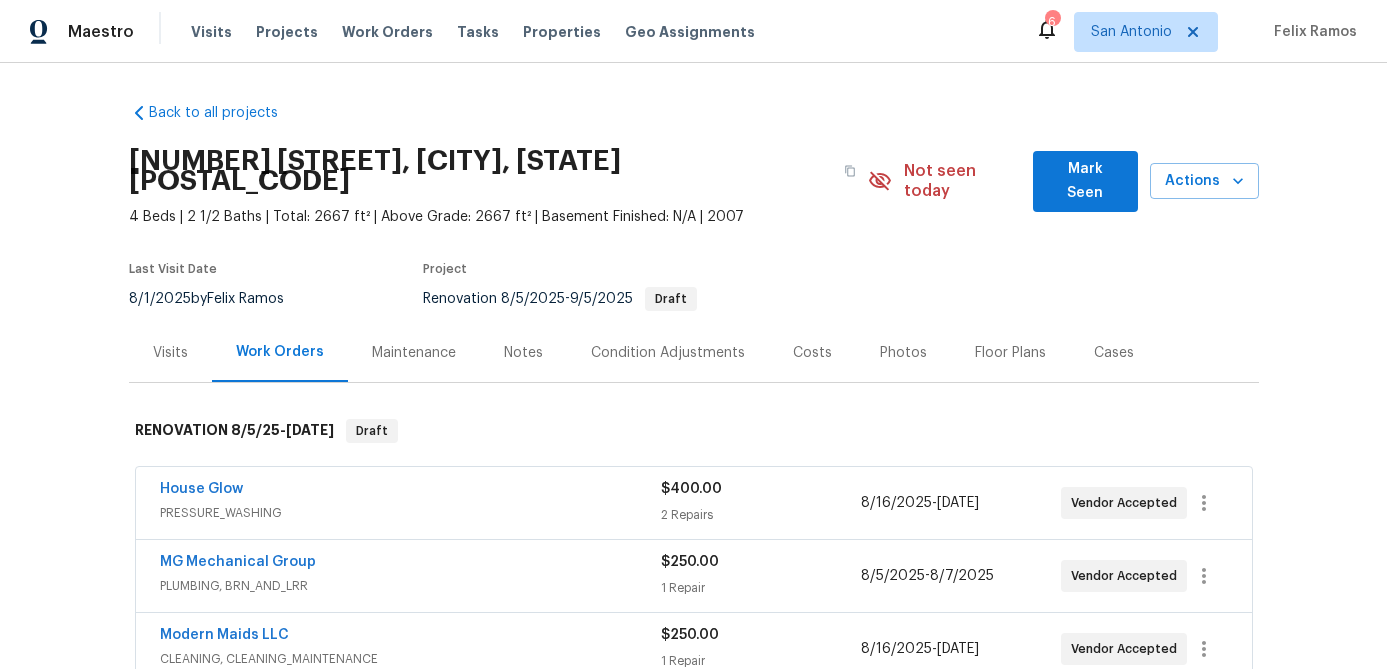 click on "Mark Seen" at bounding box center (1085, 181) 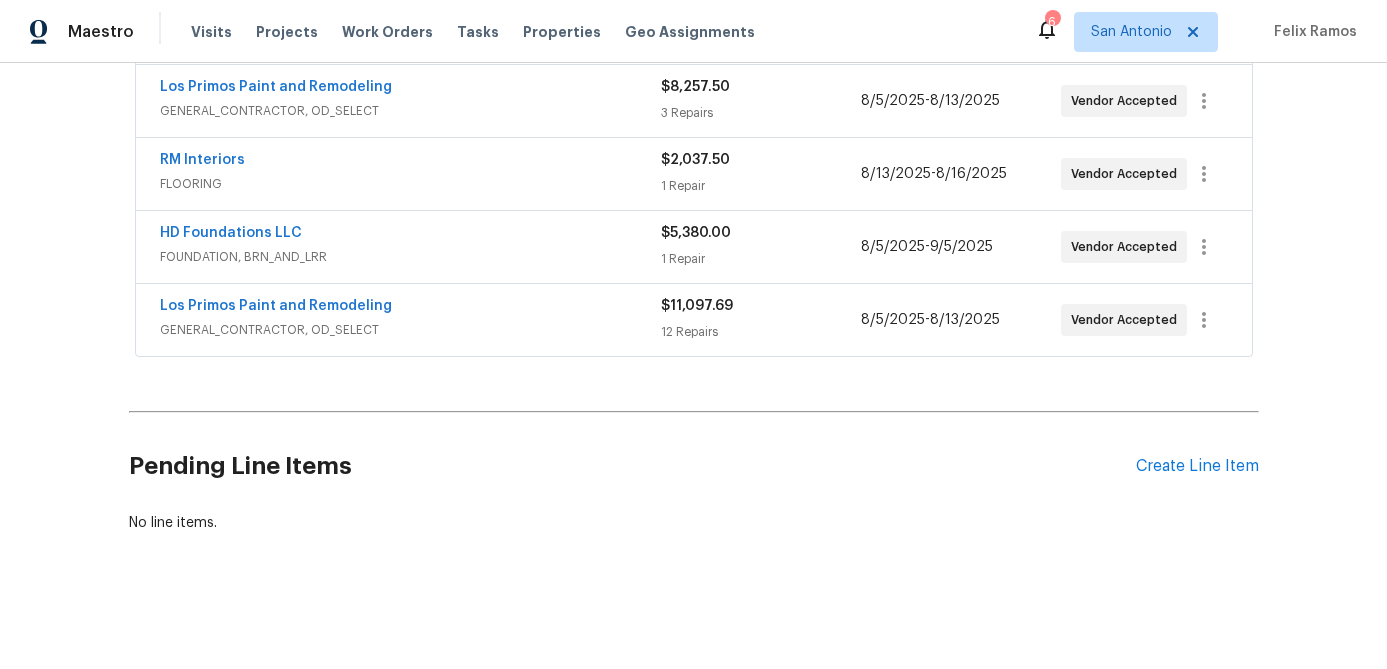scroll, scrollTop: 0, scrollLeft: 0, axis: both 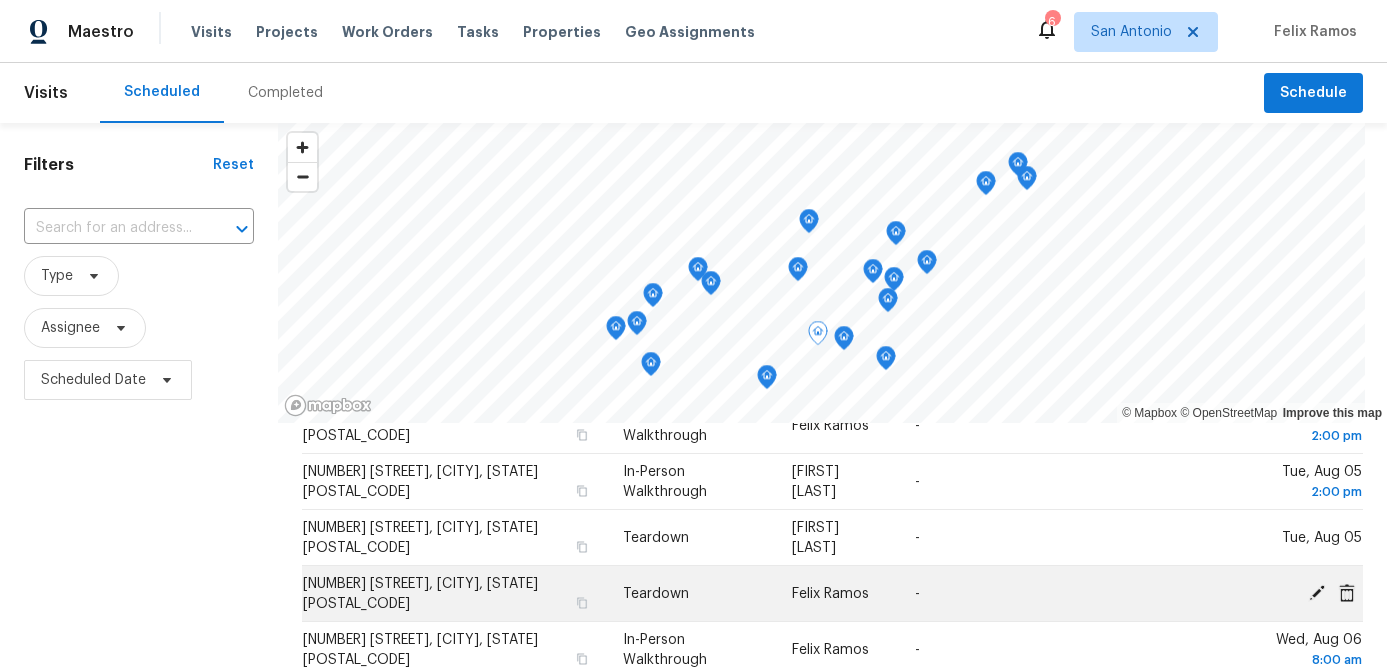 click 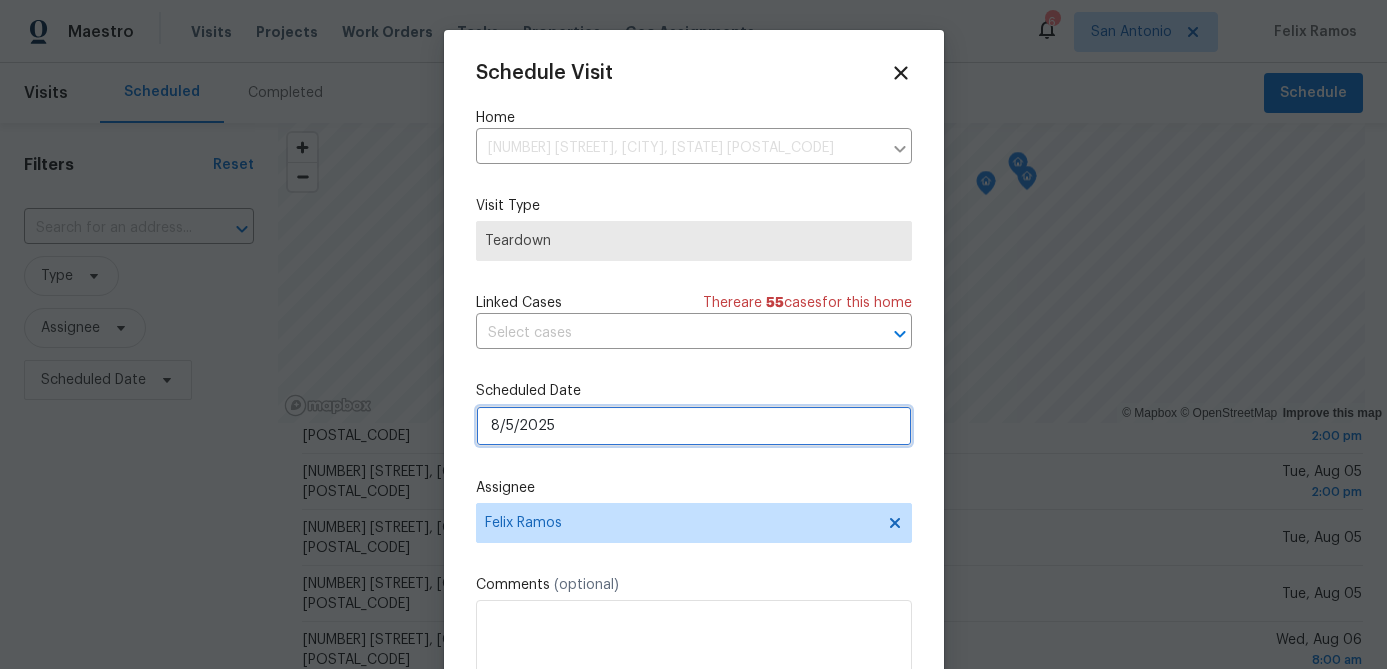 click on "8/5/2025" at bounding box center (694, 426) 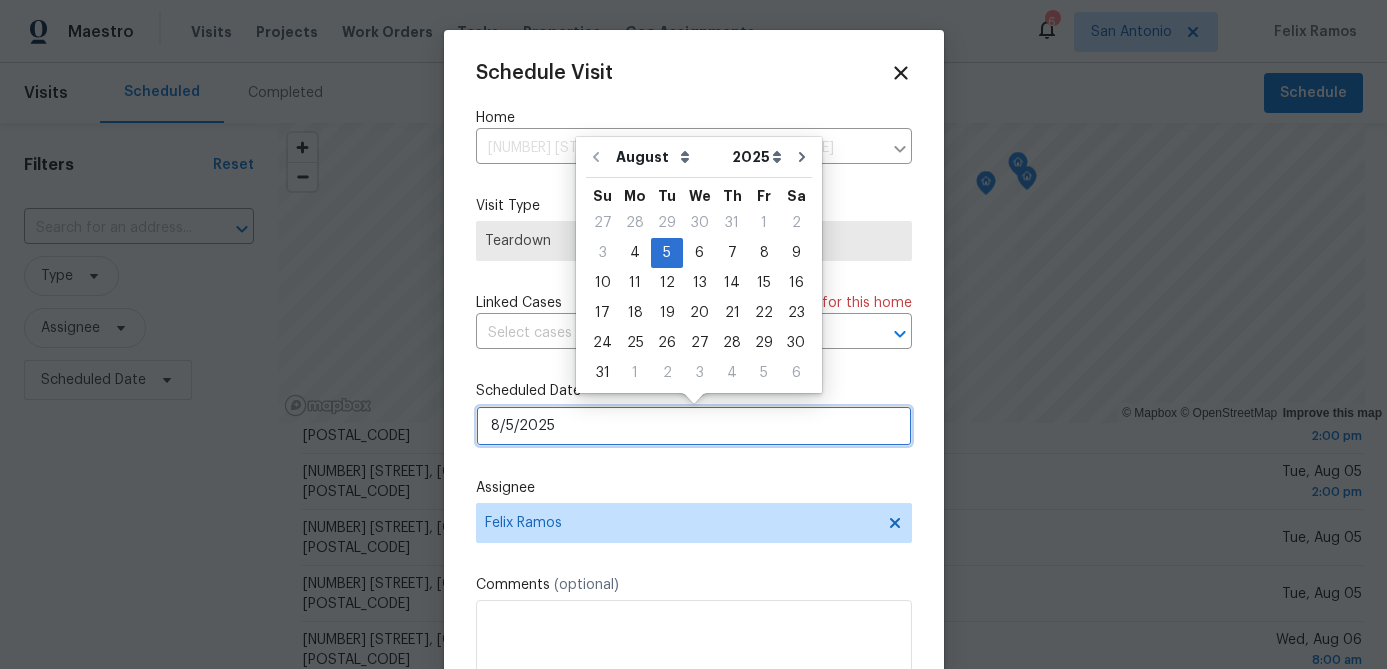 click on "8/5/2025" at bounding box center [694, 426] 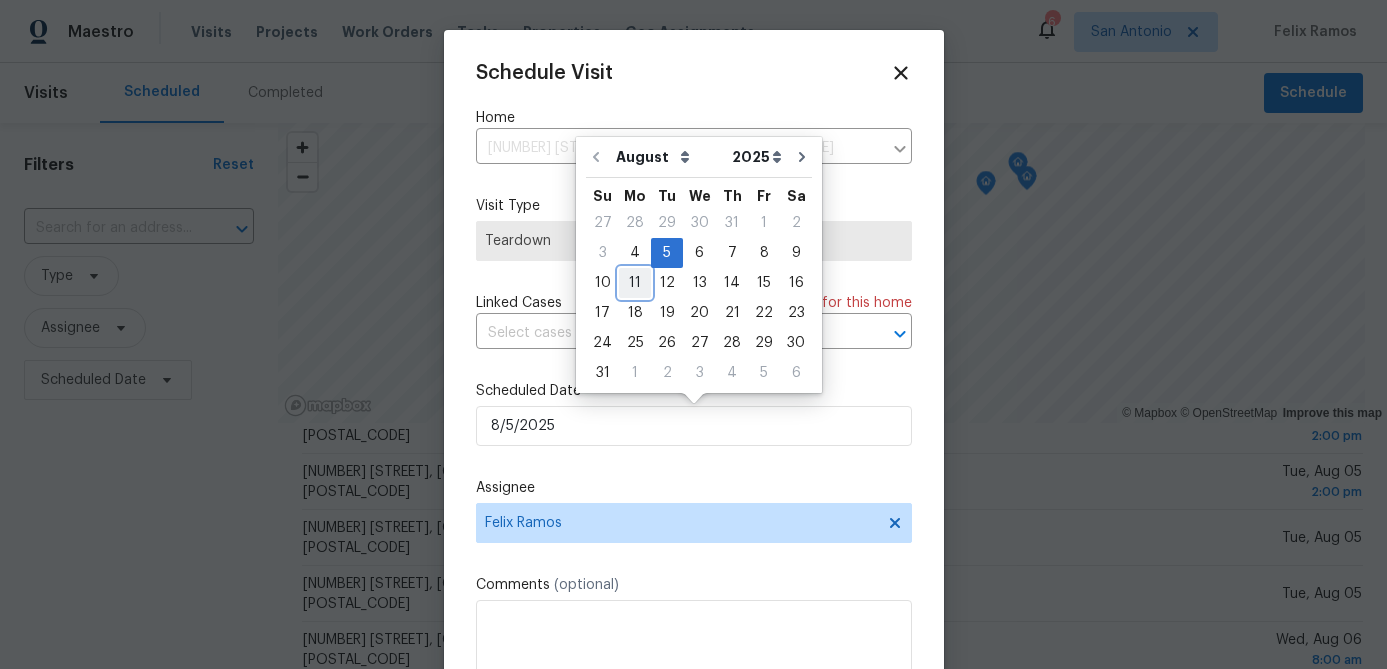 click on "11" at bounding box center (635, 283) 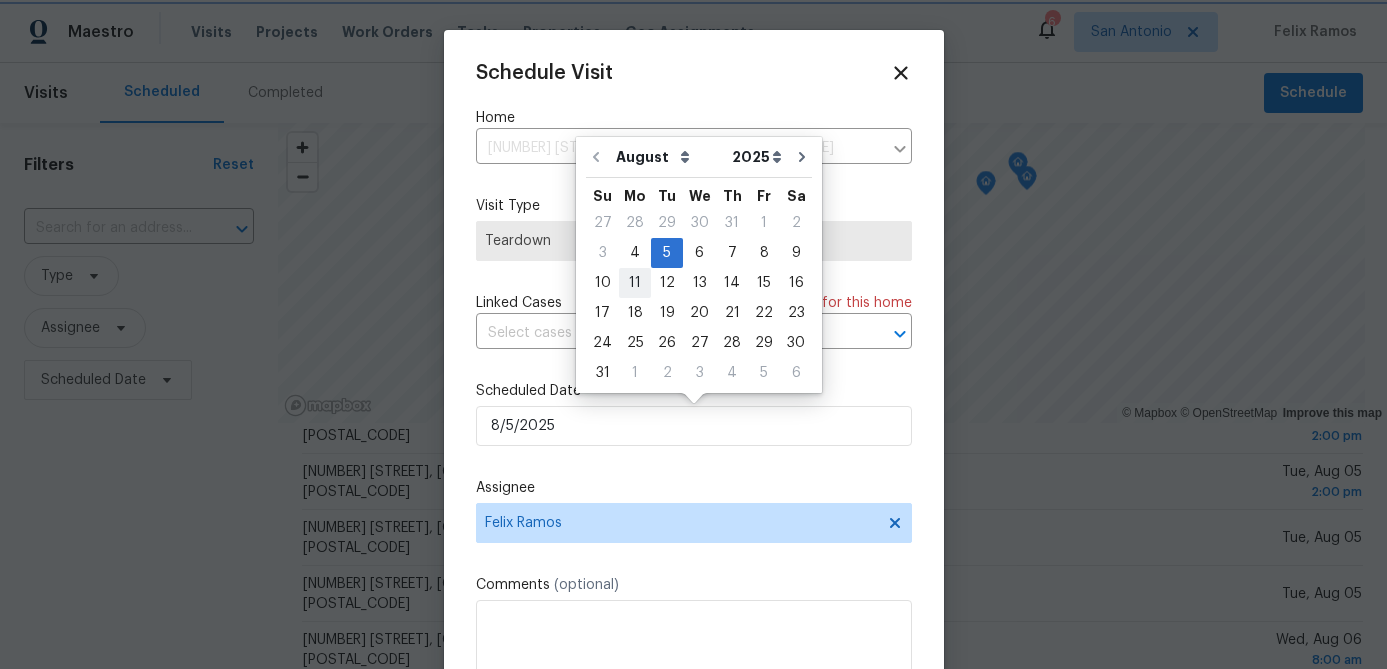 type on "8/11/2025" 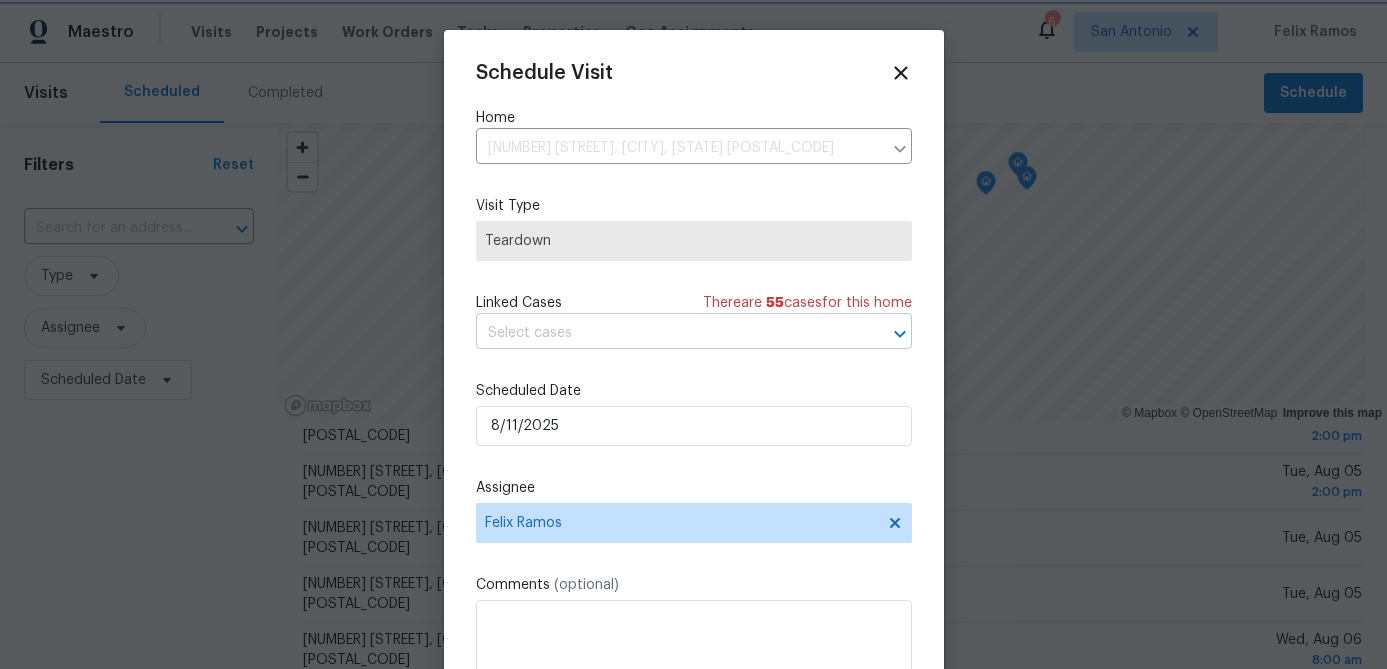 scroll, scrollTop: 36, scrollLeft: 0, axis: vertical 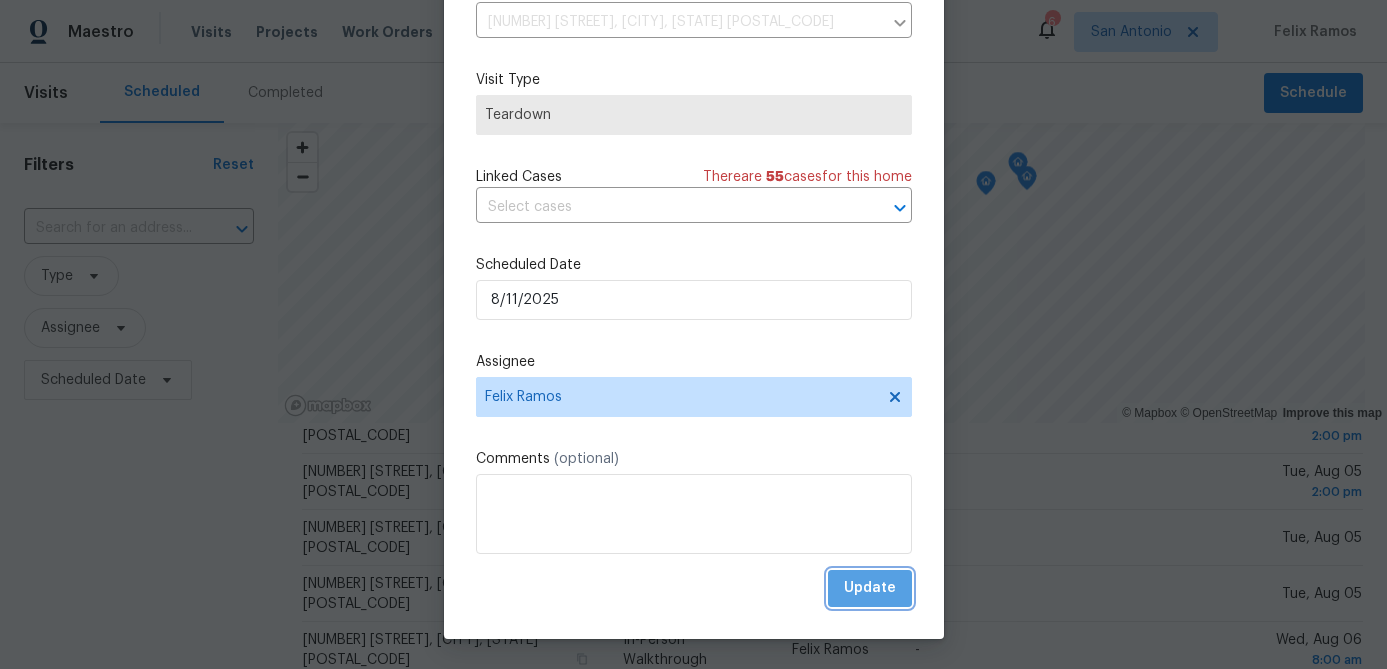 click on "Update" at bounding box center (870, 588) 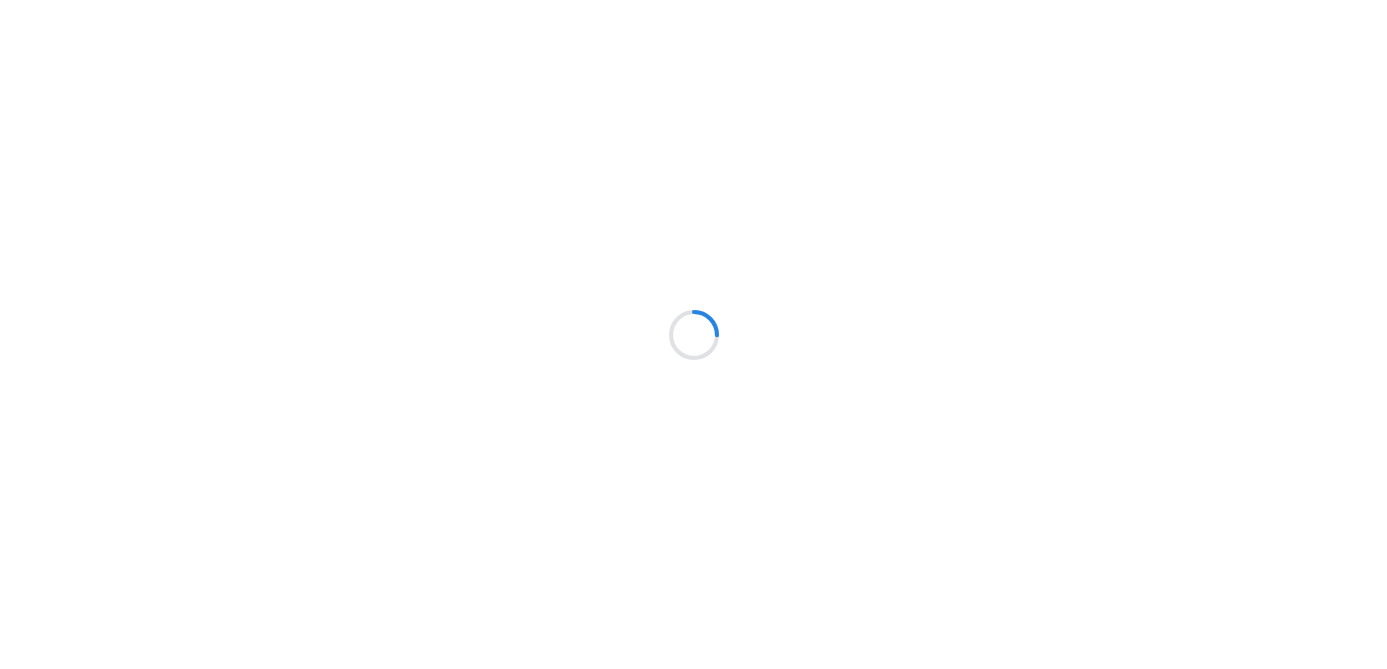 scroll, scrollTop: 0, scrollLeft: 0, axis: both 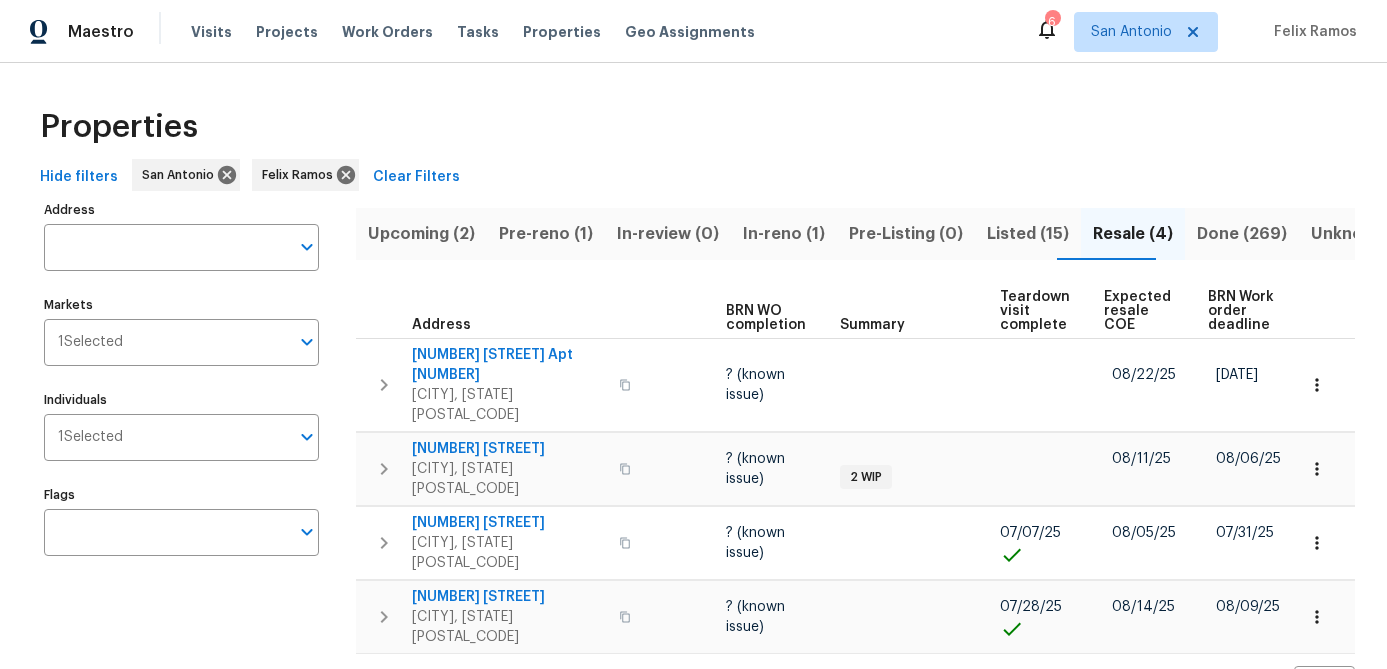 click on "Expected resale COE" at bounding box center [1139, 311] 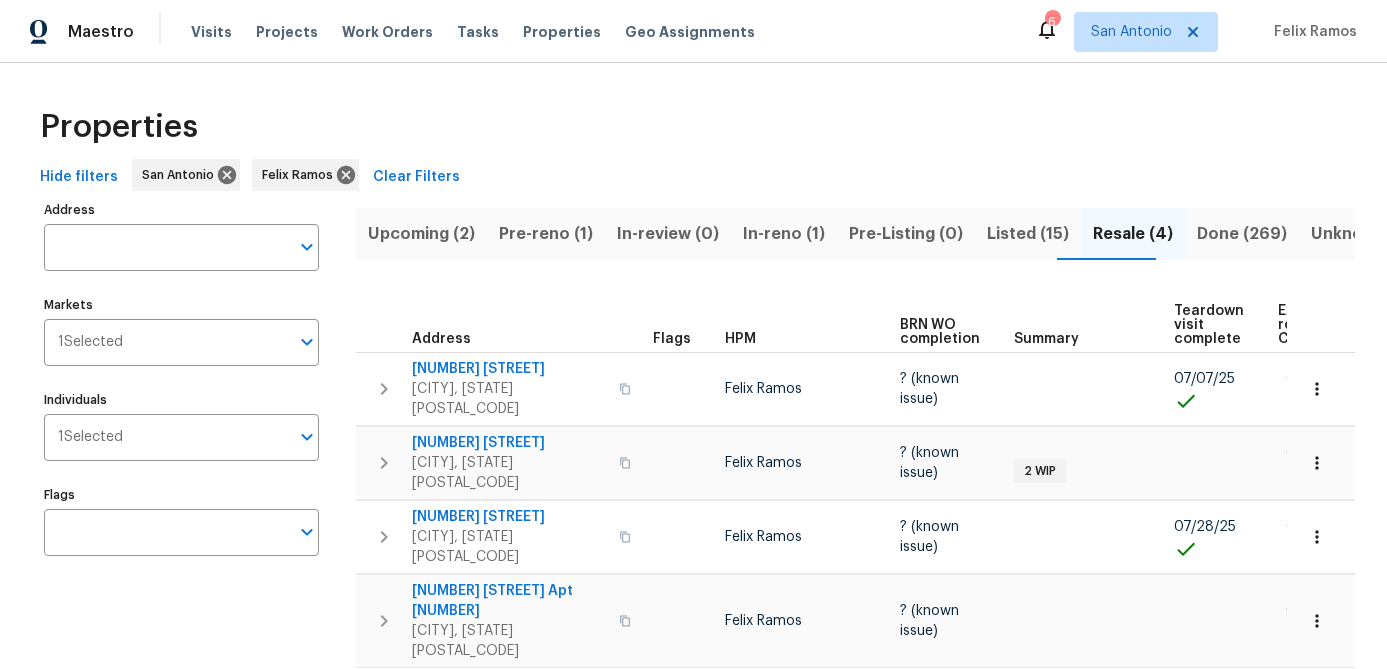 scroll, scrollTop: 35, scrollLeft: 0, axis: vertical 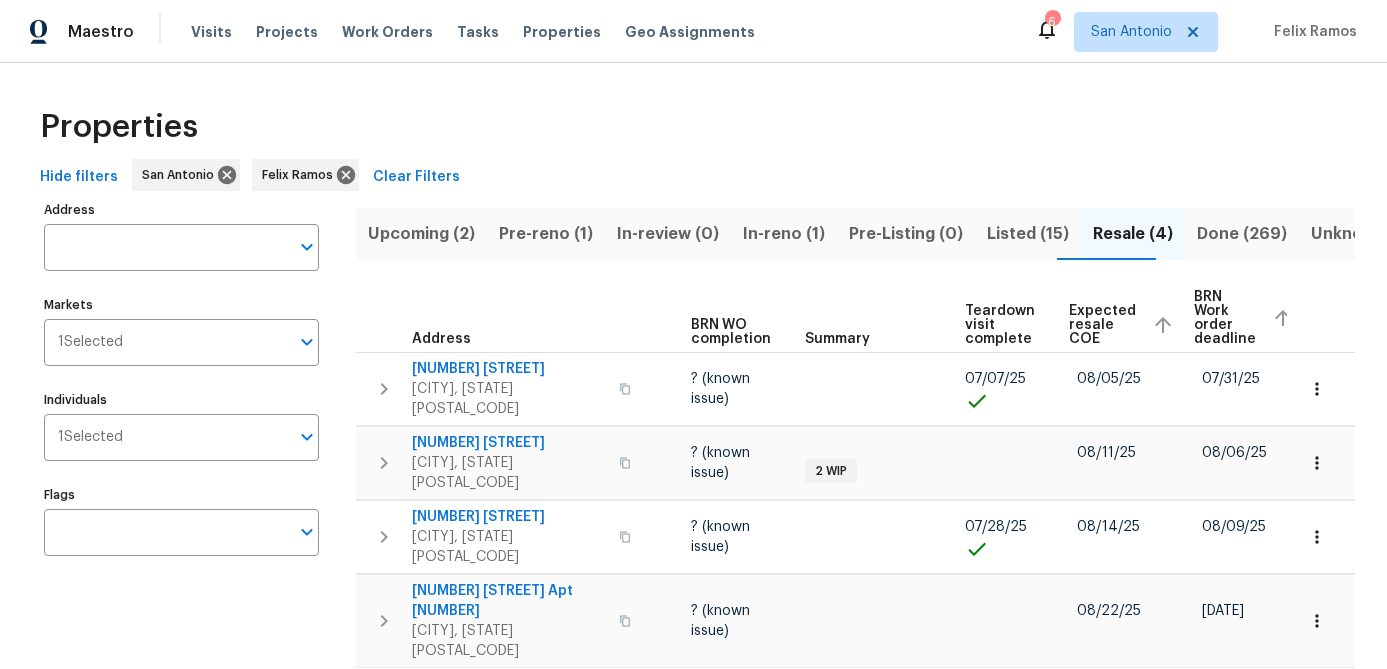 click on "In-reno (1)" at bounding box center [784, 234] 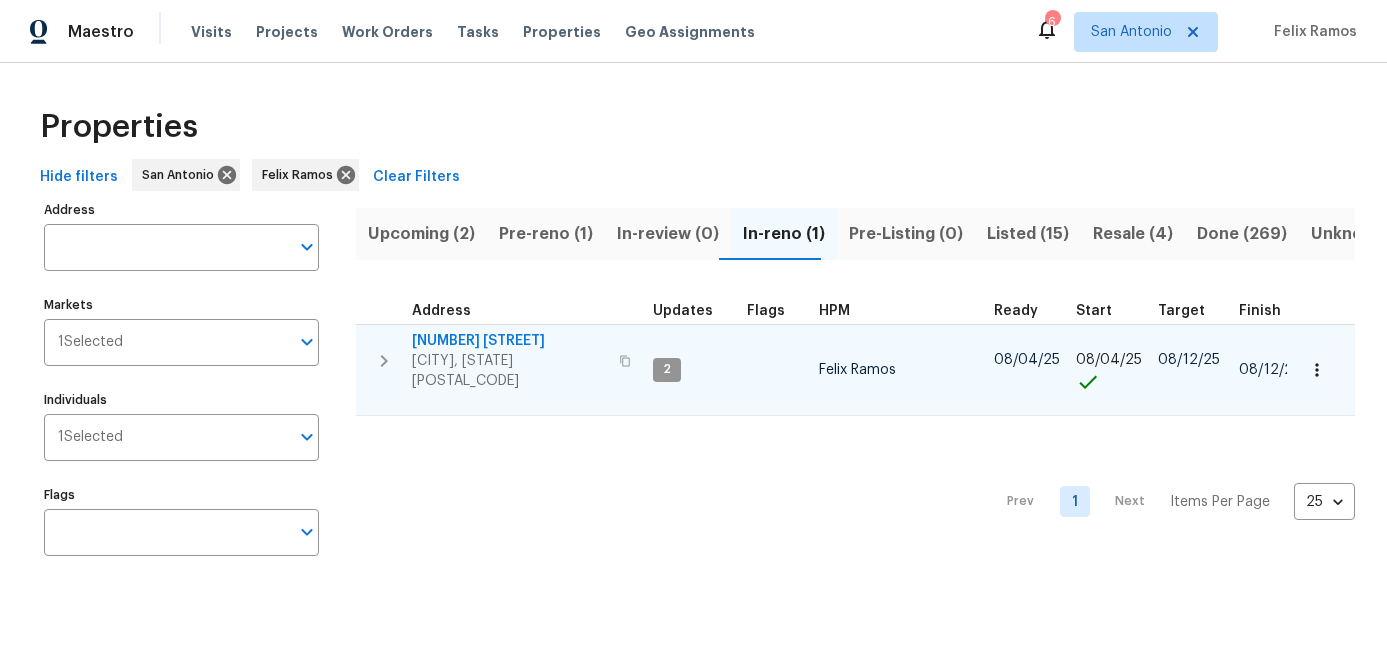 click on "8403 Brazos Pt" at bounding box center (509, 341) 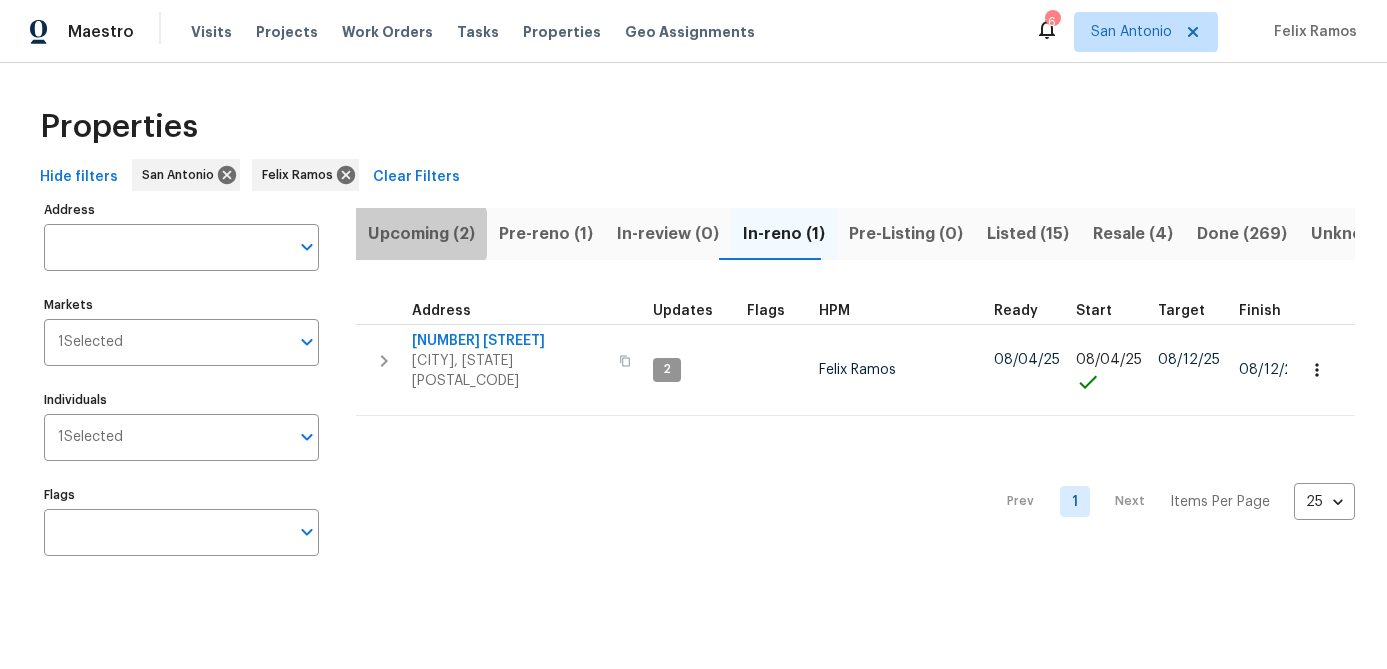 click on "Upcoming (2)" at bounding box center [421, 234] 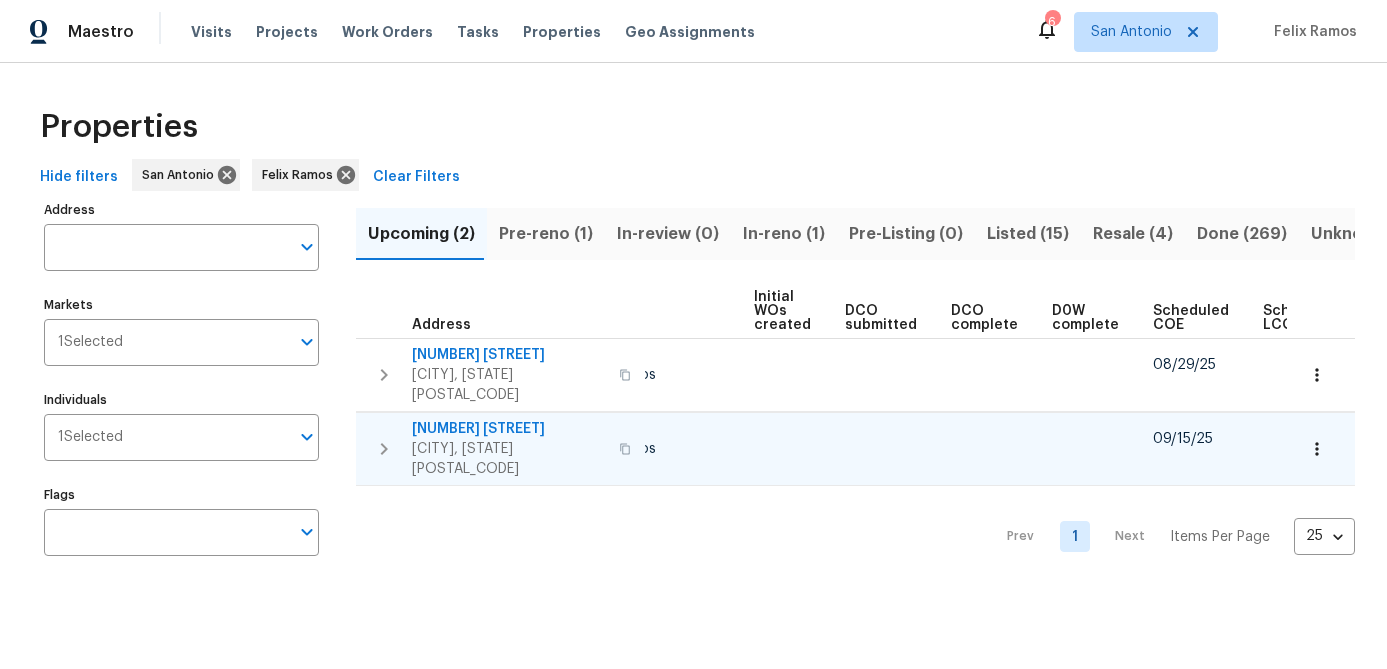 scroll, scrollTop: 0, scrollLeft: 273, axis: horizontal 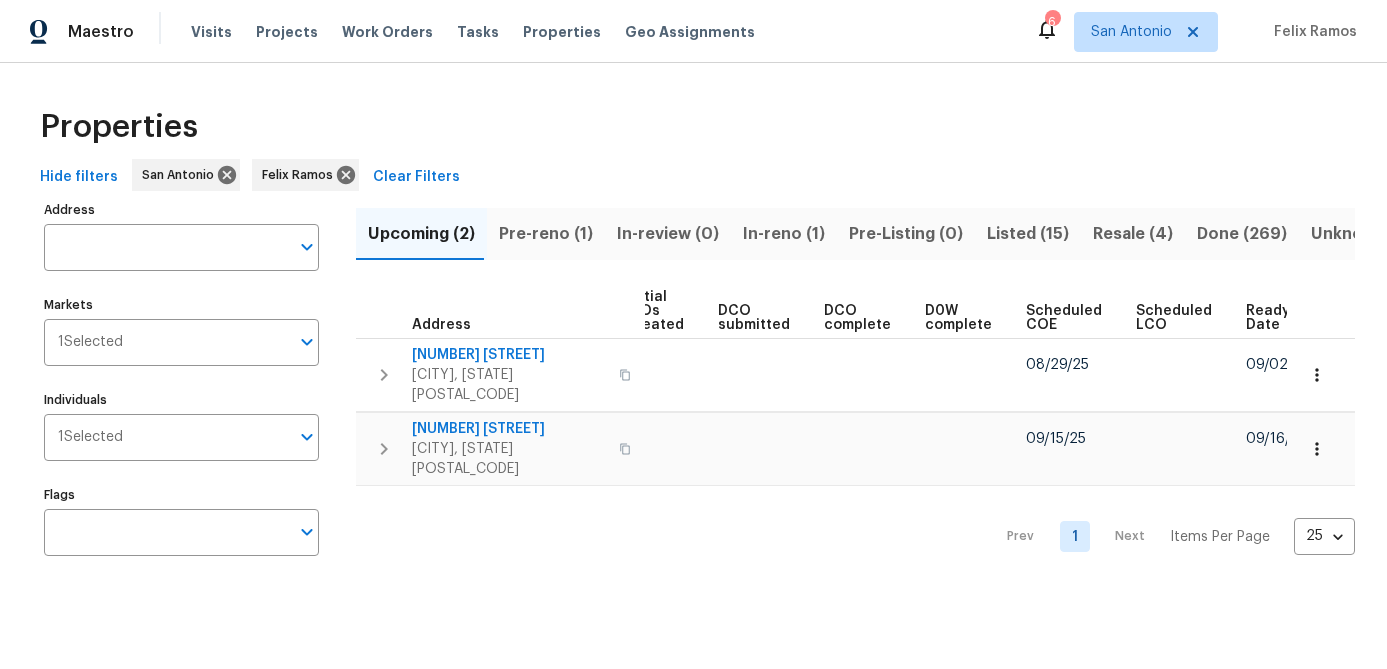 click on "Scheduled COE" at bounding box center (1064, 318) 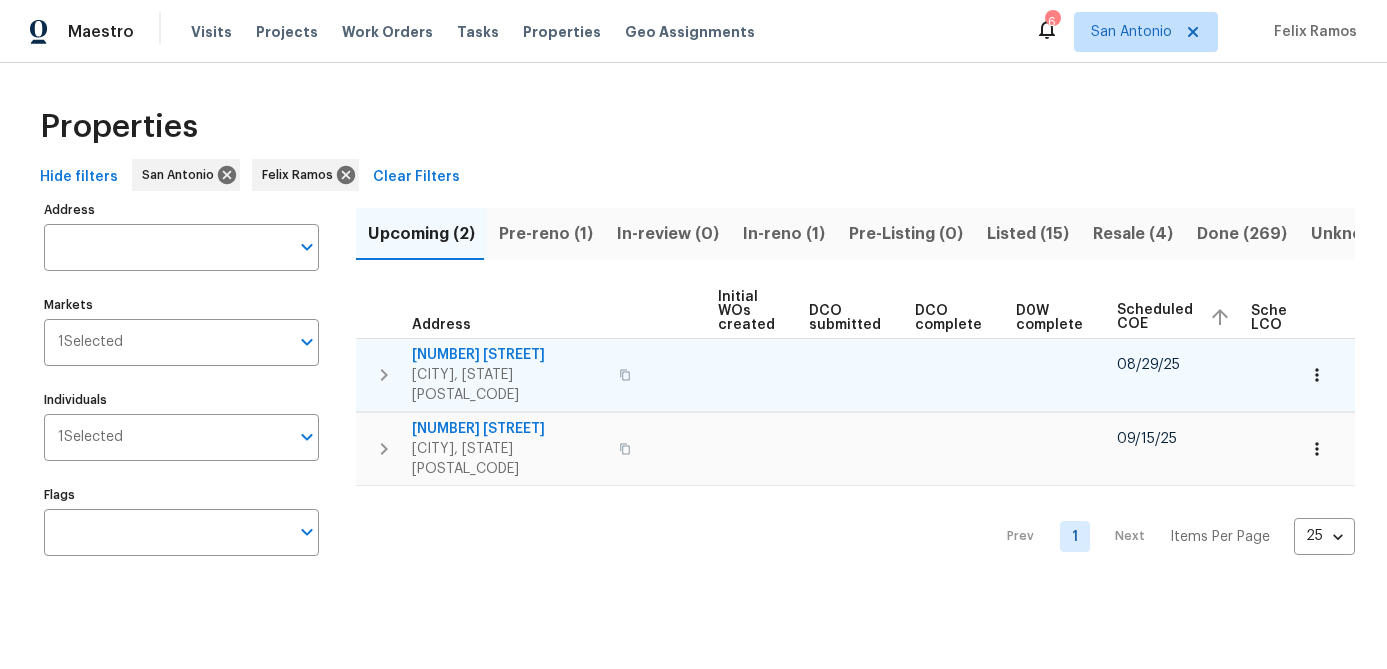 scroll, scrollTop: 0, scrollLeft: 297, axis: horizontal 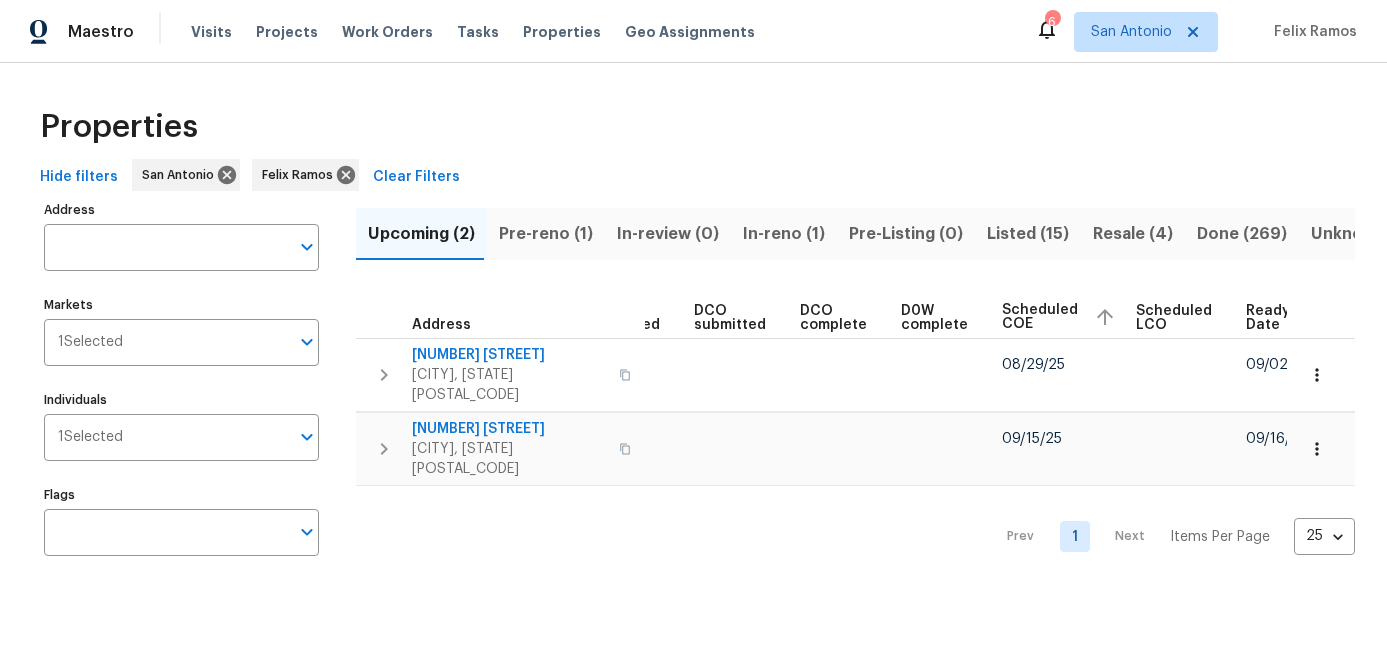 click on "In-reno (1)" at bounding box center [784, 234] 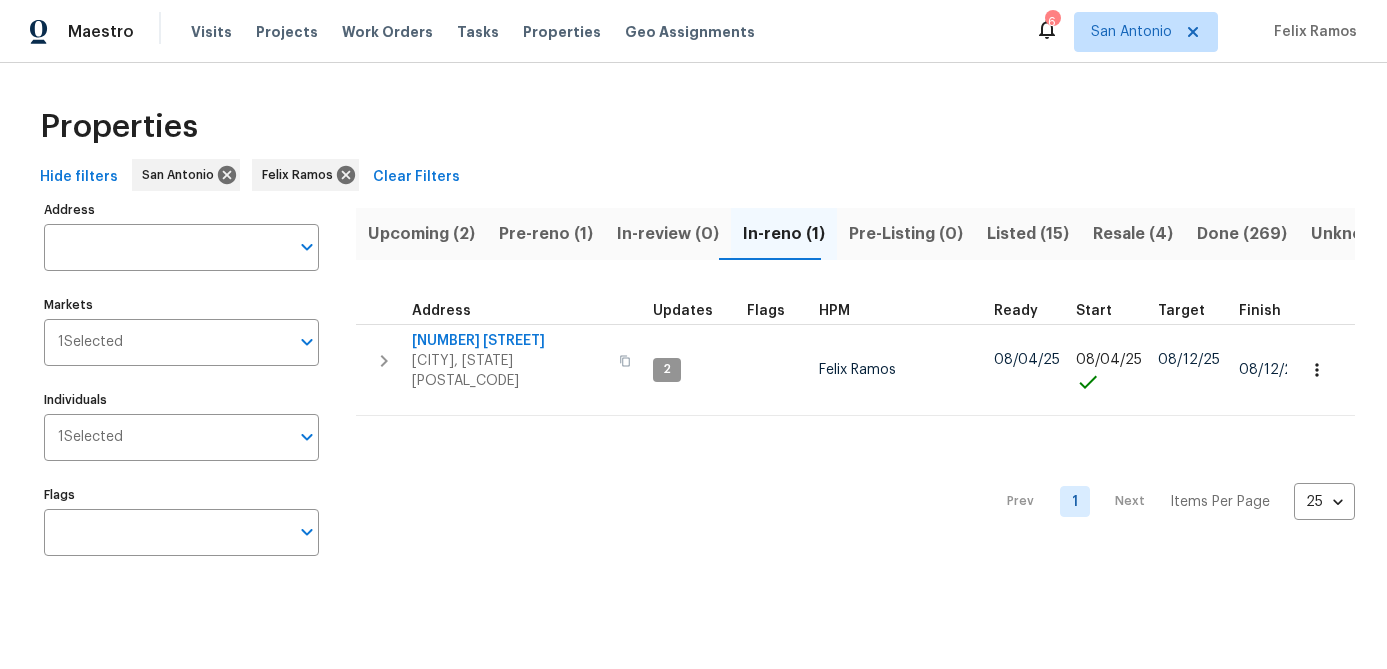 click on "Pre-reno (1)" at bounding box center [546, 234] 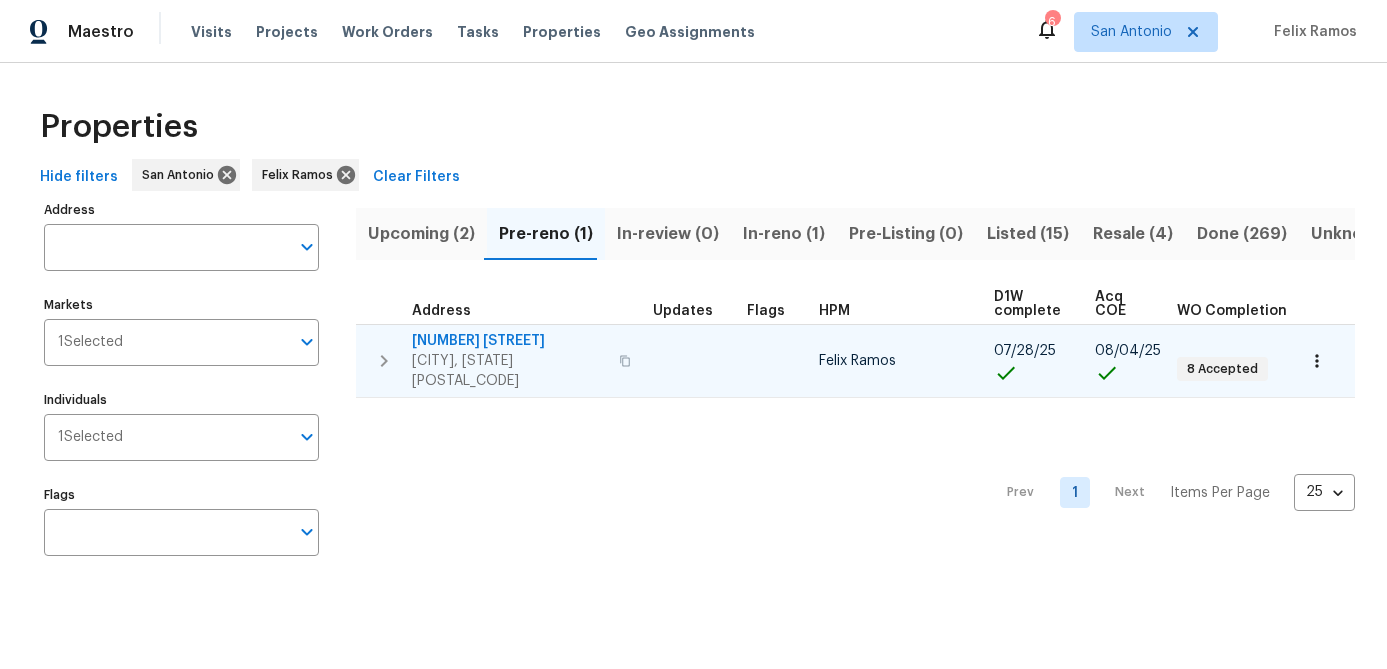 click on "11007 Anarbor Fld" at bounding box center [509, 341] 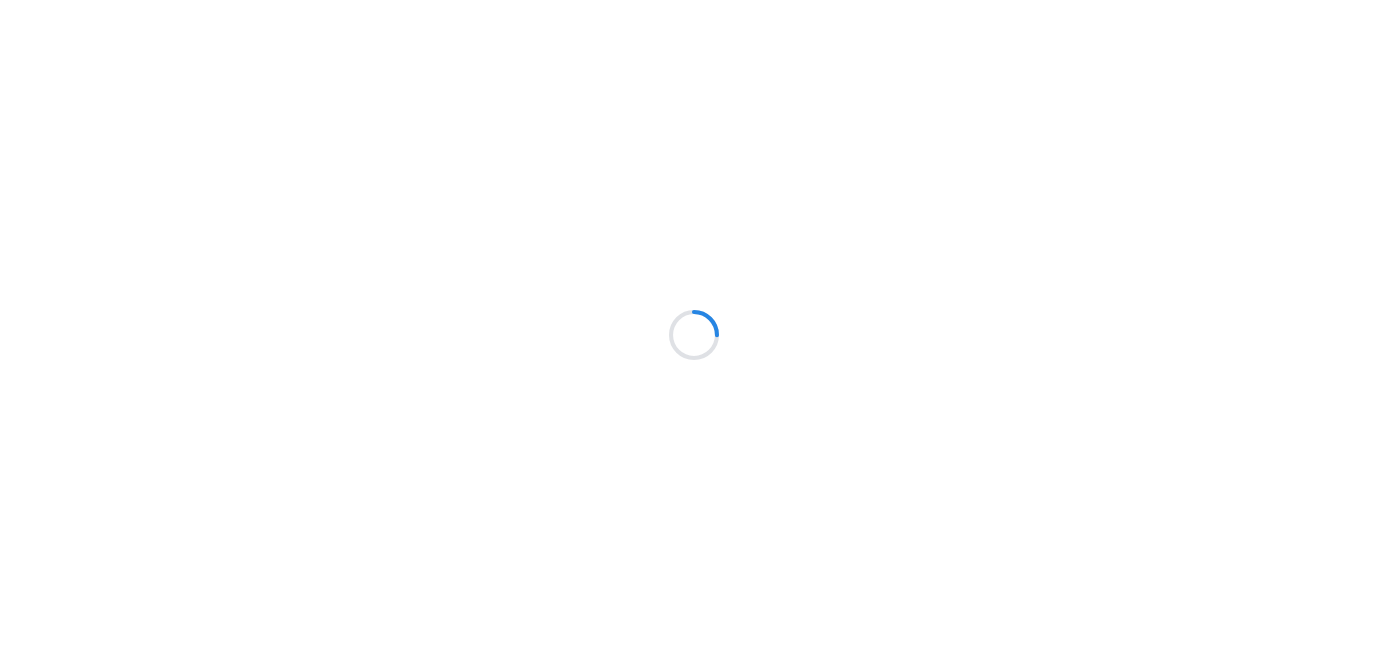 scroll, scrollTop: 0, scrollLeft: 0, axis: both 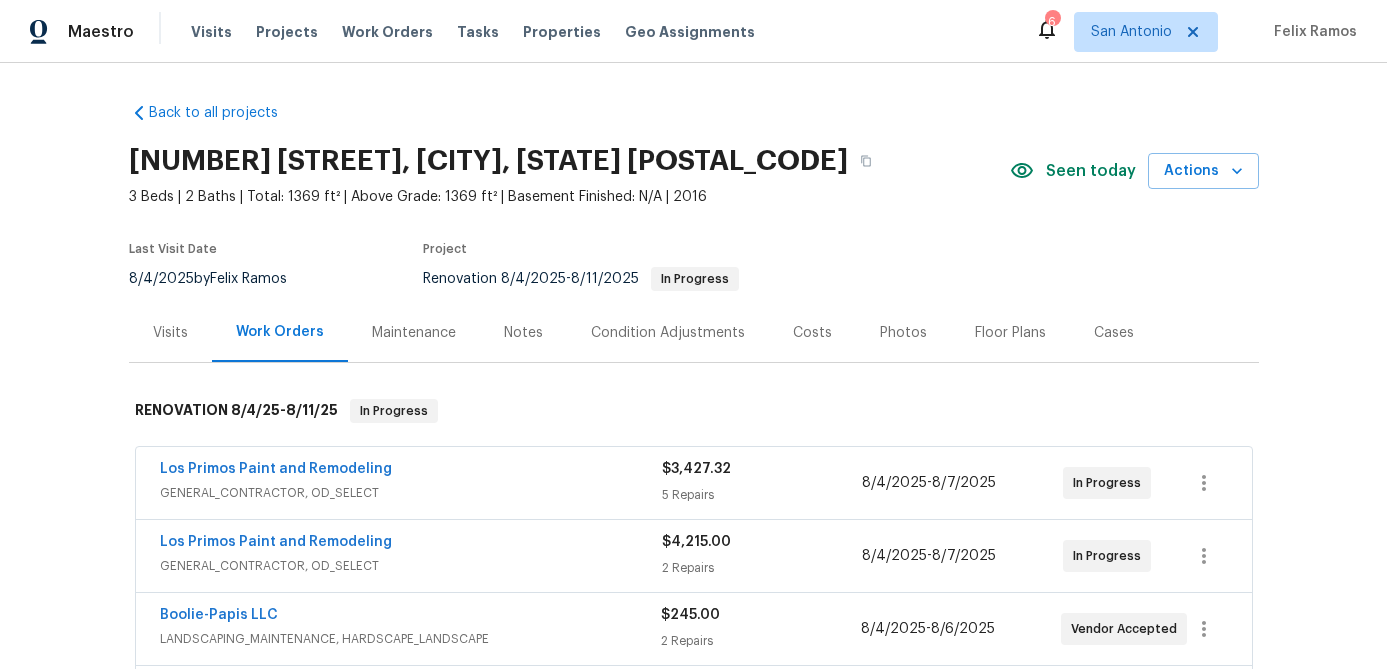 click on "Visits" at bounding box center [170, 333] 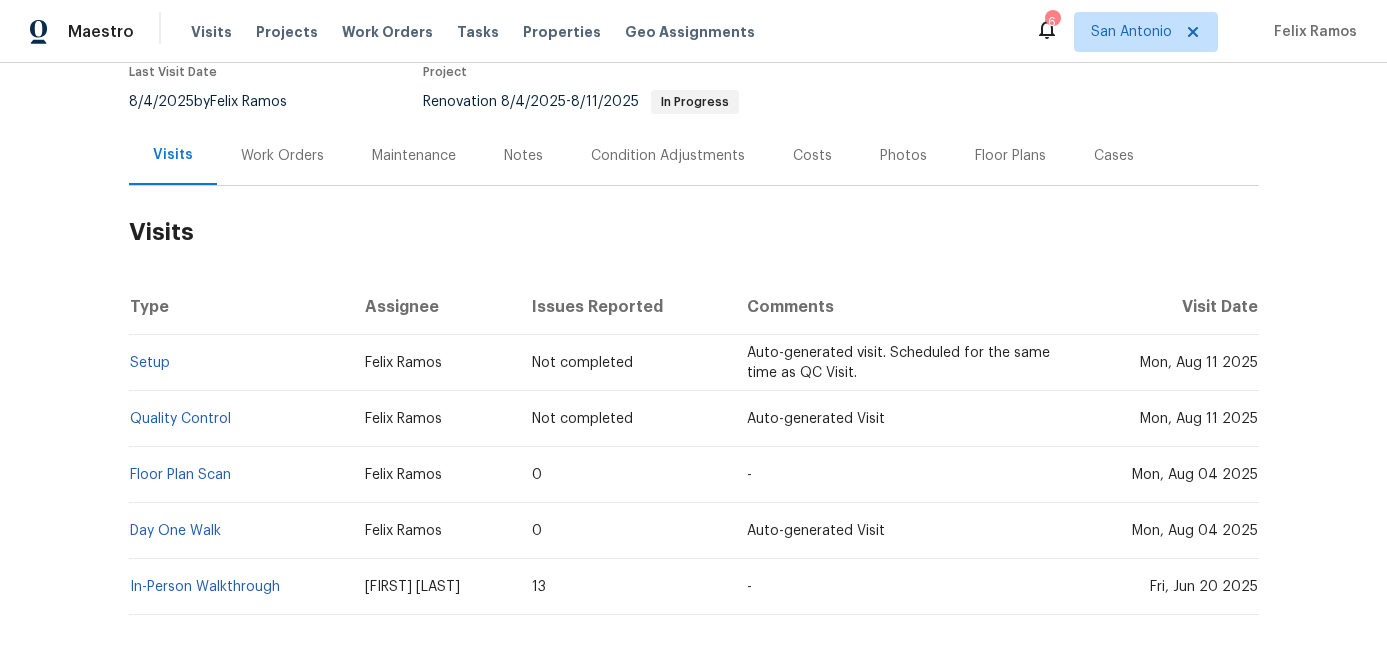 scroll, scrollTop: 0, scrollLeft: 0, axis: both 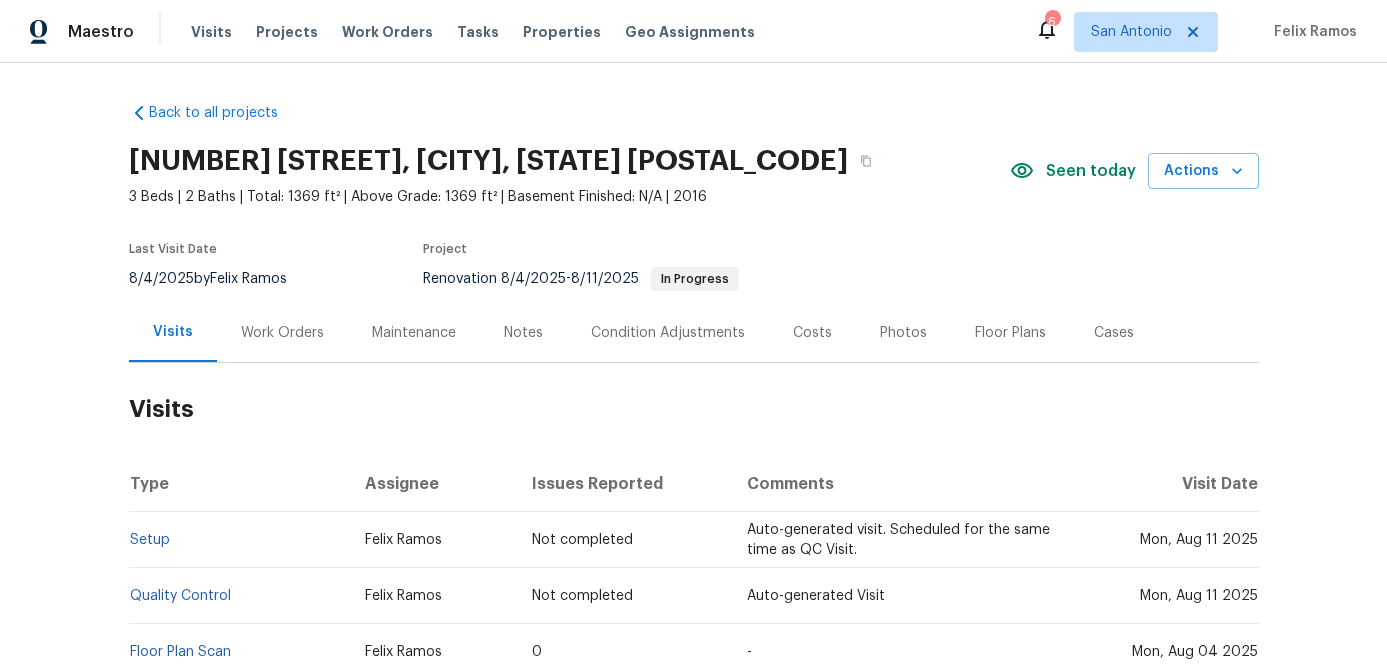 click on "Floor Plans" at bounding box center (1010, 333) 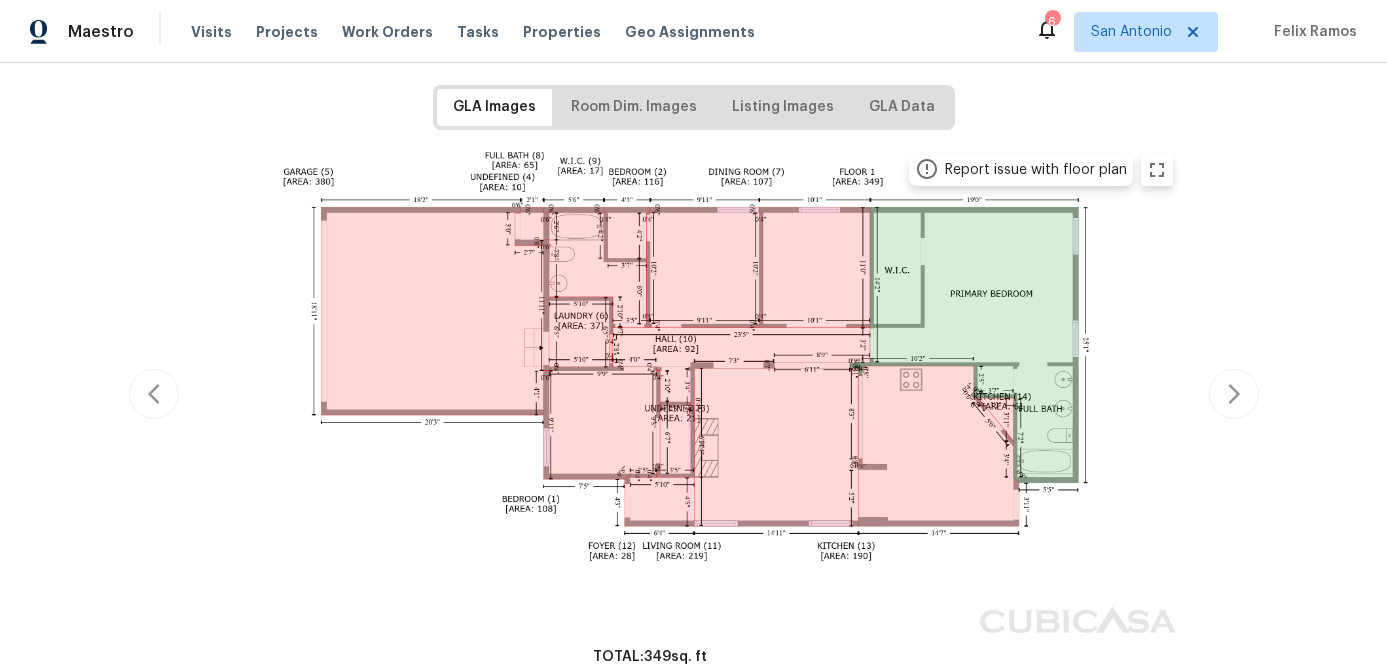 scroll, scrollTop: 332, scrollLeft: 0, axis: vertical 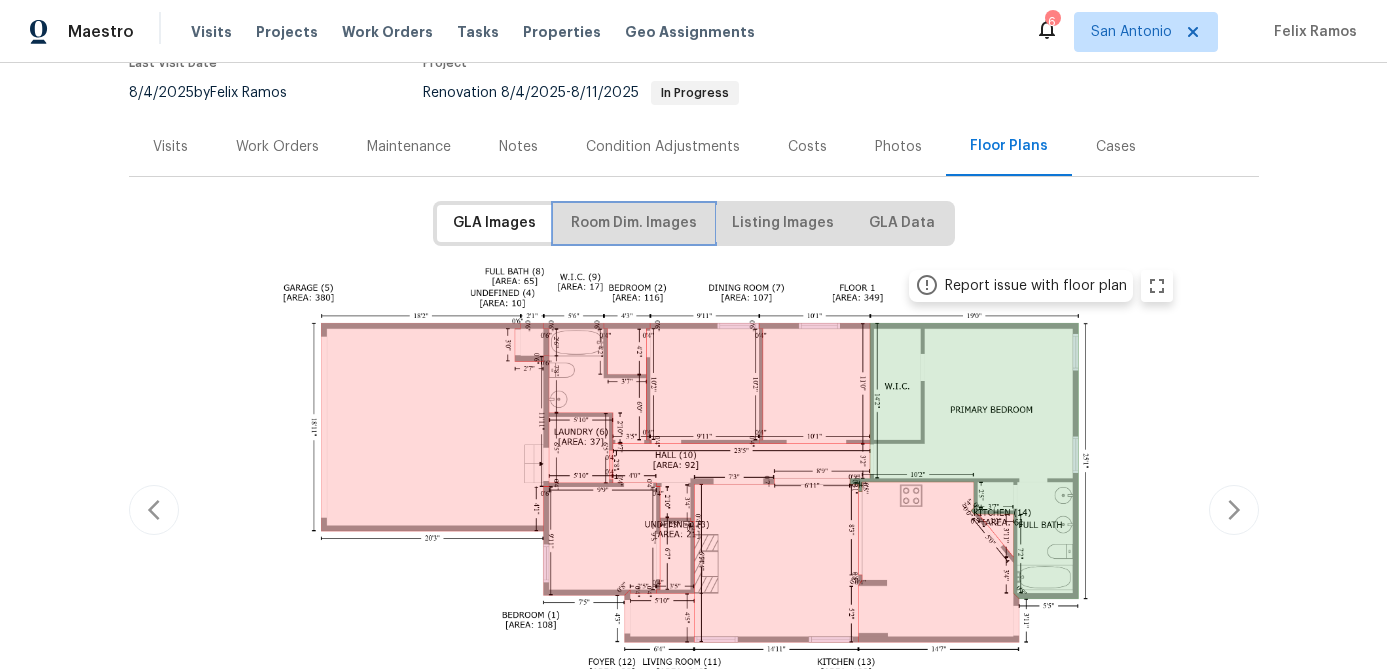 click on "Room Dim. Images" at bounding box center [634, 223] 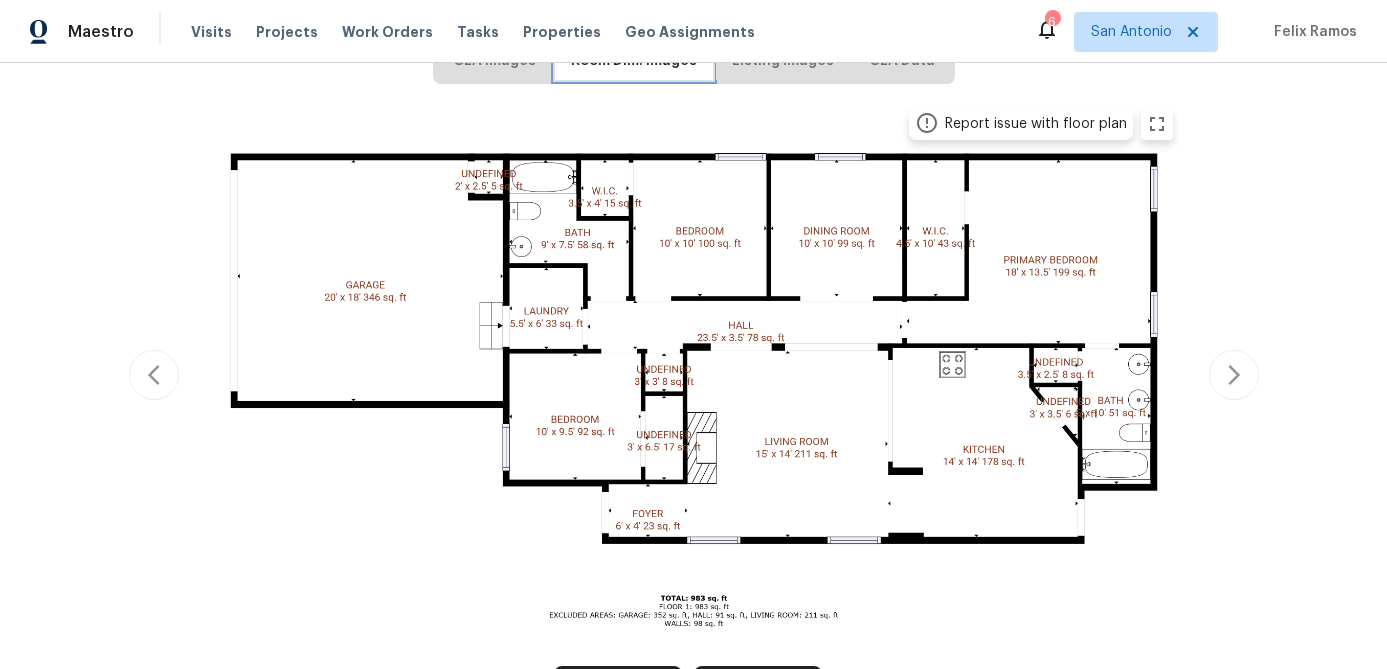 scroll, scrollTop: 0, scrollLeft: 0, axis: both 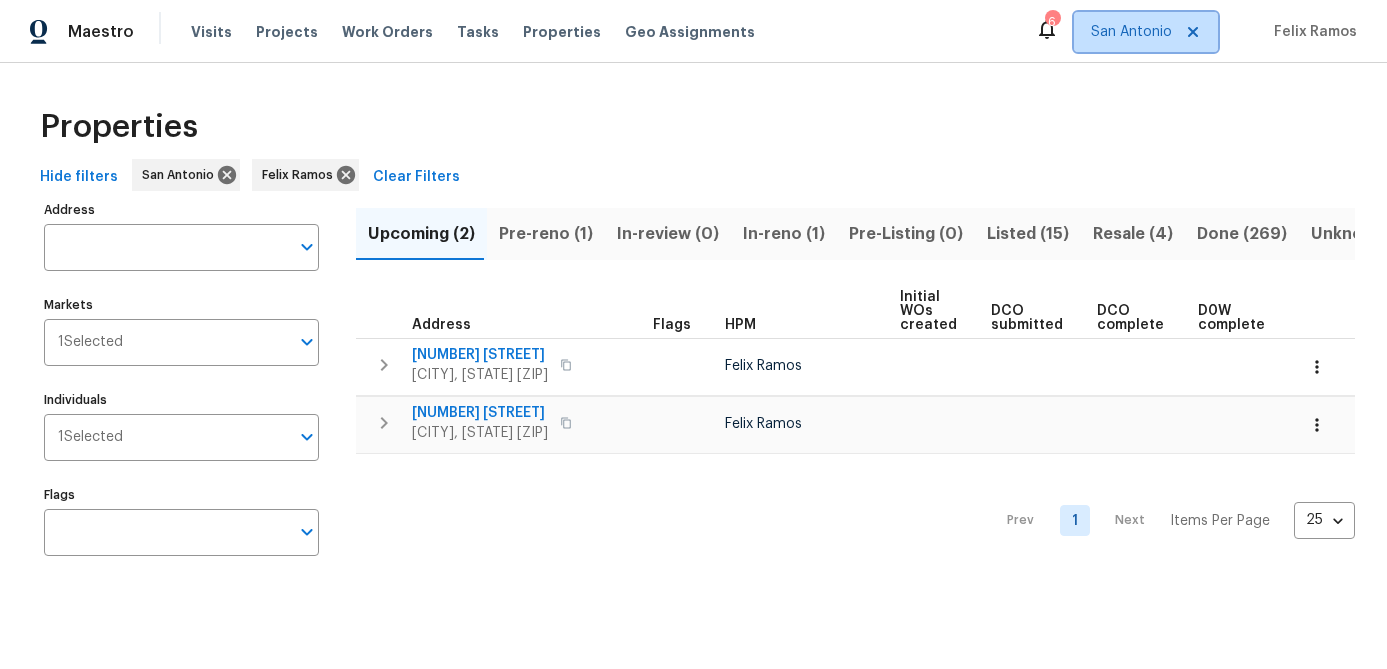 click 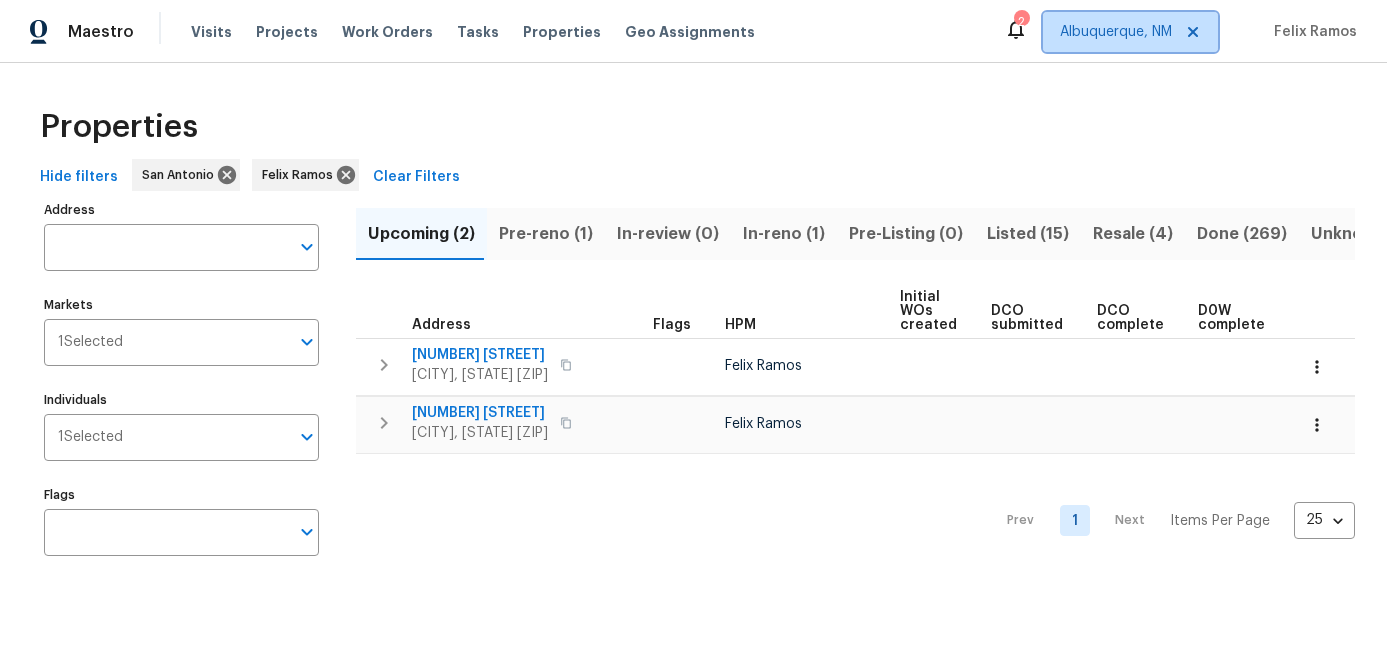 click 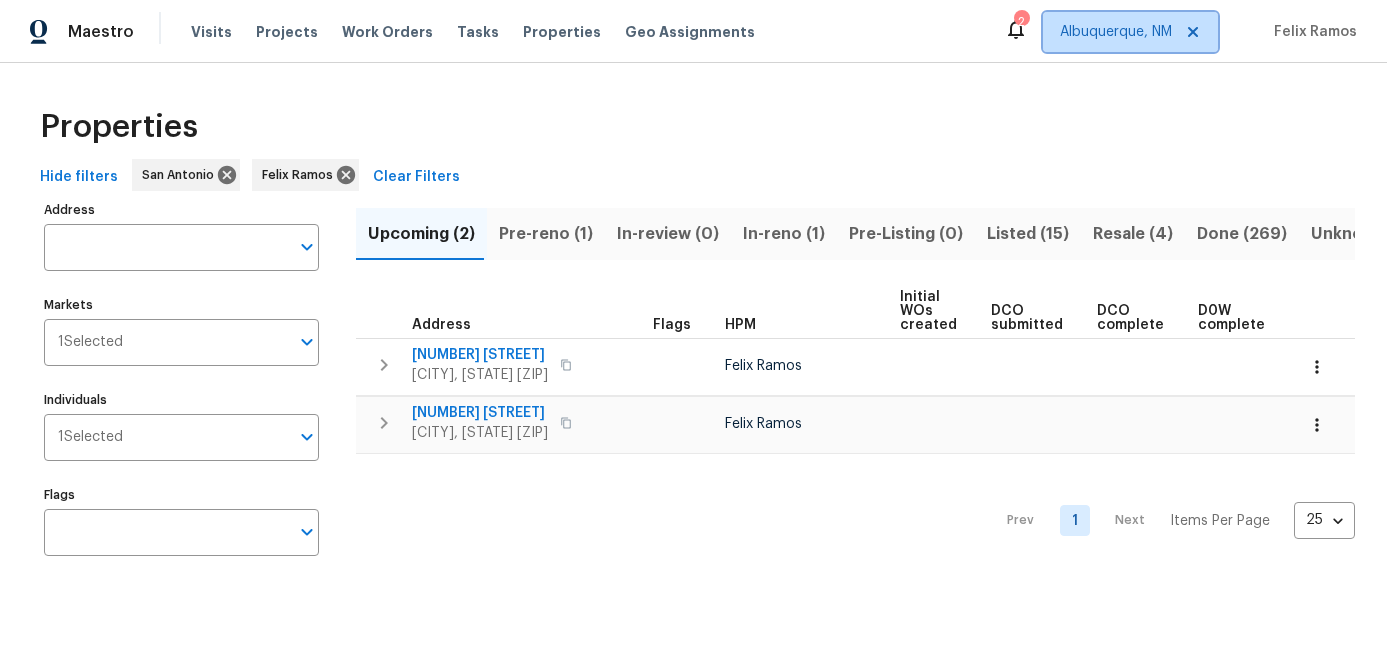 click on "Albuquerque, NM" at bounding box center [1116, 32] 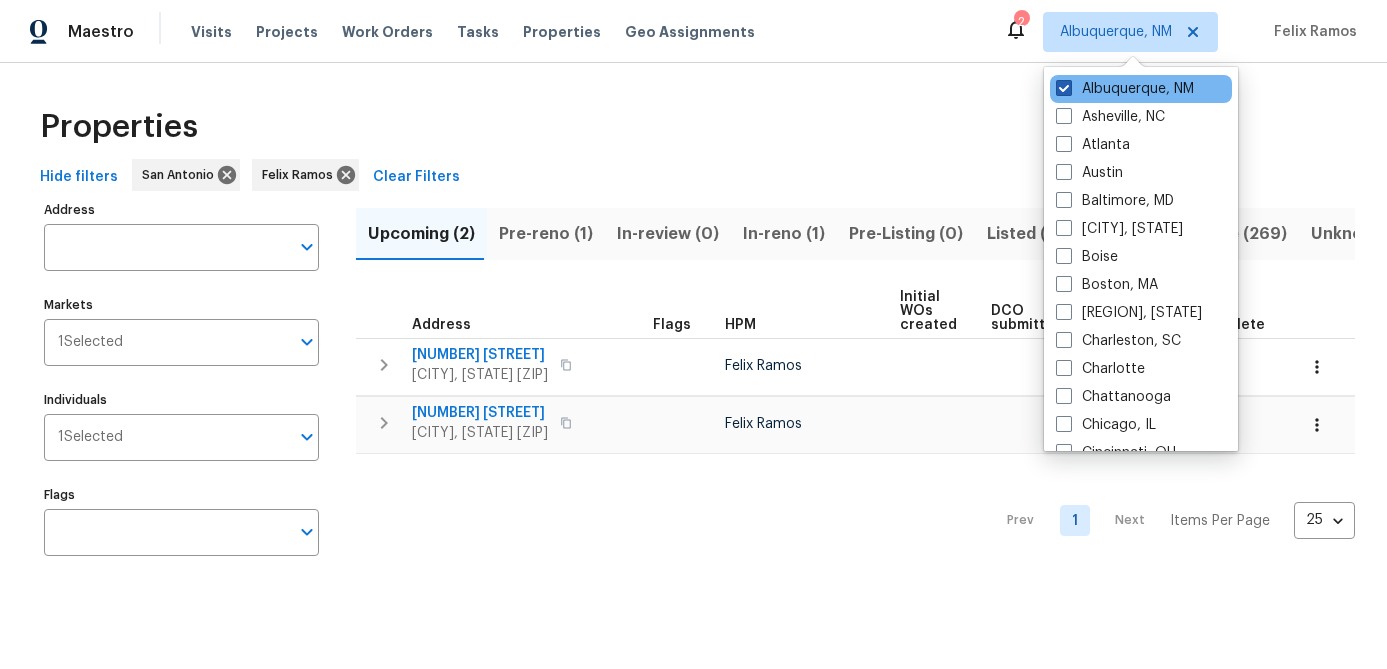 click at bounding box center (1064, 88) 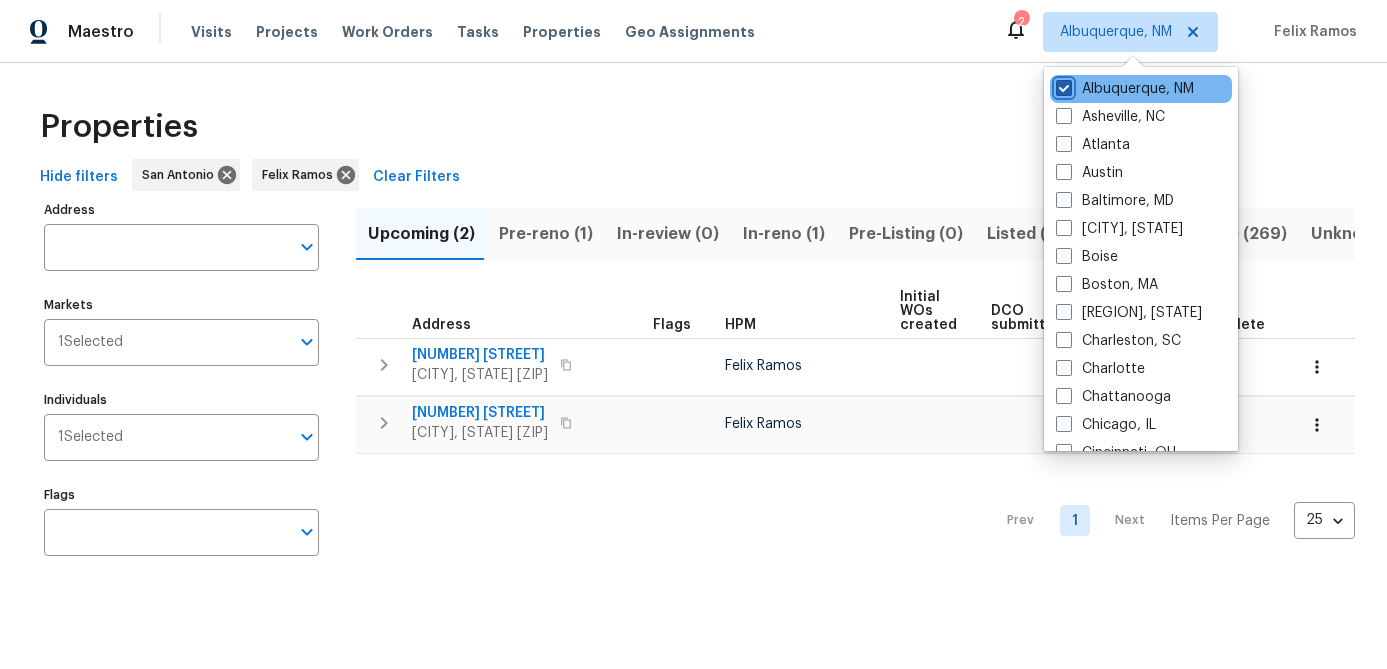 click on "Albuquerque, NM" at bounding box center (1062, 85) 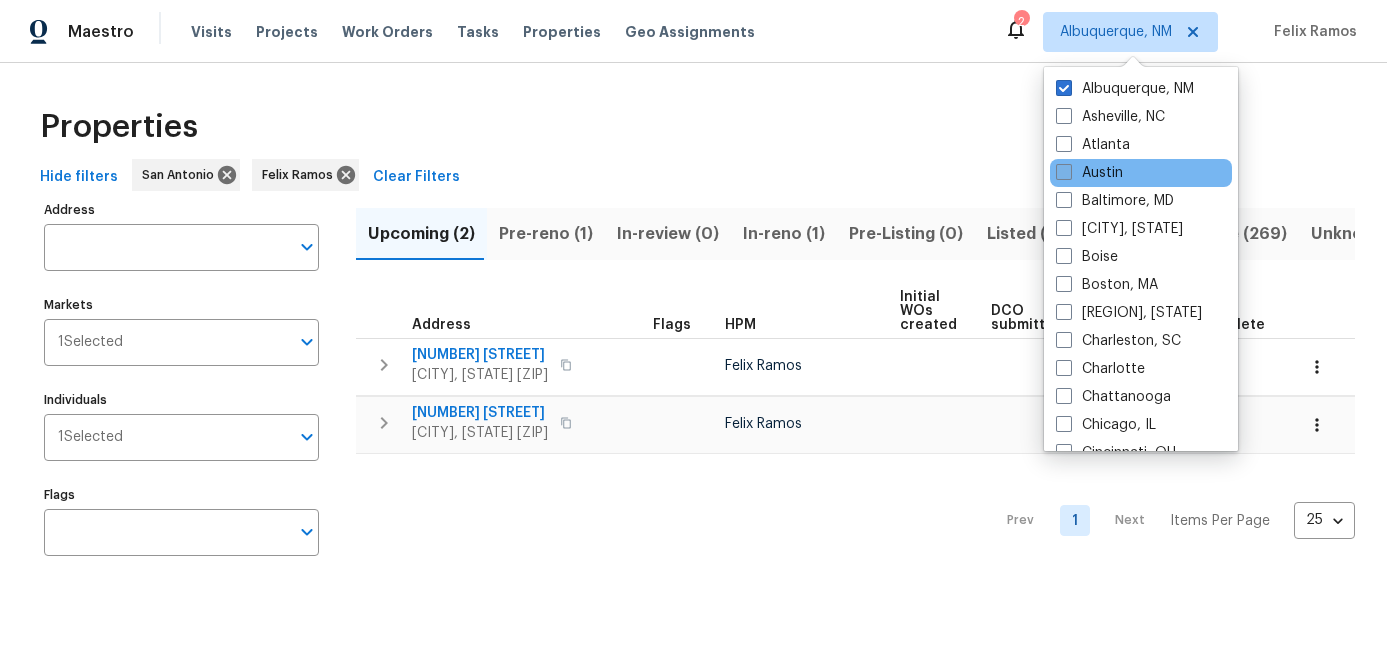click at bounding box center [1064, 172] 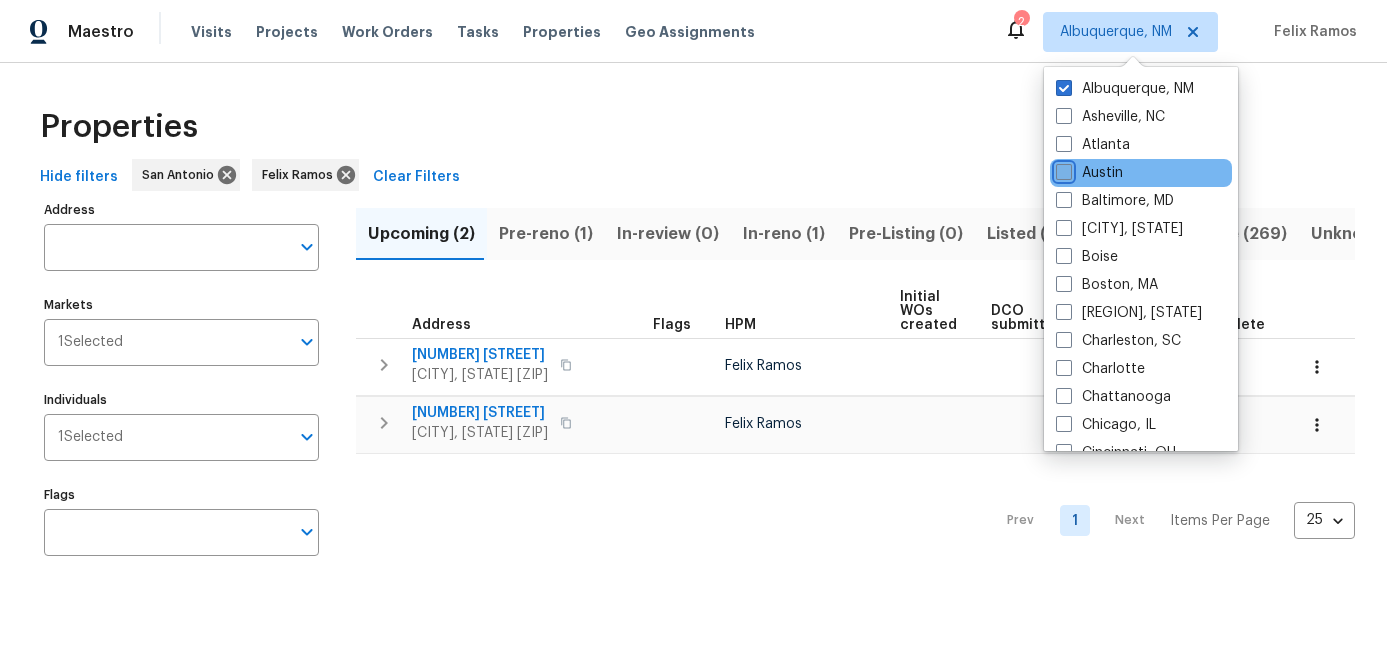 click on "Austin" at bounding box center (1062, 169) 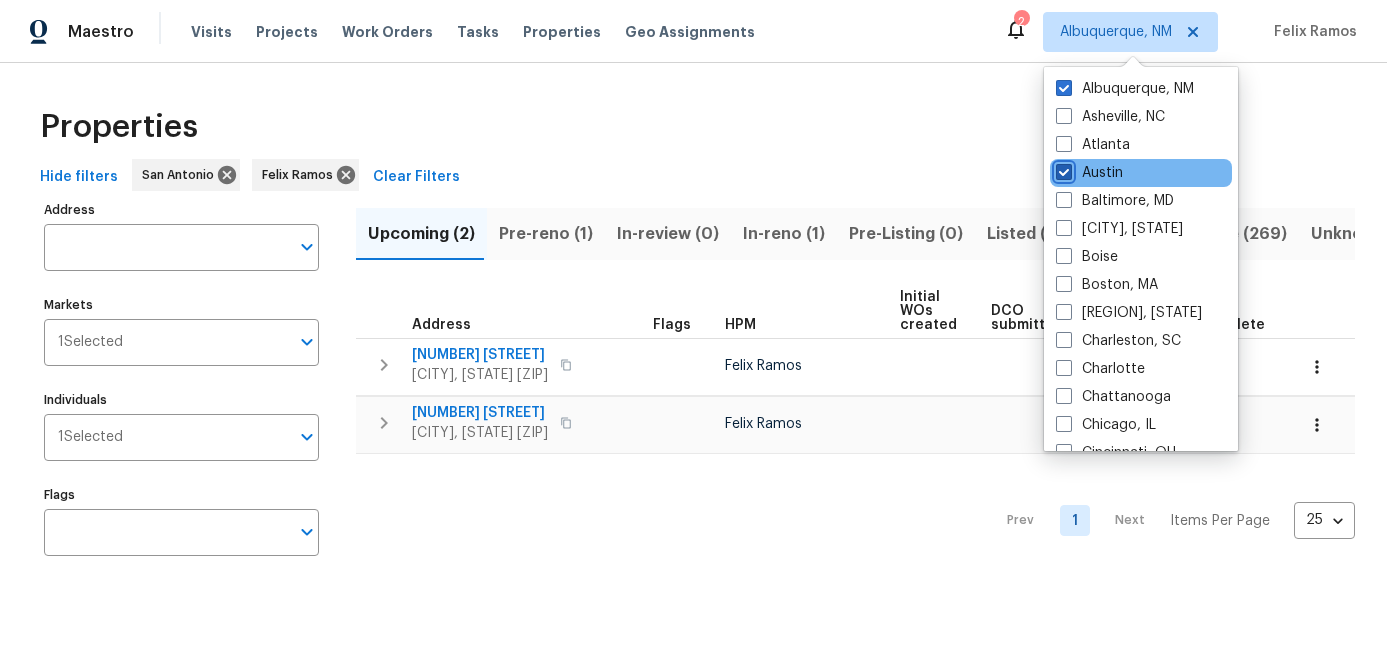 checkbox on "true" 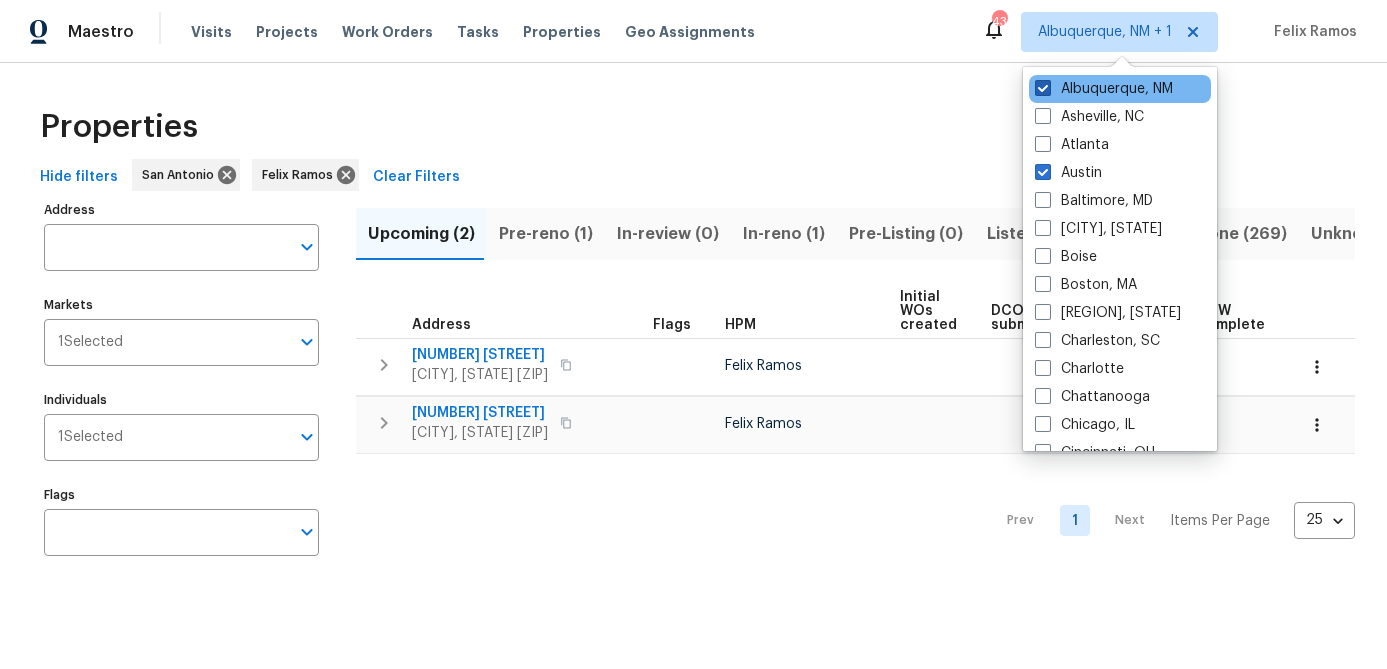 click at bounding box center [1043, 88] 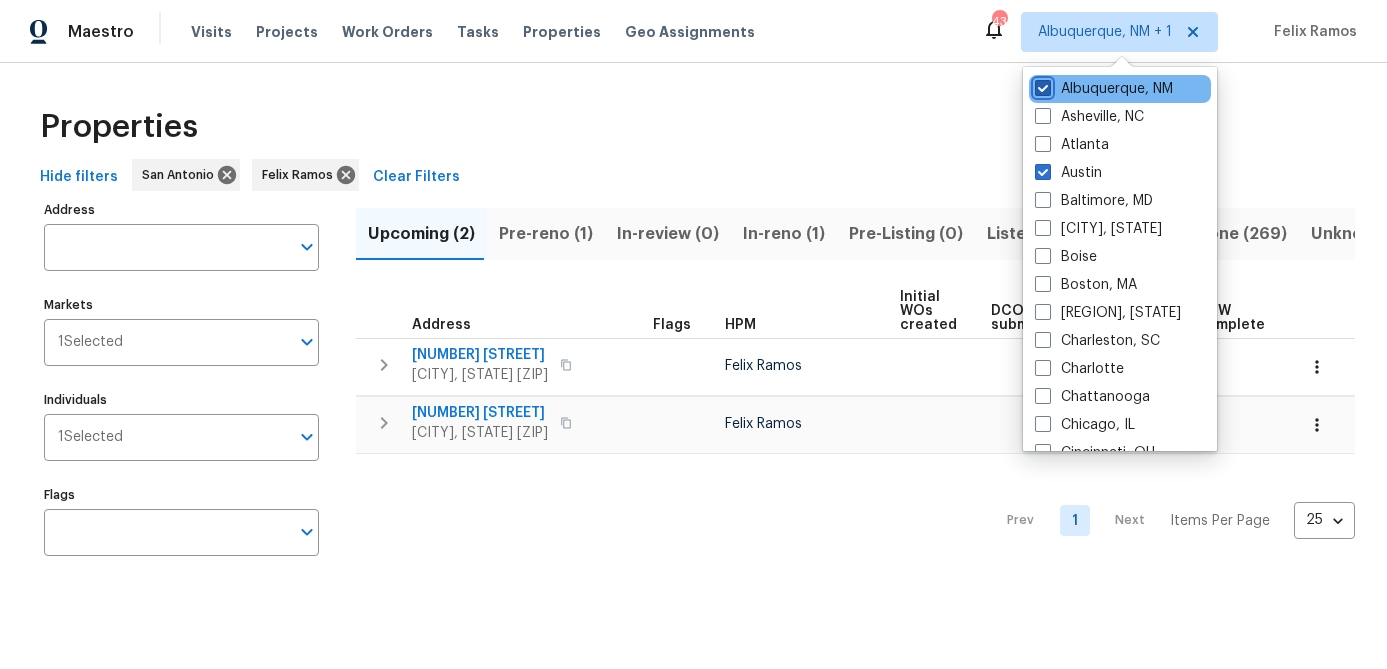 click on "Albuquerque, NM" at bounding box center [1041, 85] 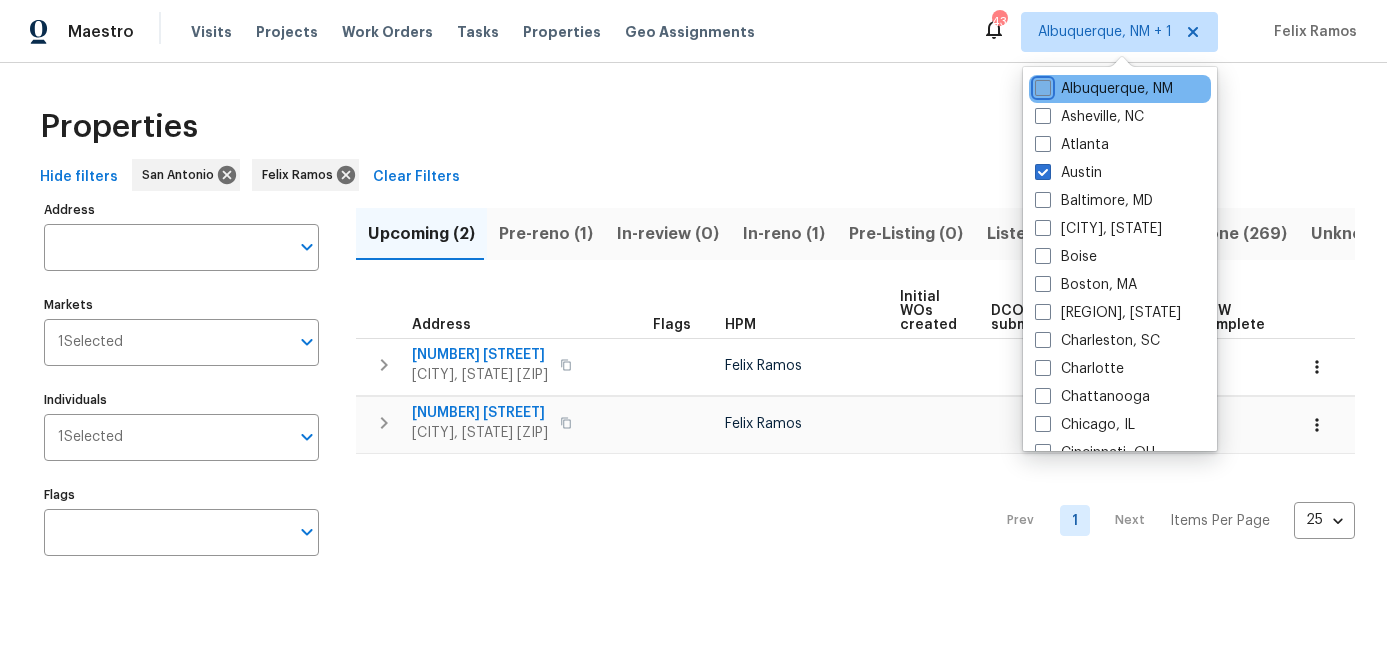 checkbox on "false" 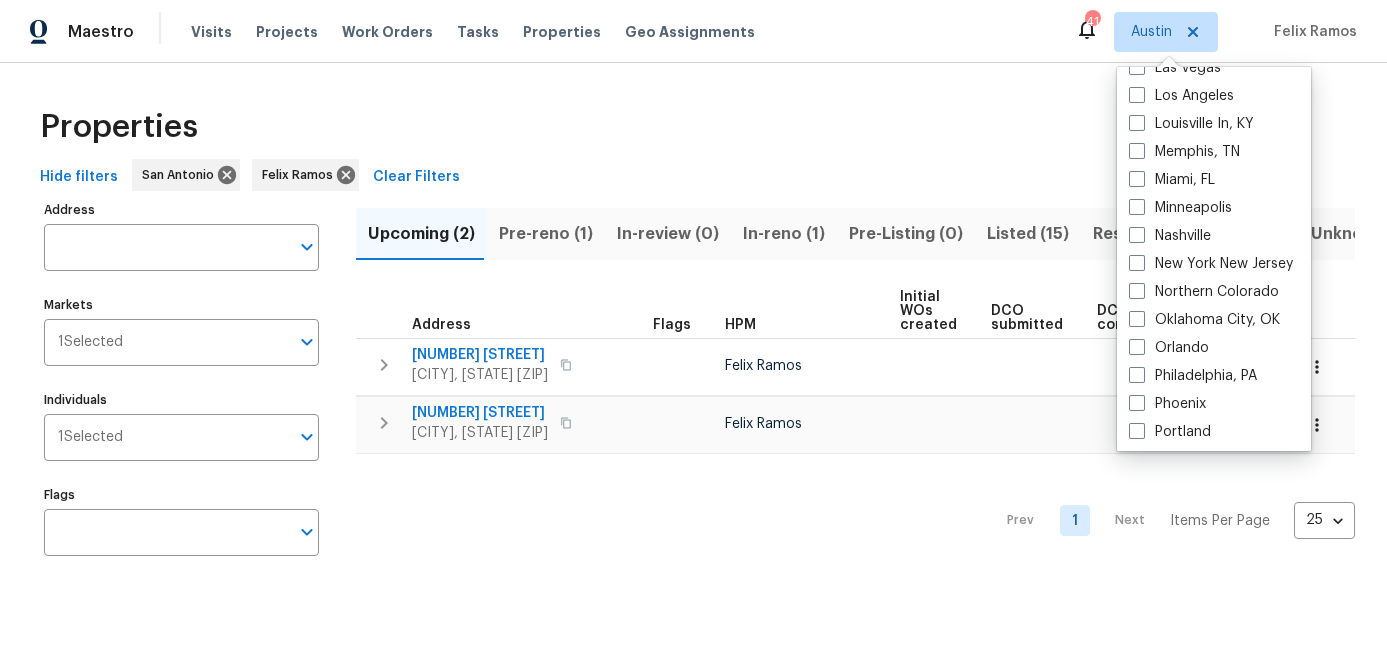 scroll, scrollTop: 1340, scrollLeft: 0, axis: vertical 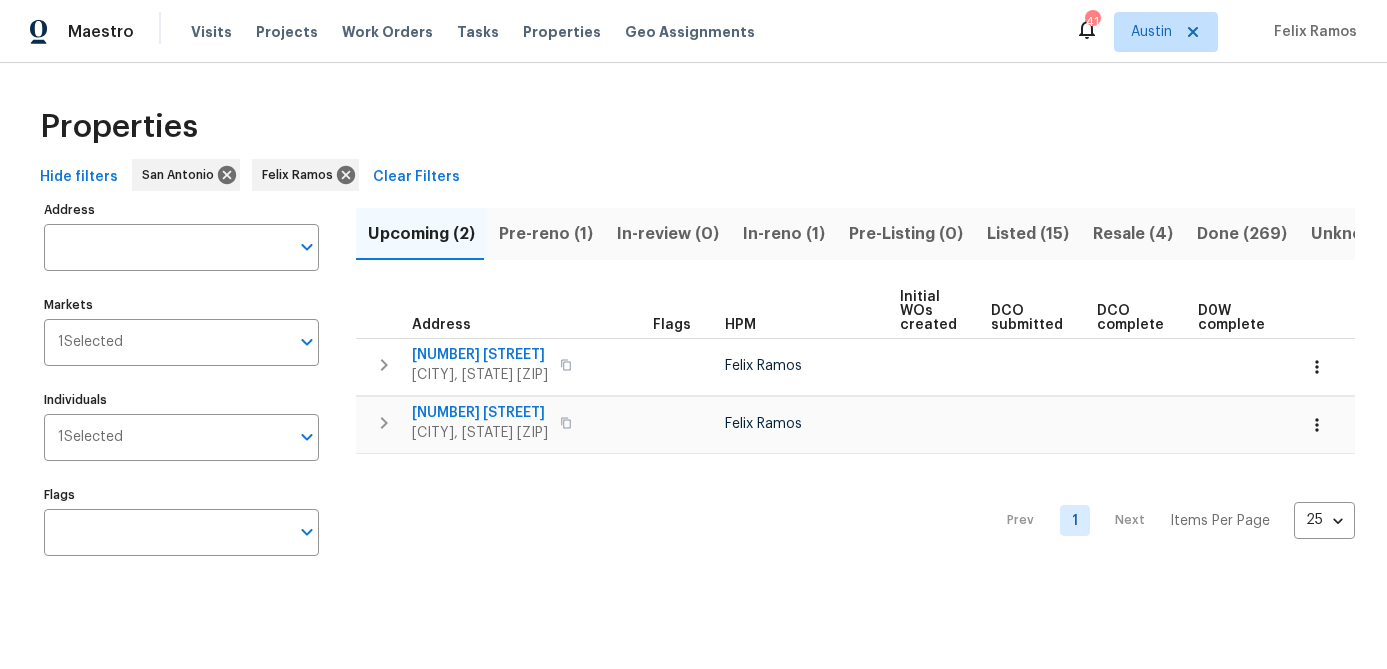 click on "Properties" at bounding box center (693, 127) 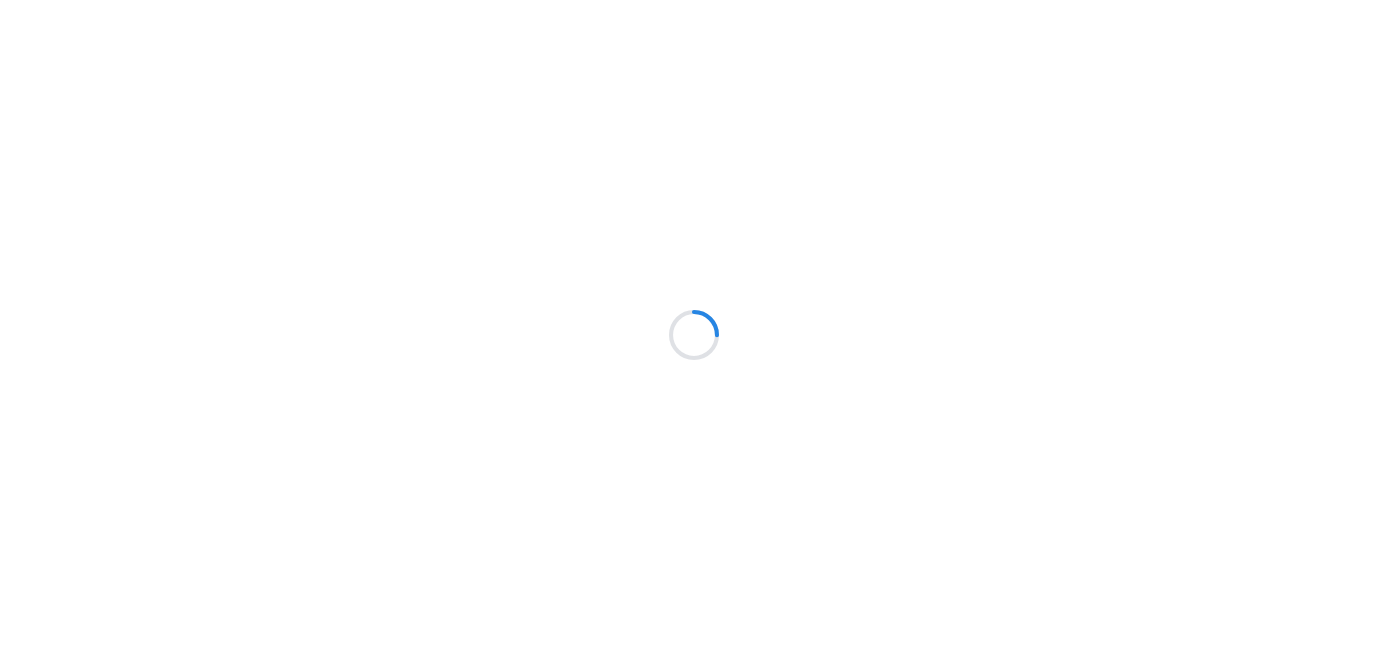 scroll, scrollTop: 0, scrollLeft: 0, axis: both 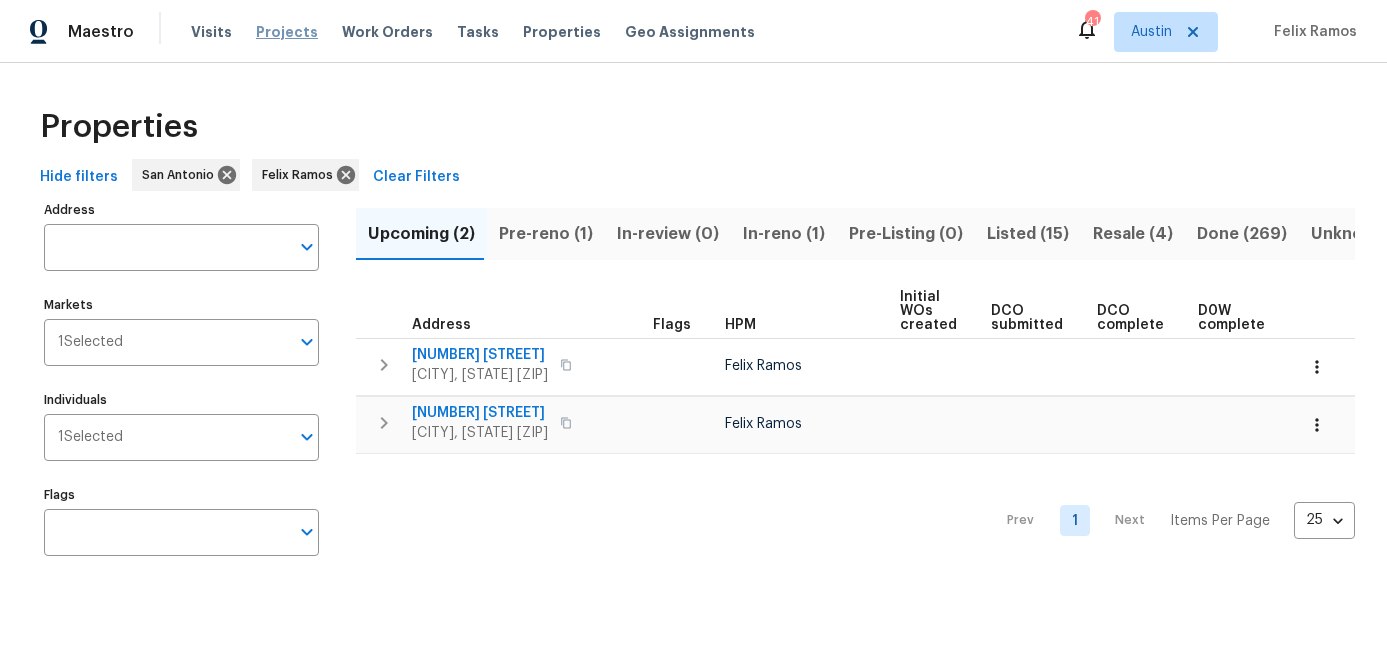 click on "Projects" at bounding box center [287, 32] 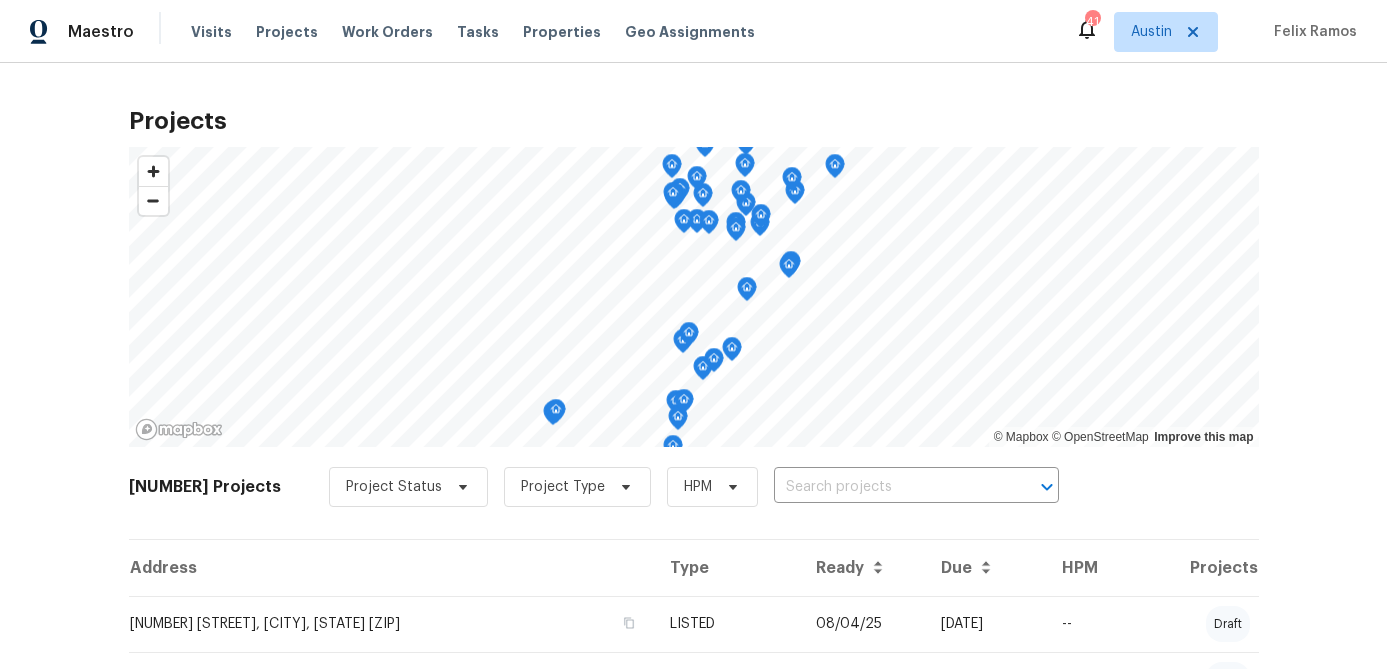 click at bounding box center (888, 487) 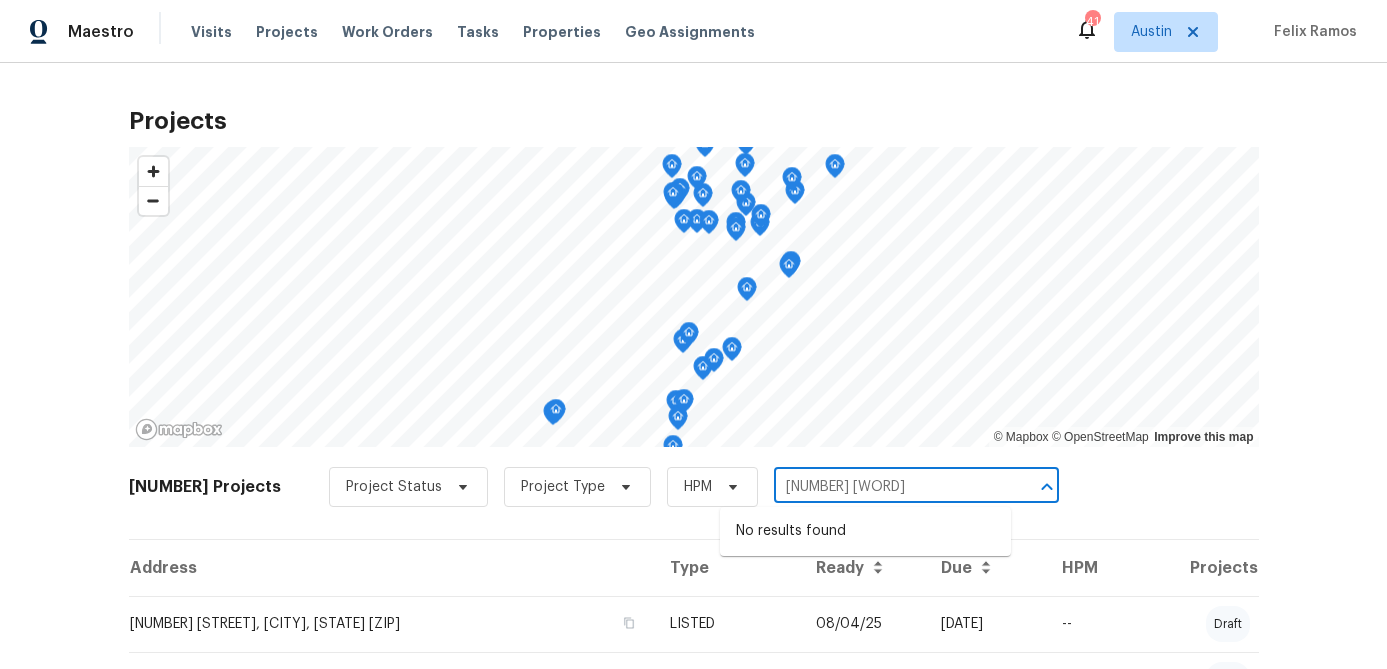 type on "812 draco" 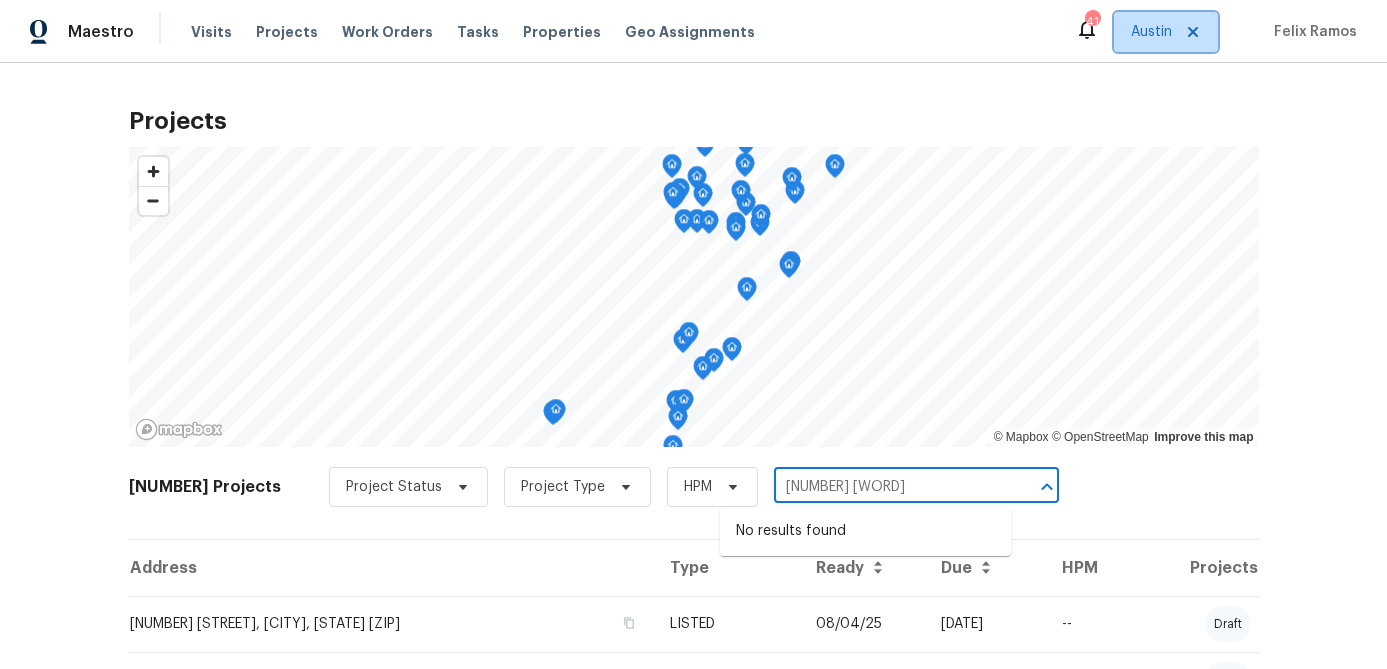 type 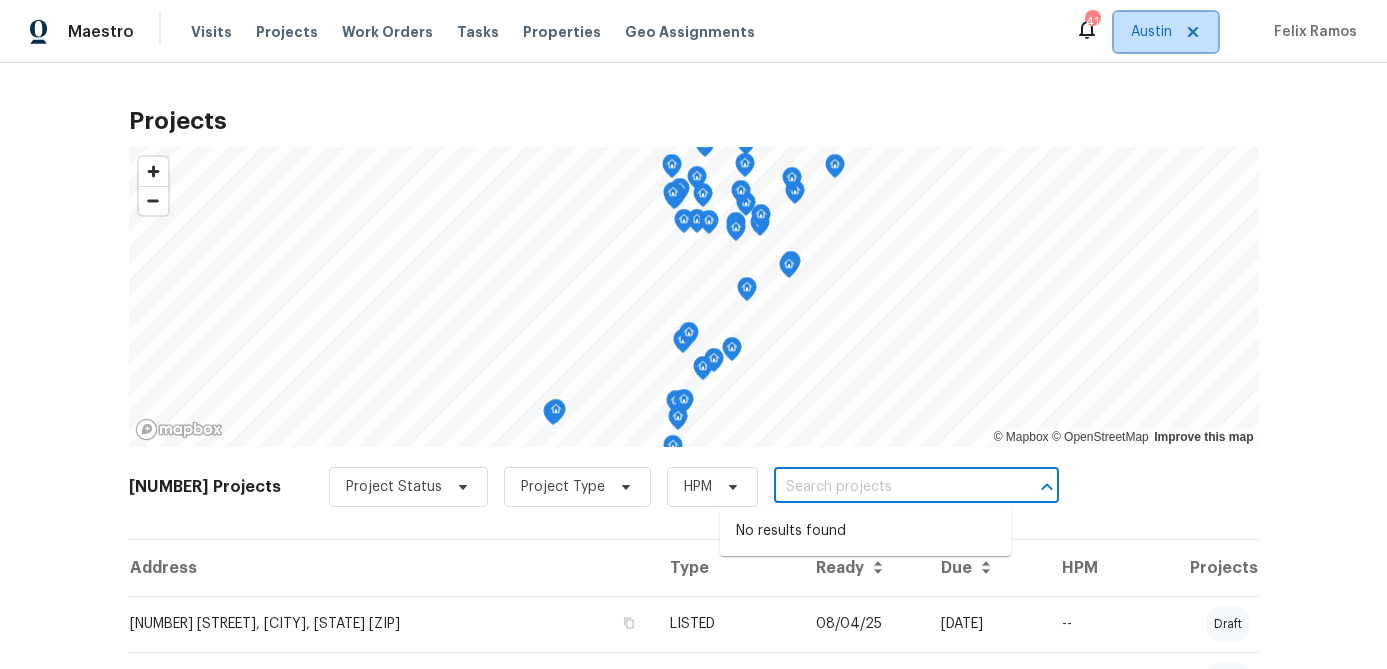 click on "Austin" at bounding box center (1151, 32) 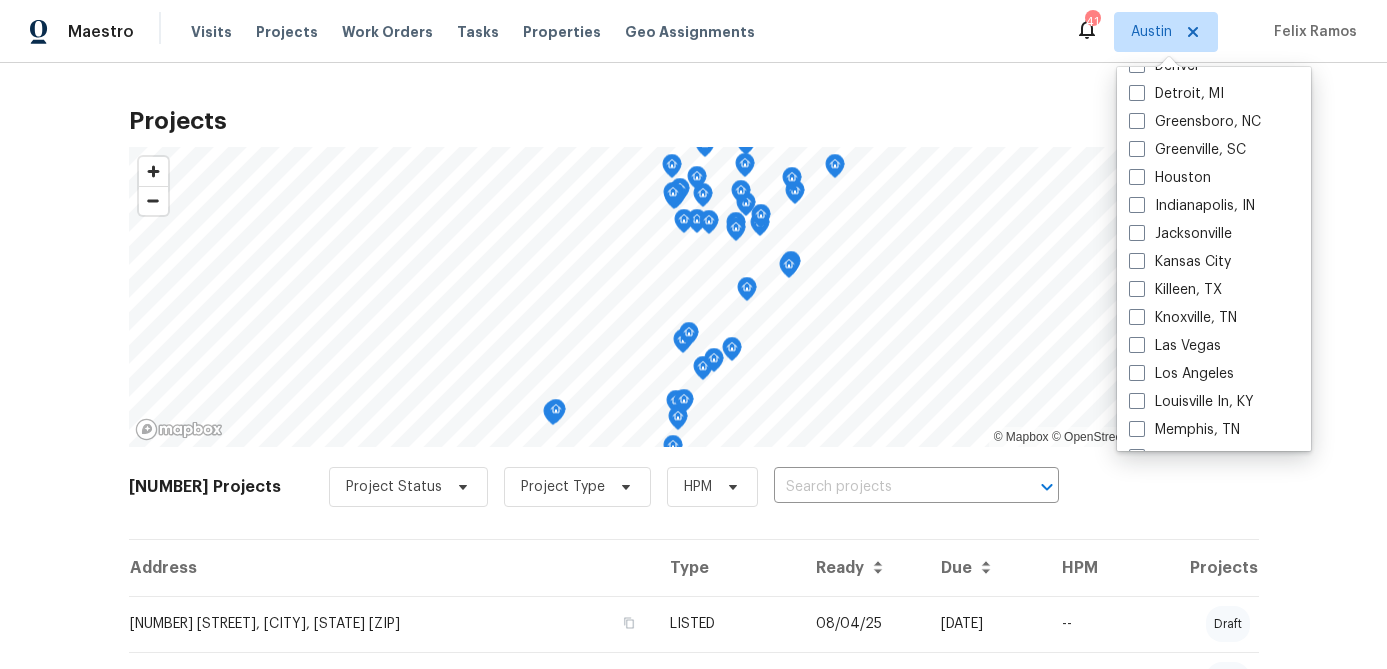 scroll, scrollTop: 605, scrollLeft: 0, axis: vertical 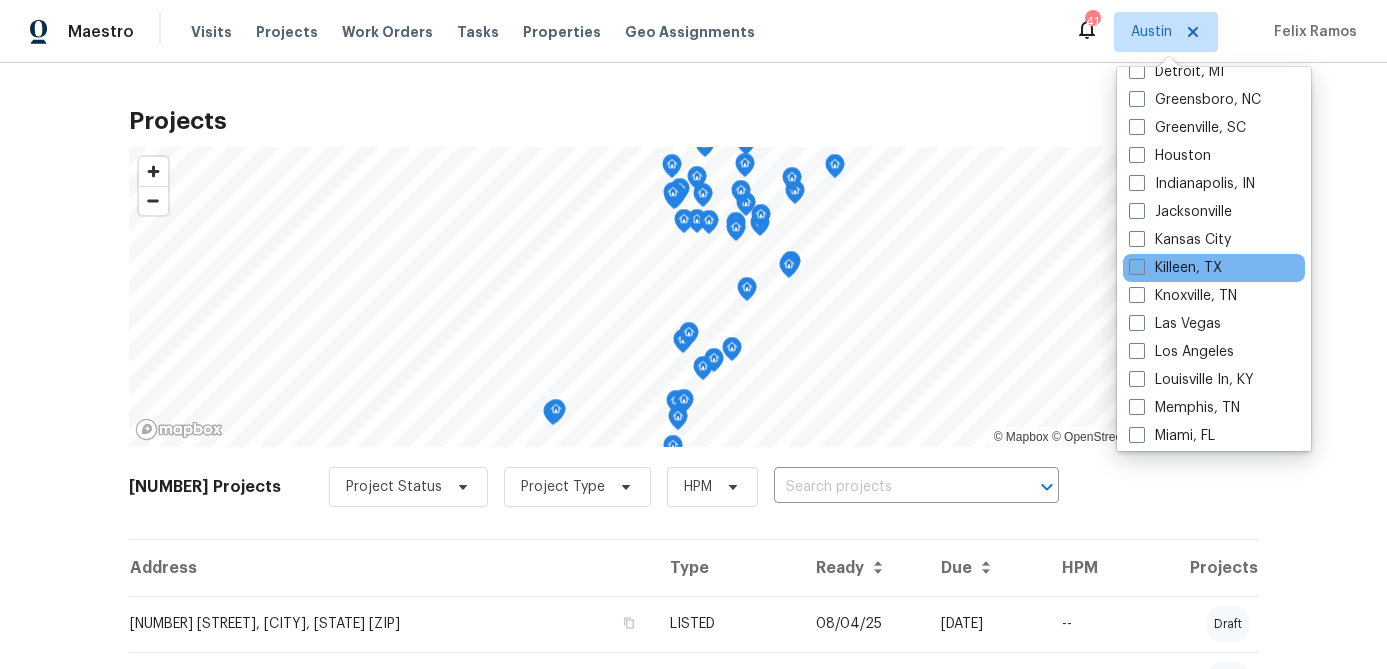 click at bounding box center [1137, 267] 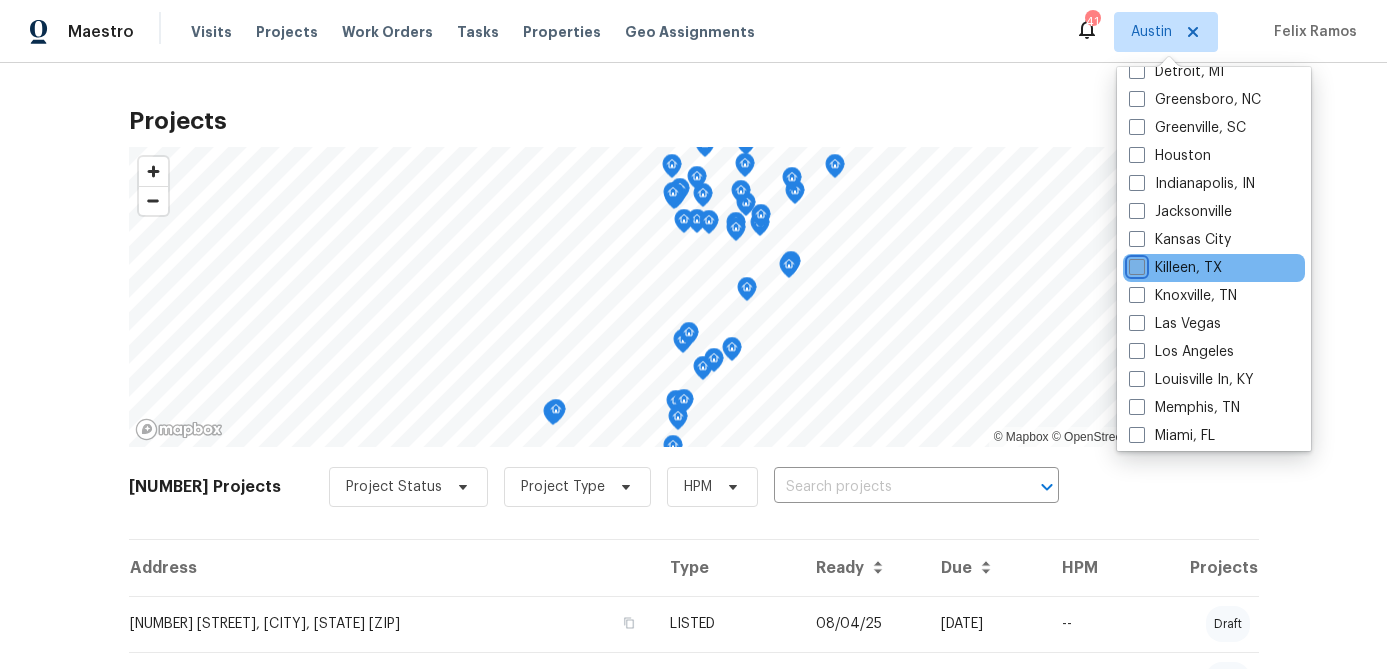 click on "Killeen, TX" at bounding box center (1135, 264) 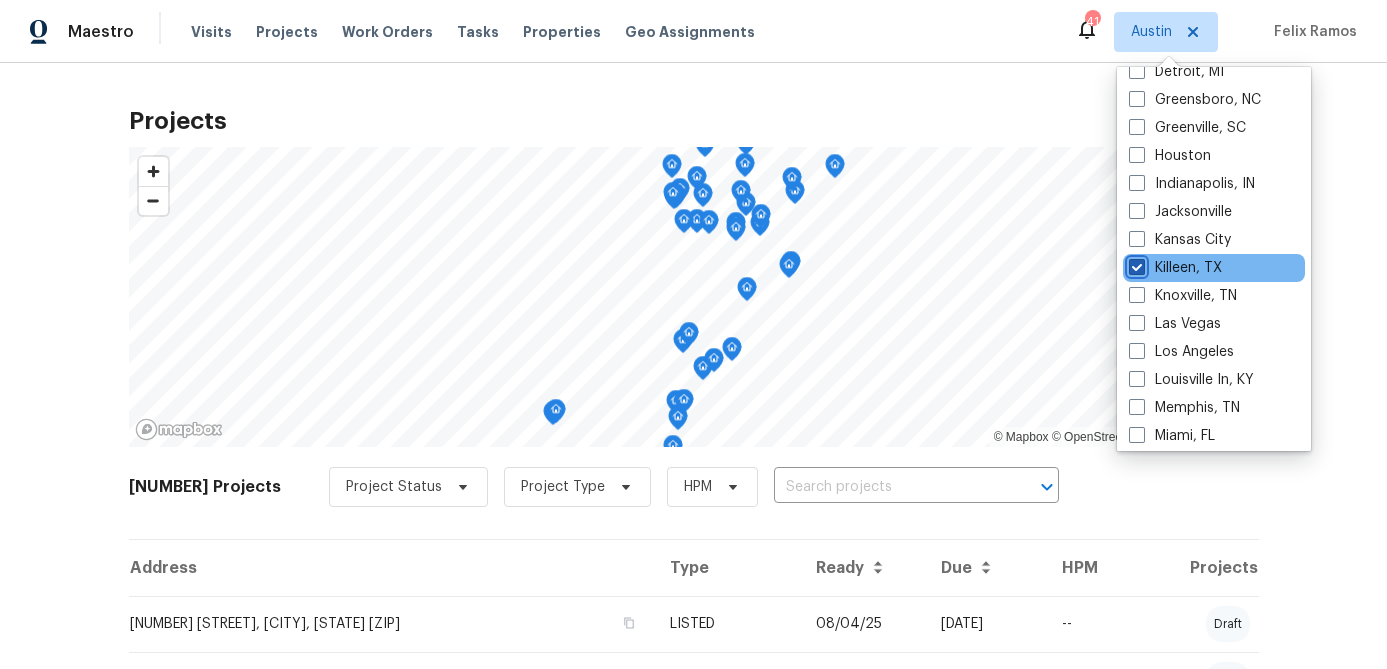 checkbox on "true" 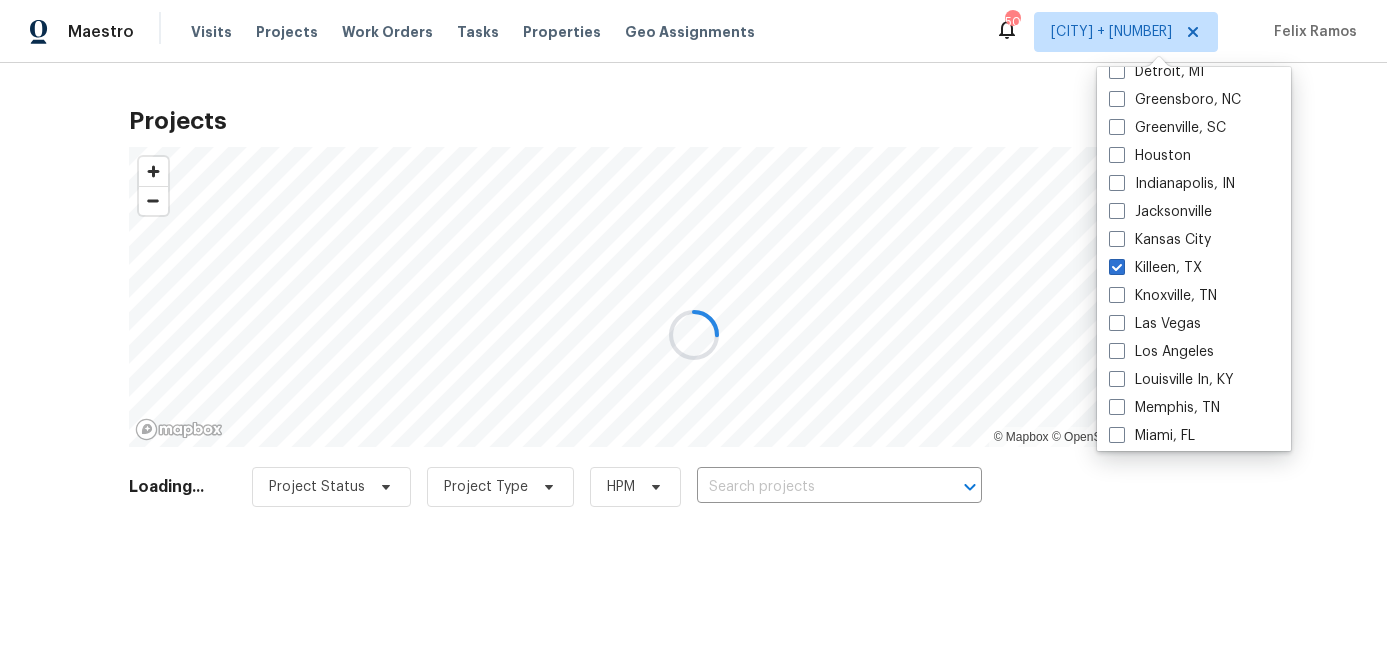click at bounding box center (693, 334) 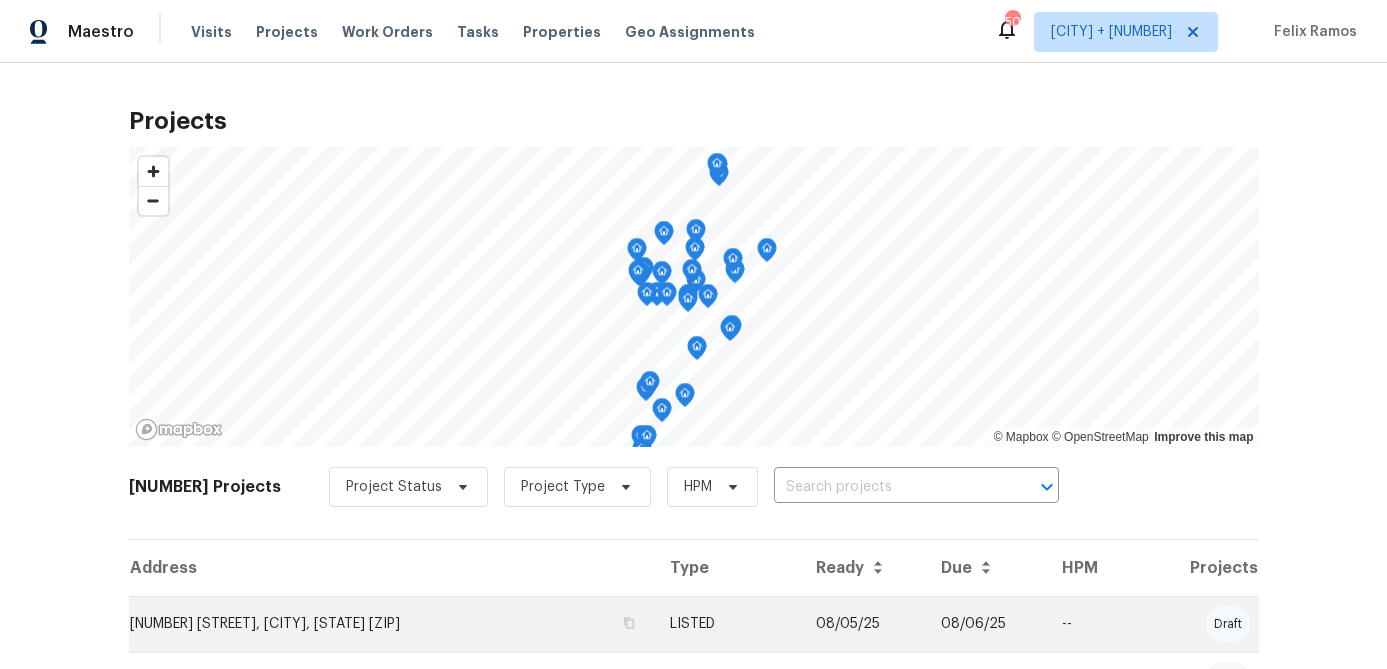 click on "812 Draco Dr, Killeen, TX 76542" at bounding box center (392, 624) 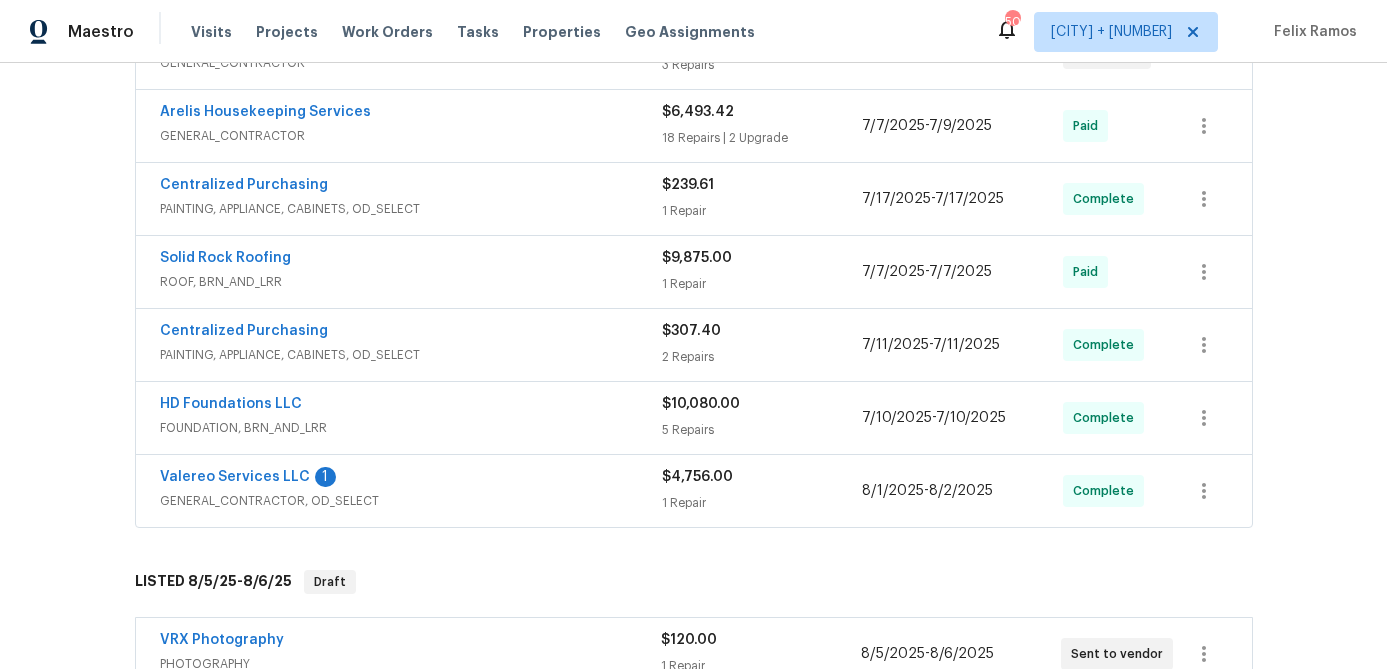 scroll, scrollTop: 435, scrollLeft: 0, axis: vertical 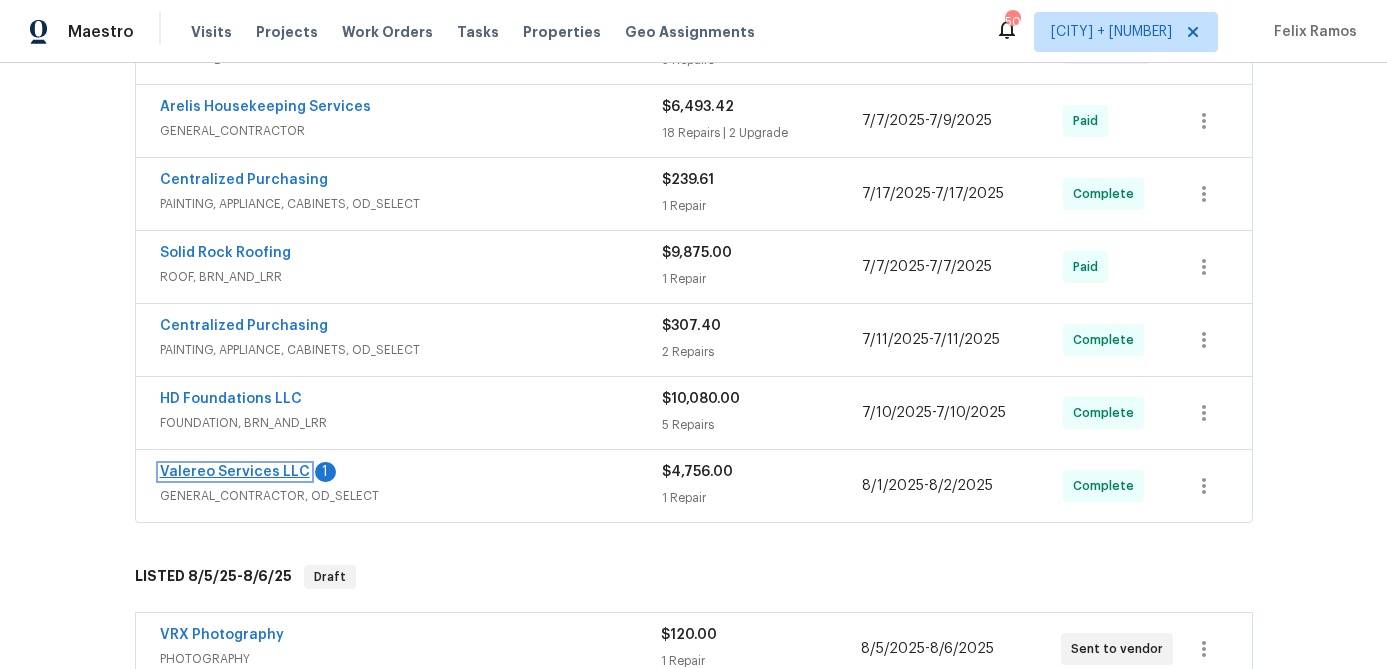 click on "Valereo Services LLC" at bounding box center [235, 472] 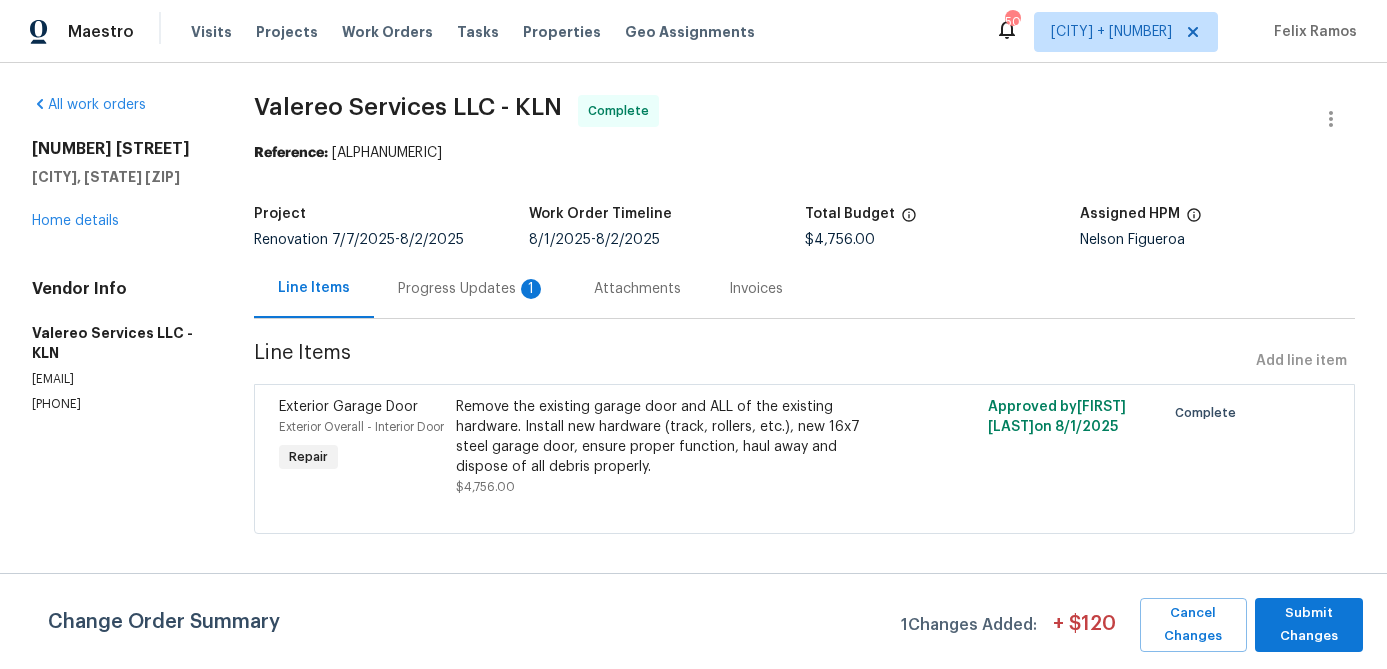 click on "Progress Updates 1" at bounding box center (472, 289) 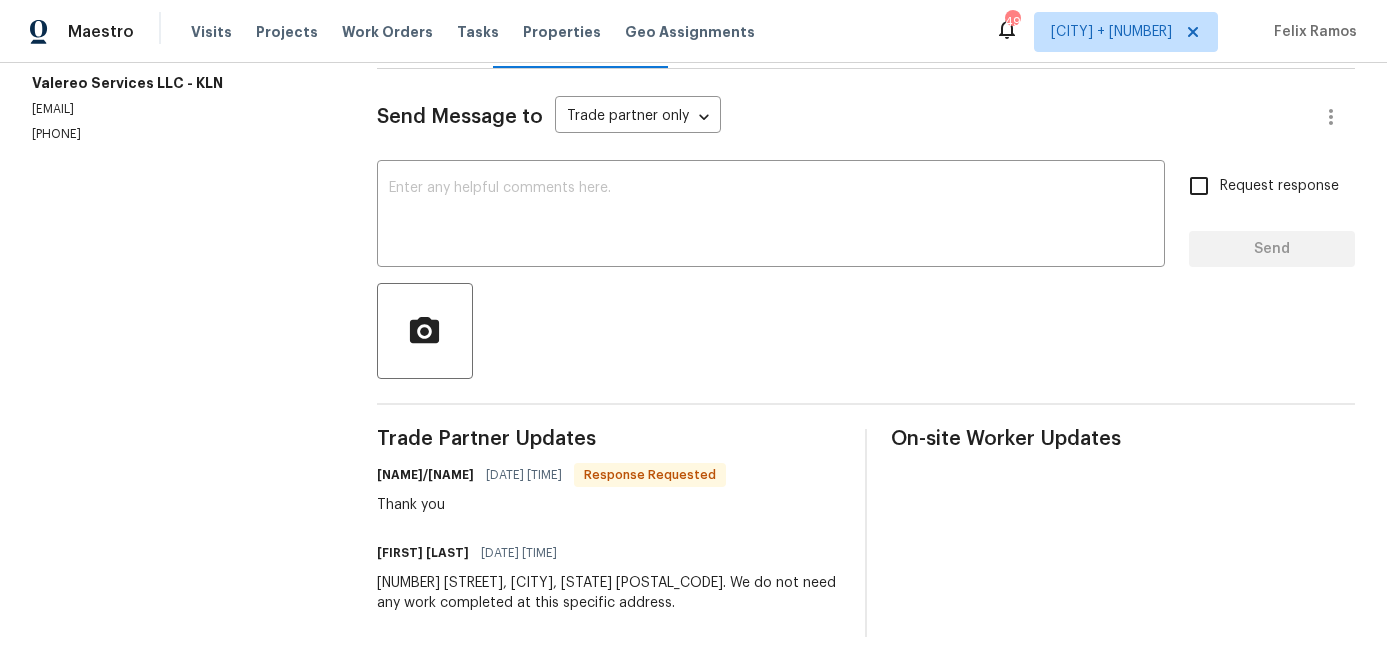 scroll, scrollTop: 0, scrollLeft: 0, axis: both 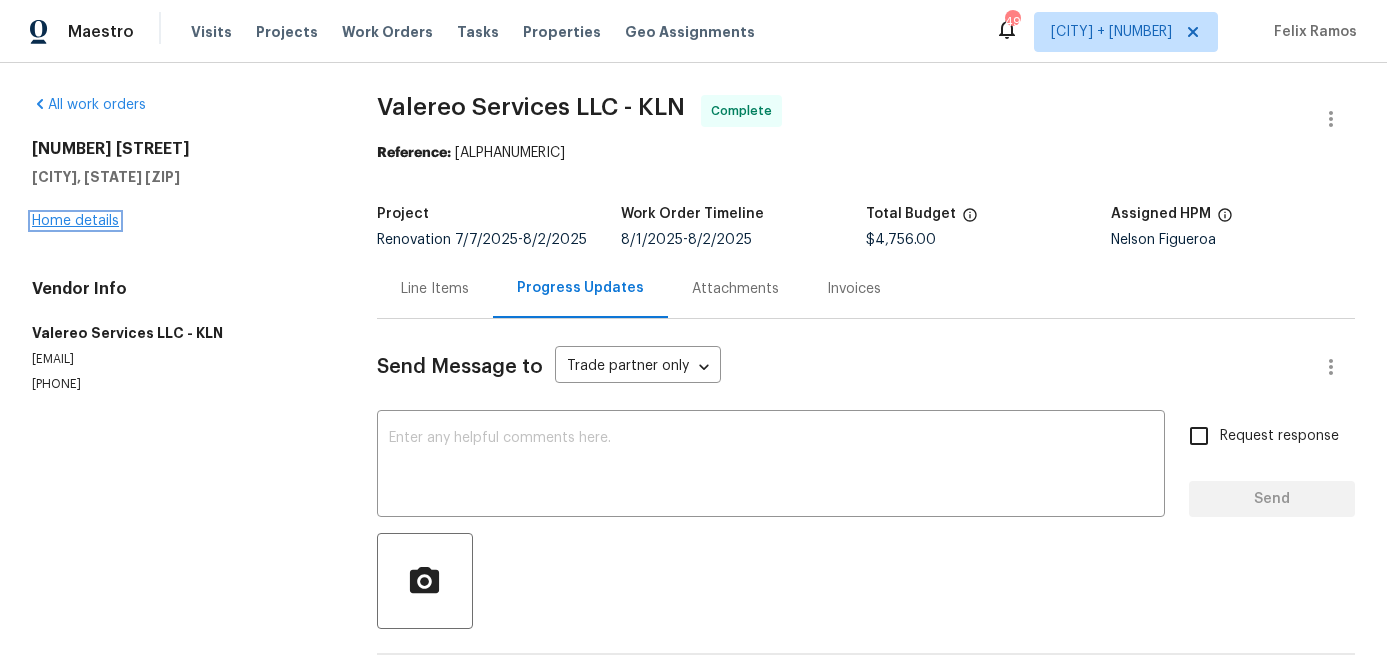 click on "Home details" at bounding box center (75, 221) 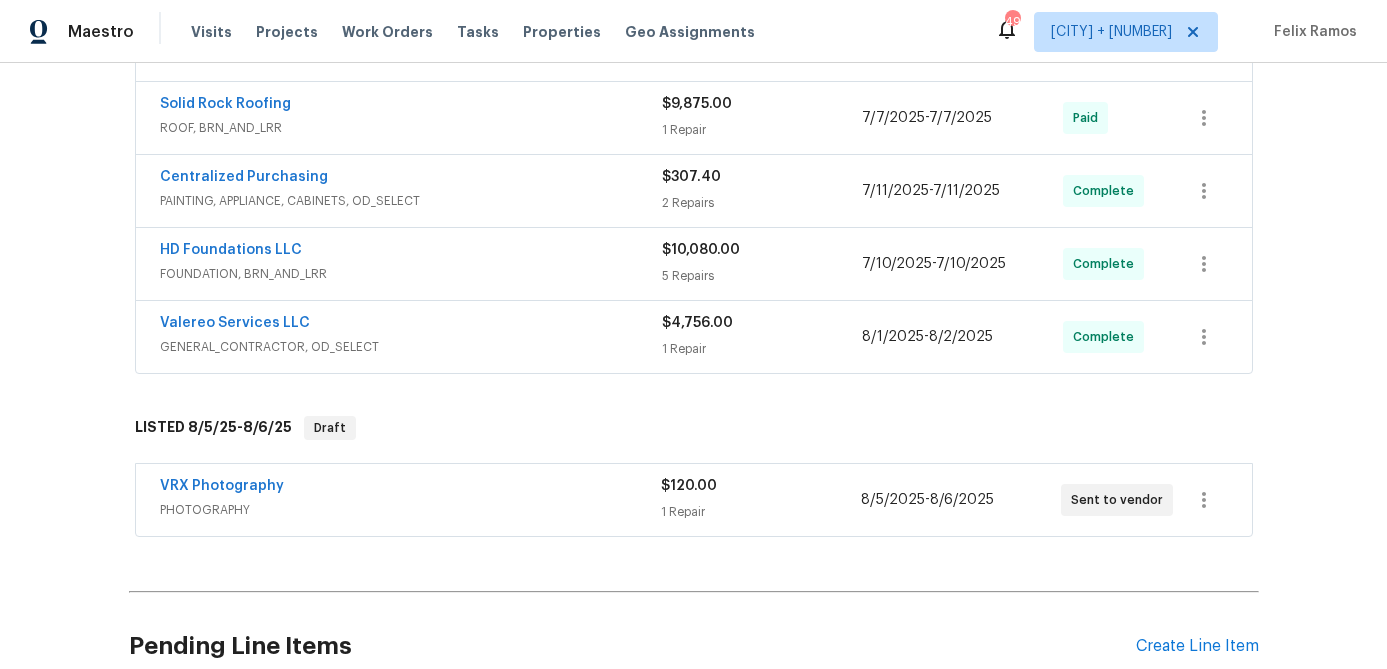scroll, scrollTop: 580, scrollLeft: 0, axis: vertical 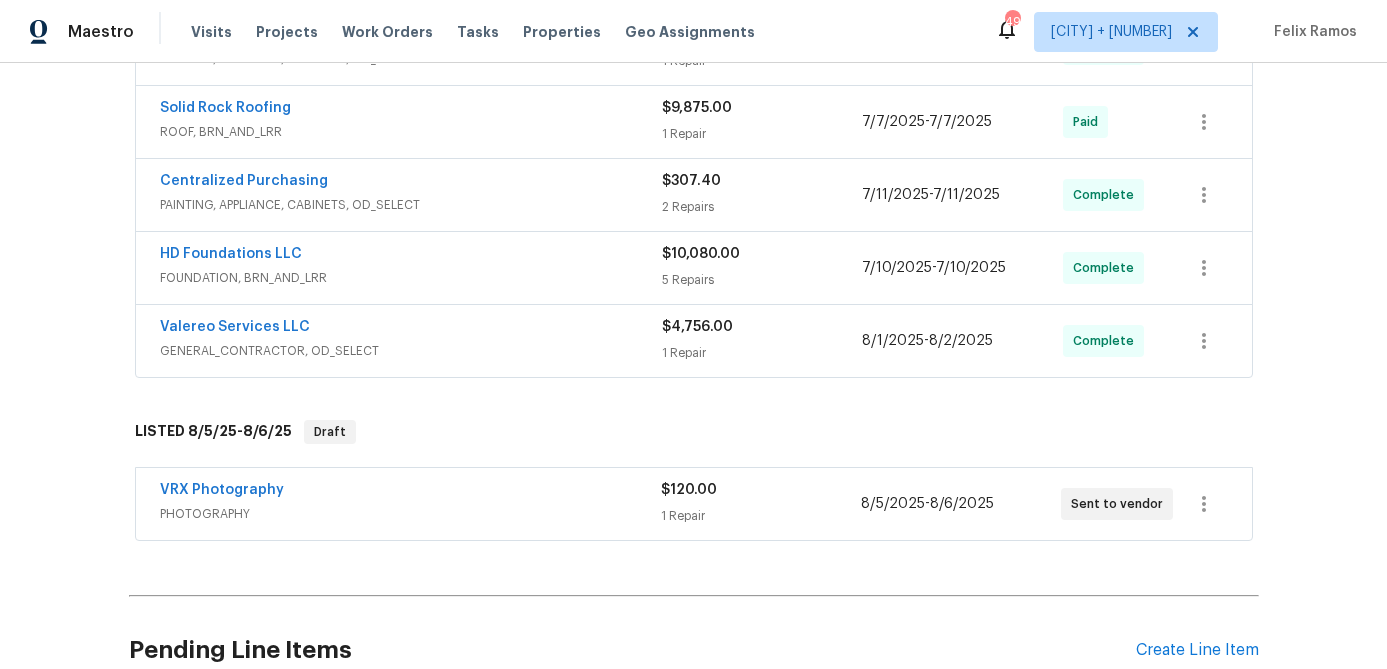 click on "FOUNDATION, BRN_AND_LRR" at bounding box center (411, 278) 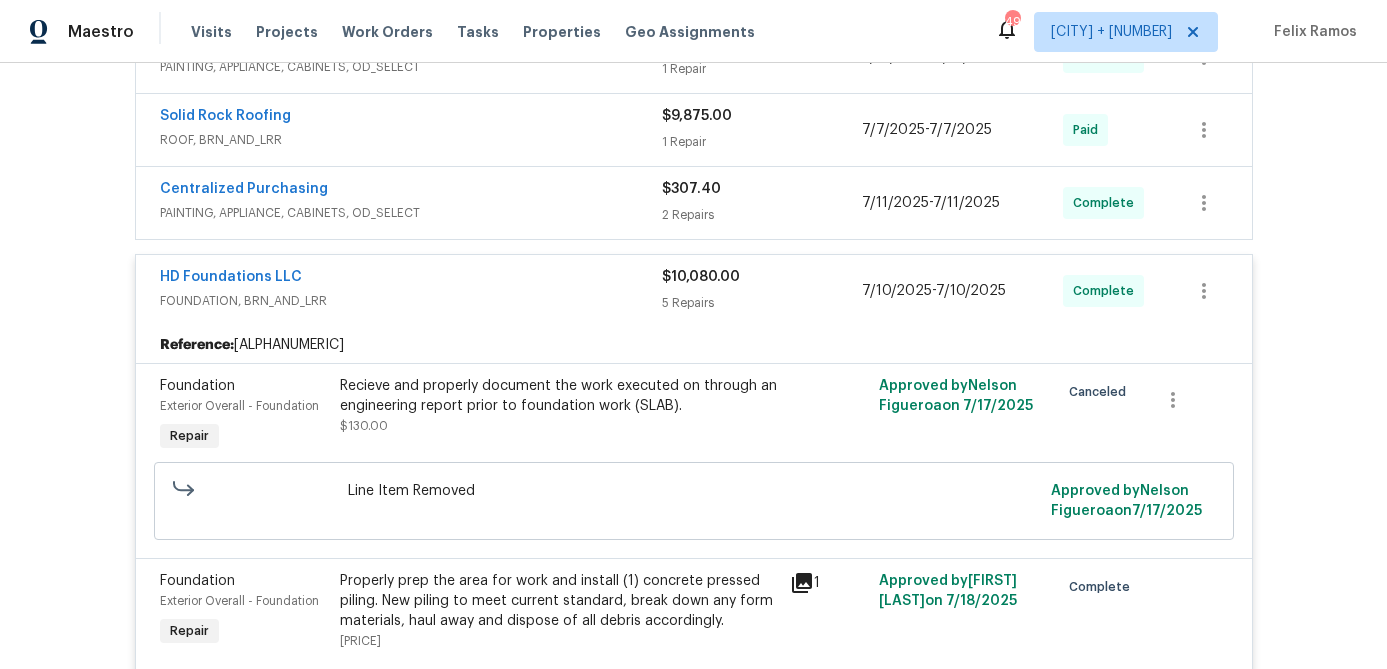 scroll, scrollTop: 569, scrollLeft: 0, axis: vertical 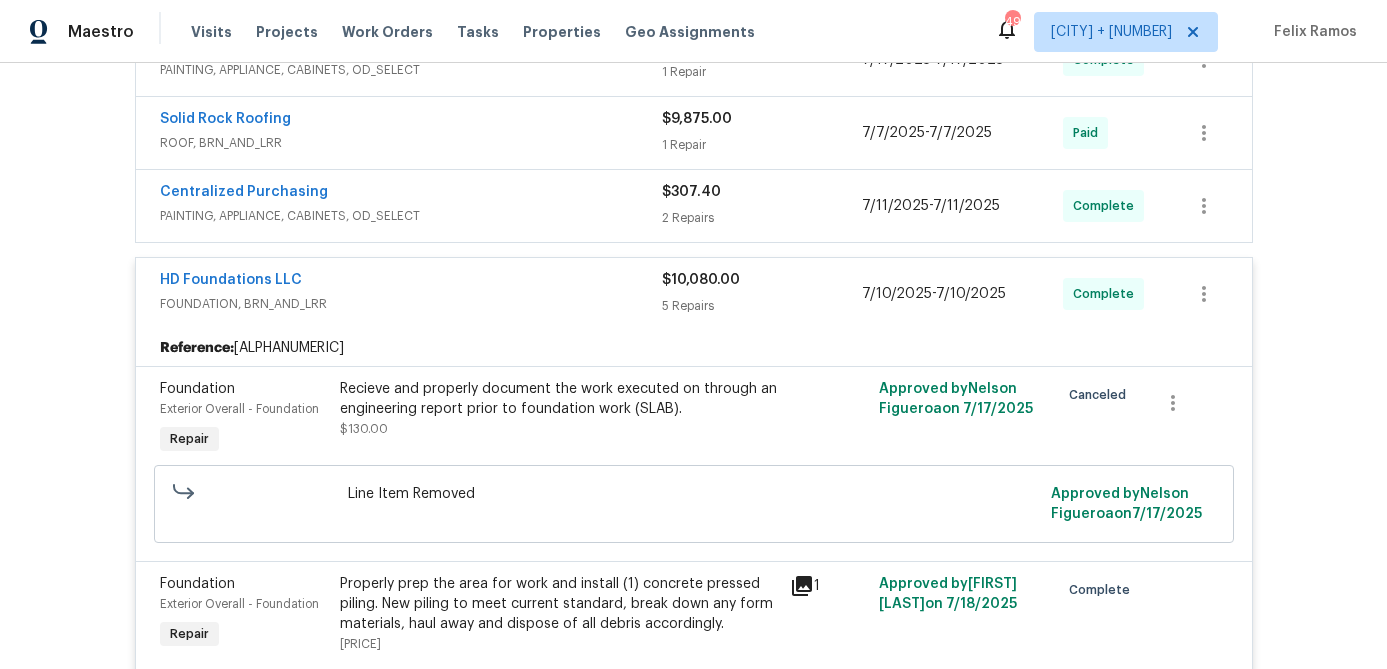 click on "HD Foundations LLC" at bounding box center [411, 282] 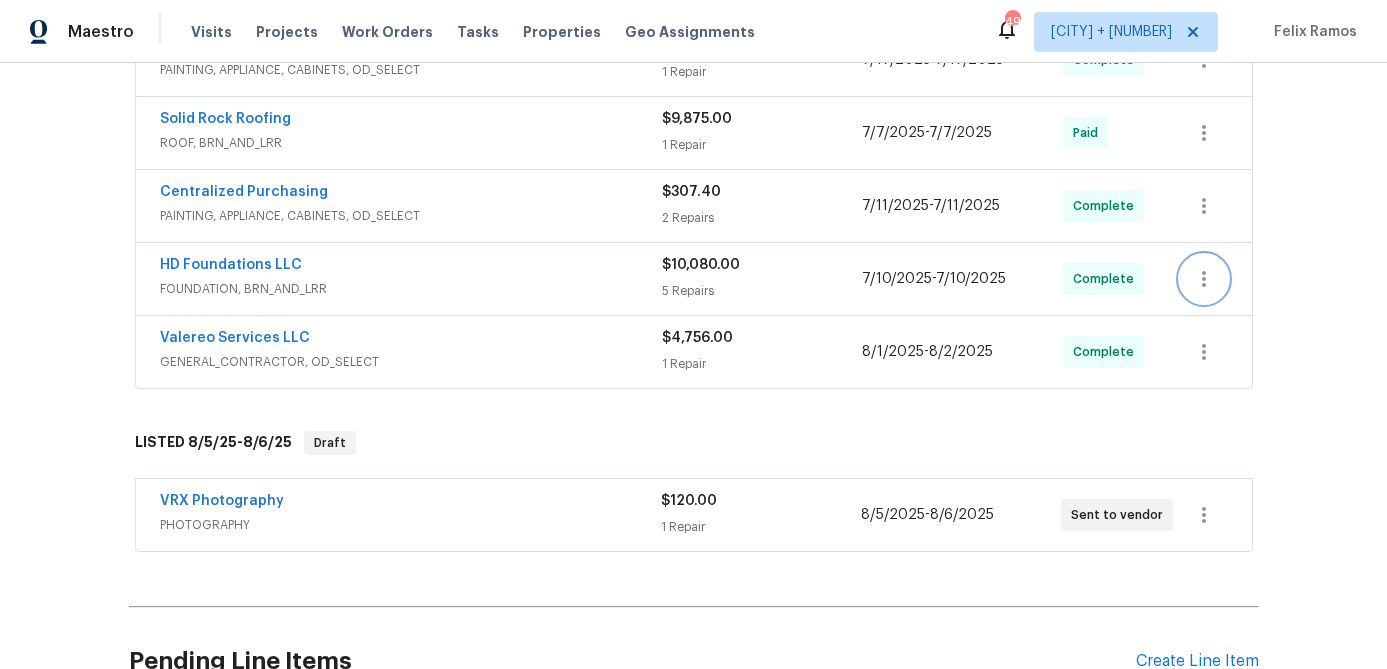 click 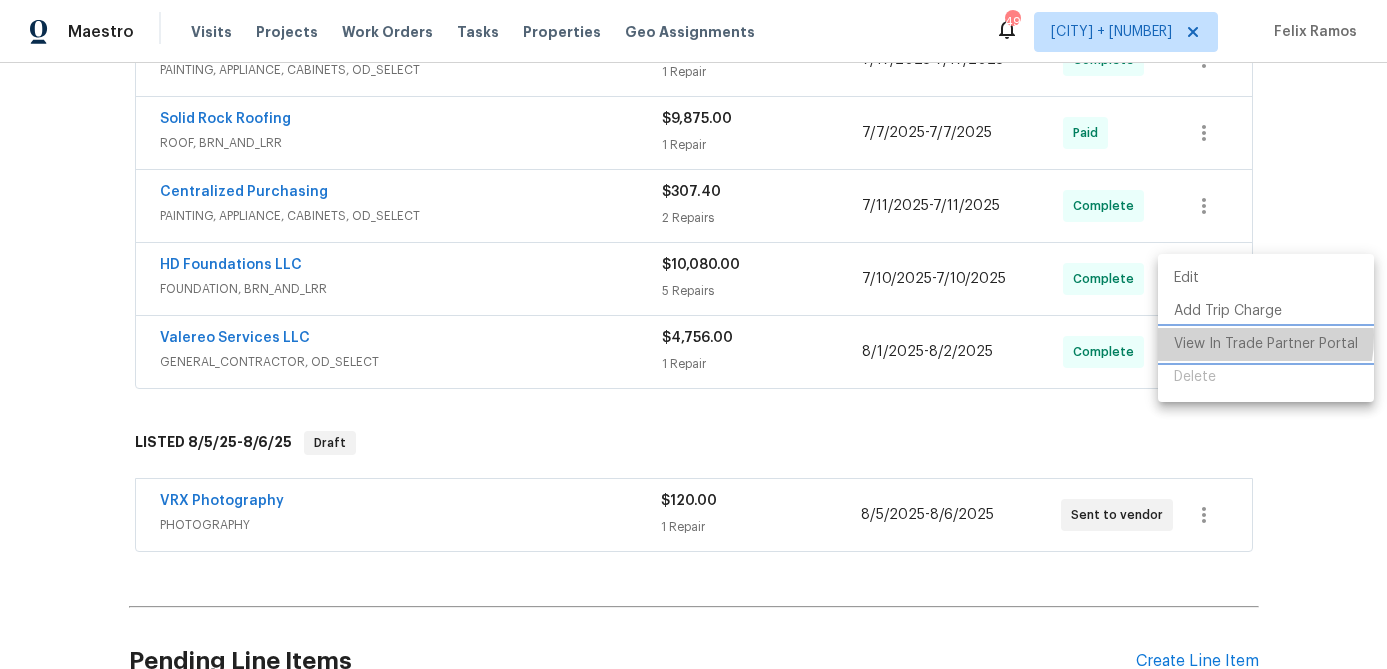 click on "View In Trade Partner Portal" at bounding box center [1266, 344] 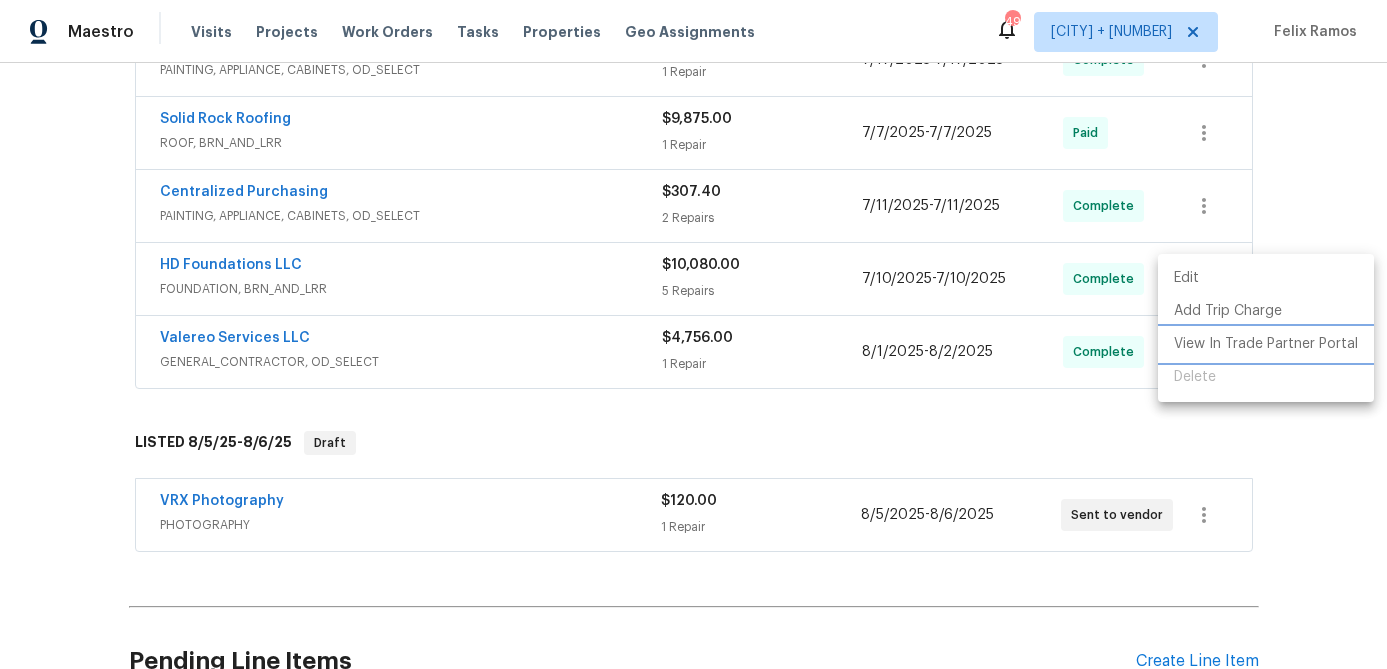 click on "View In Trade Partner Portal" at bounding box center [1266, 344] 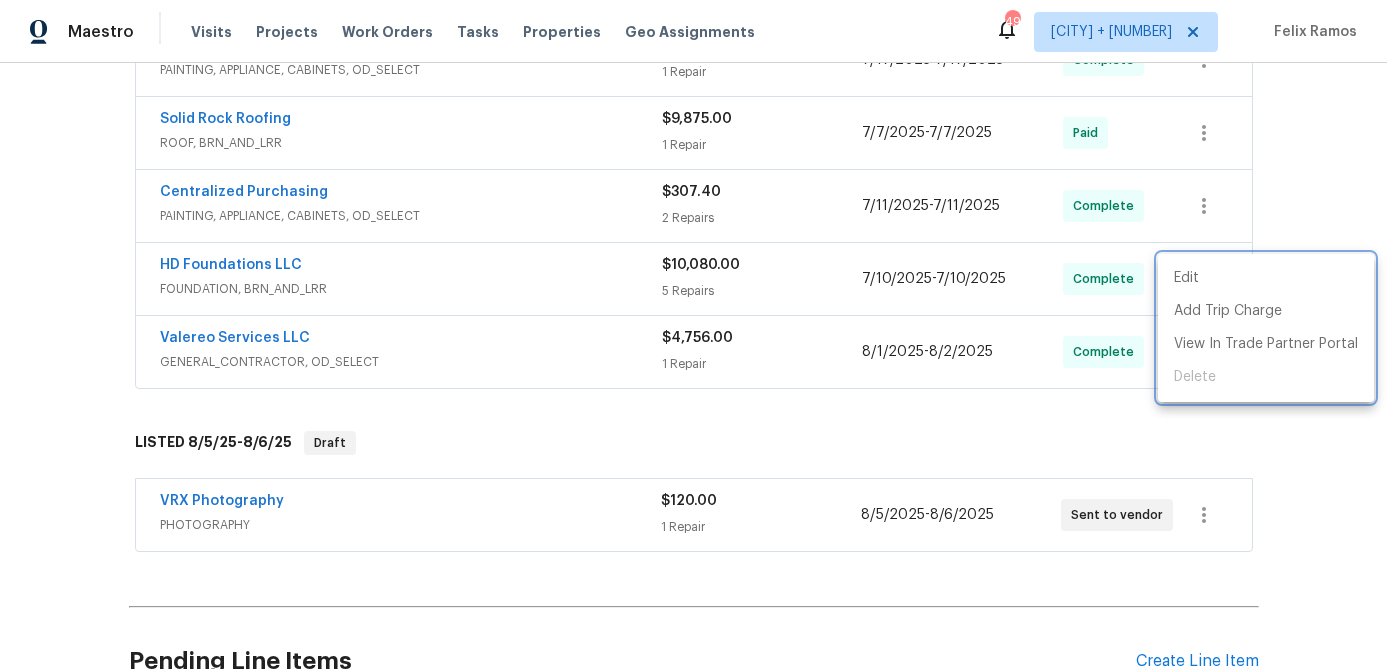 click at bounding box center (693, 334) 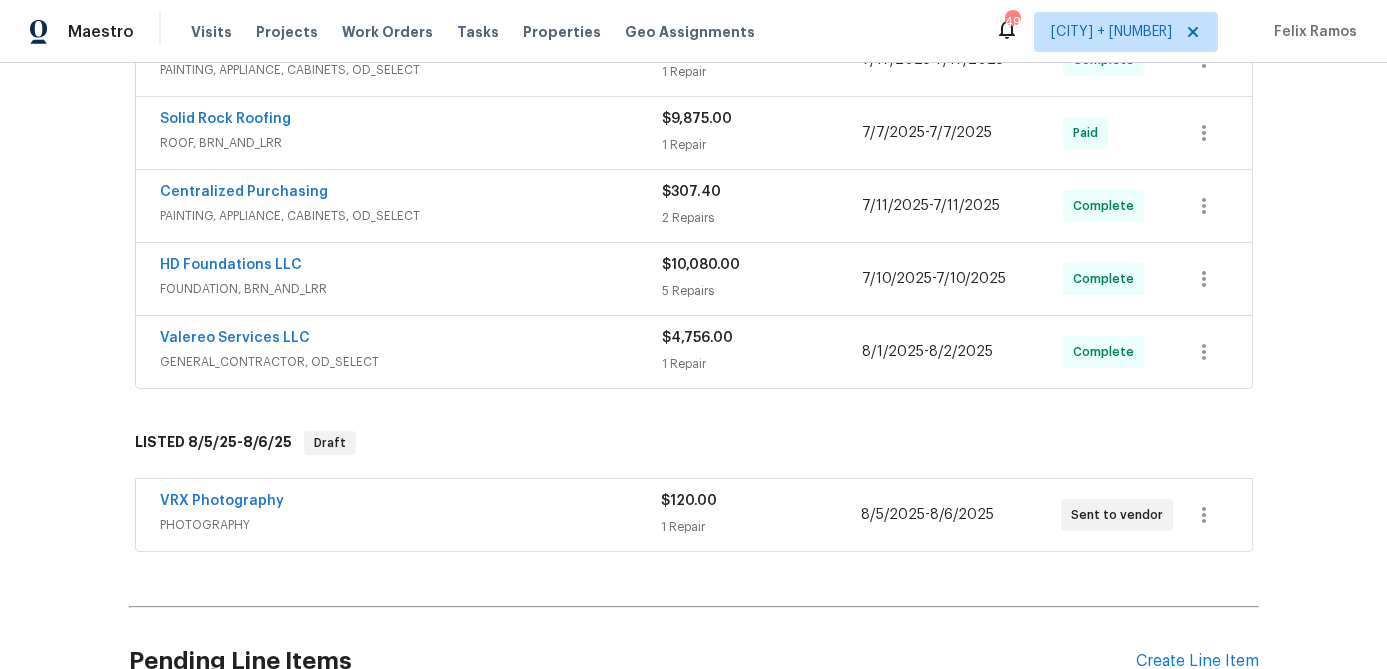 click on "FOUNDATION, BRN_AND_LRR" at bounding box center [411, 289] 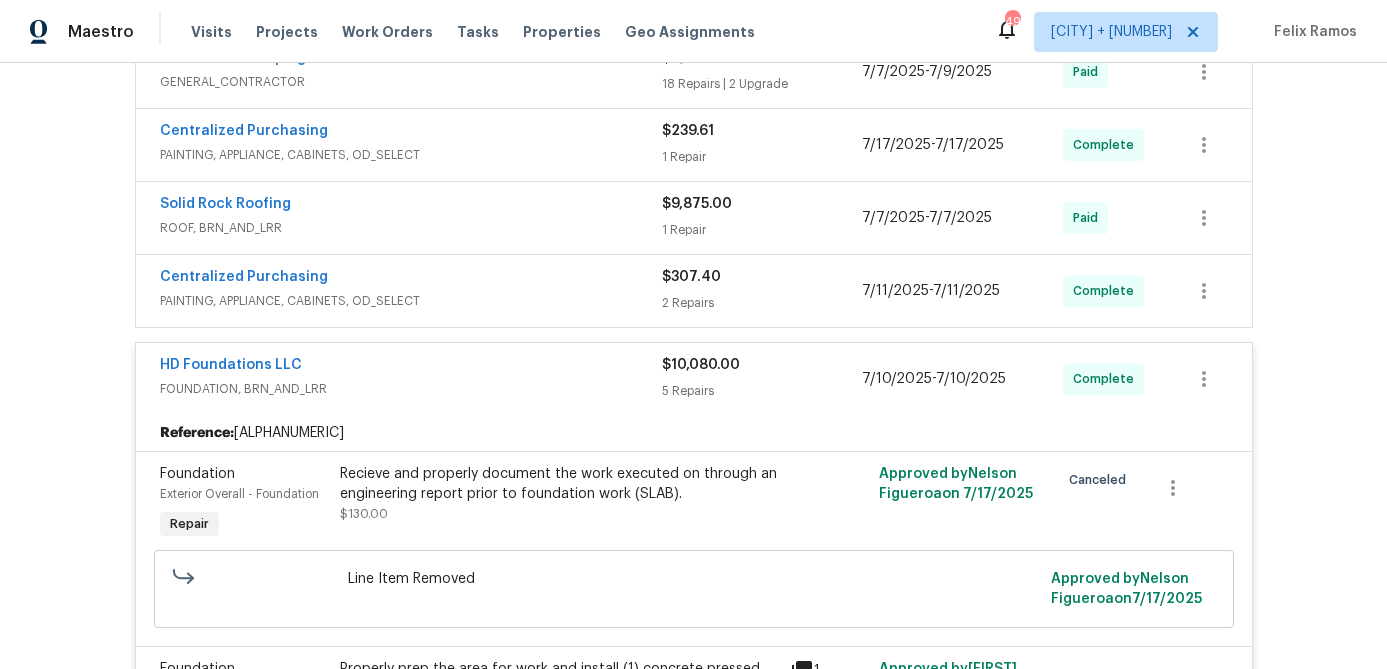 scroll, scrollTop: 462, scrollLeft: 0, axis: vertical 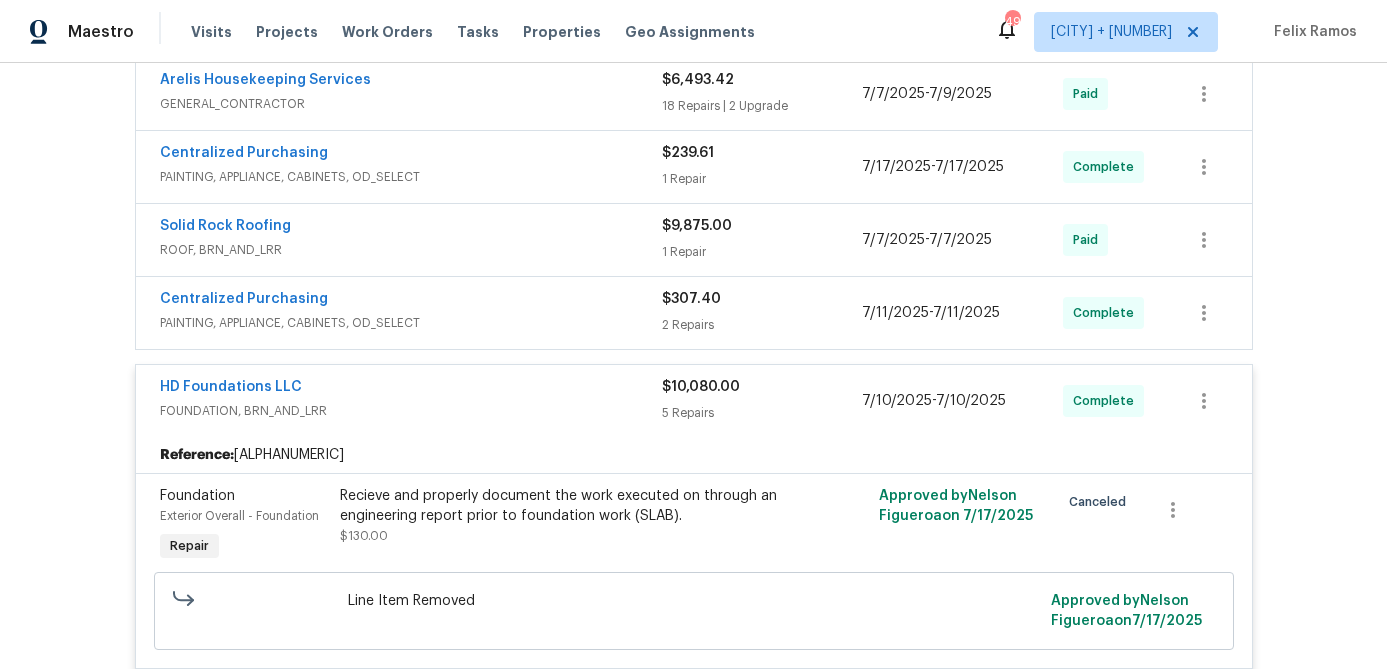 click on "HD Foundations LLC" at bounding box center (411, 389) 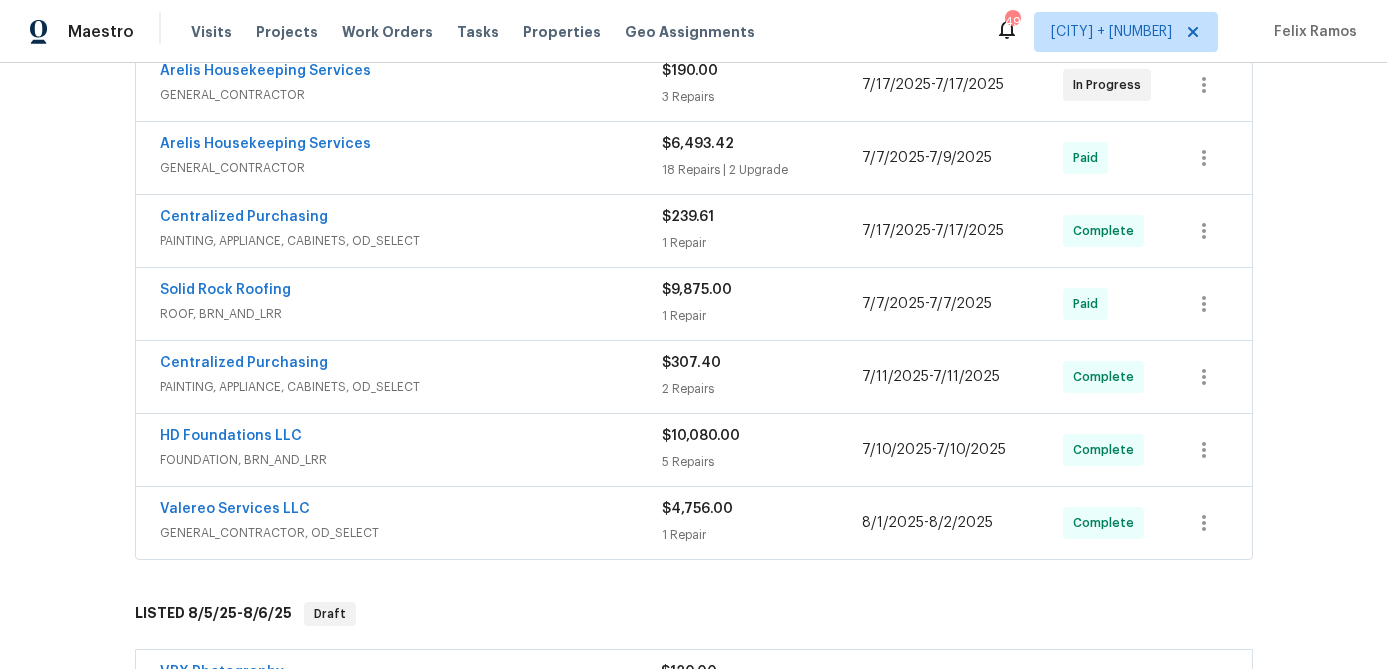 scroll, scrollTop: 0, scrollLeft: 0, axis: both 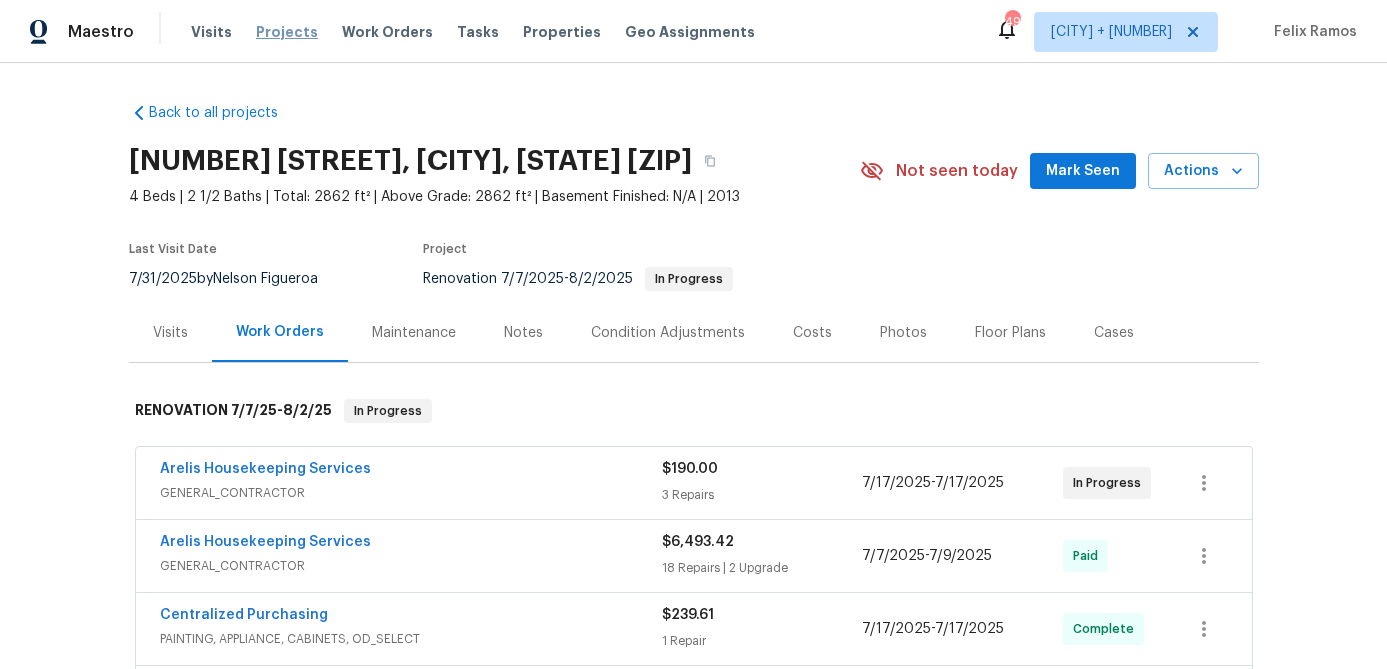 click on "Projects" at bounding box center [287, 32] 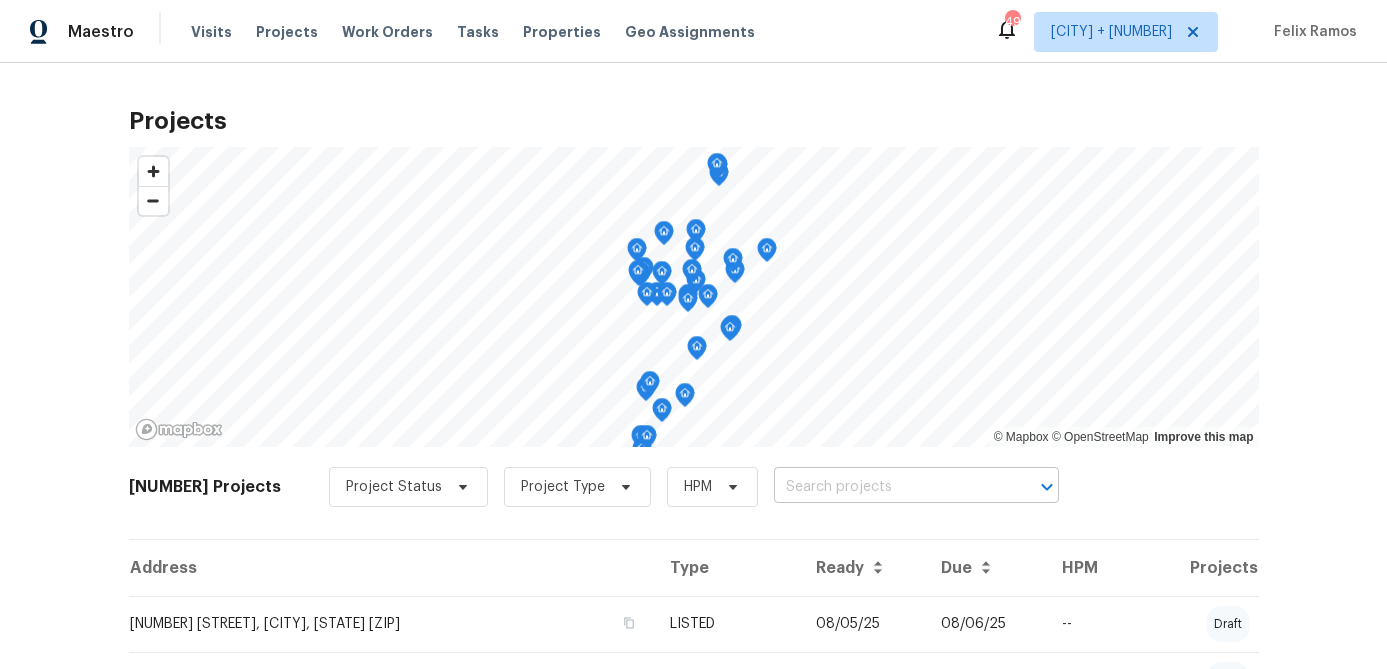 click at bounding box center (888, 487) 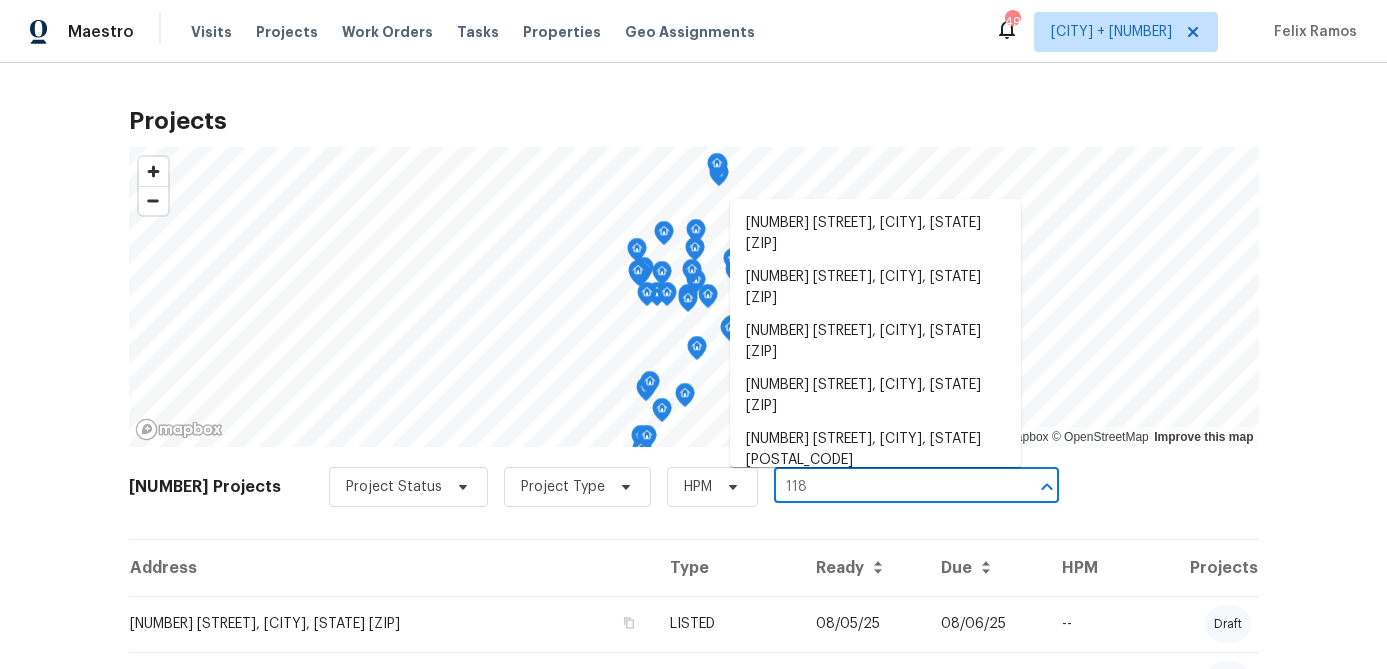 type on "1184" 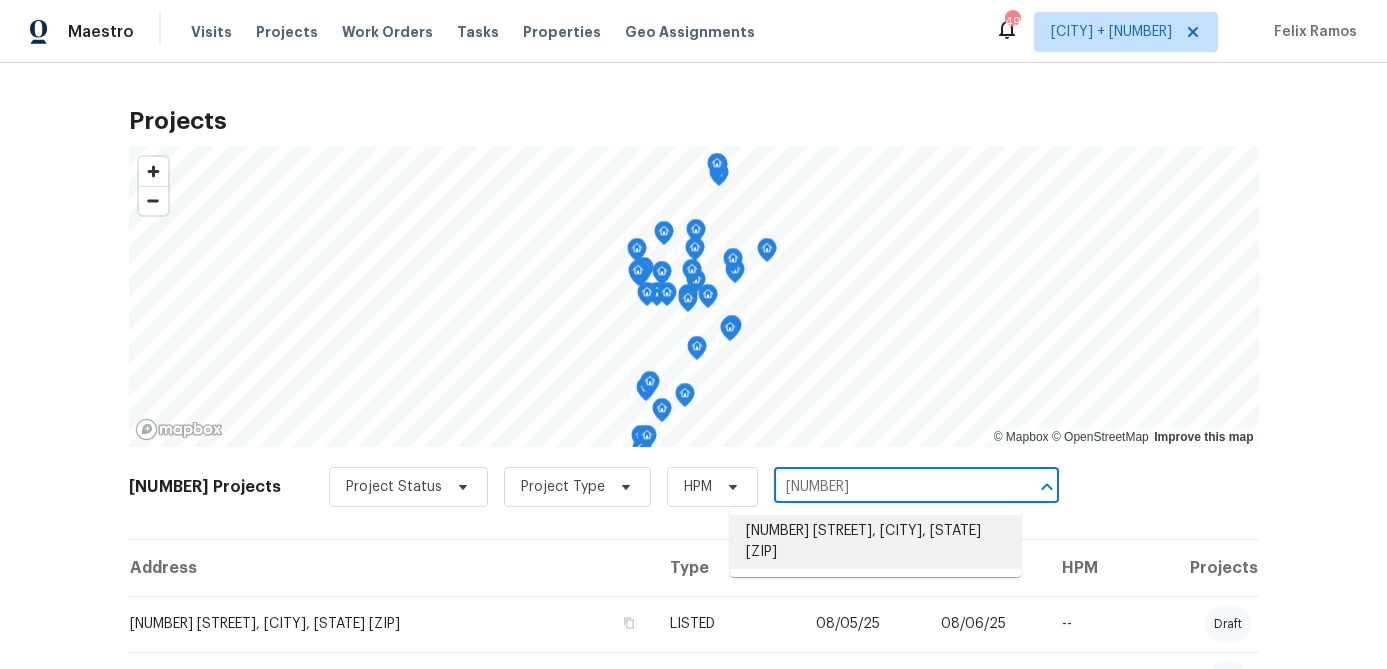 click on "1184 Four Seasons Farm Dr, Kyle, TX 78640" at bounding box center (875, 542) 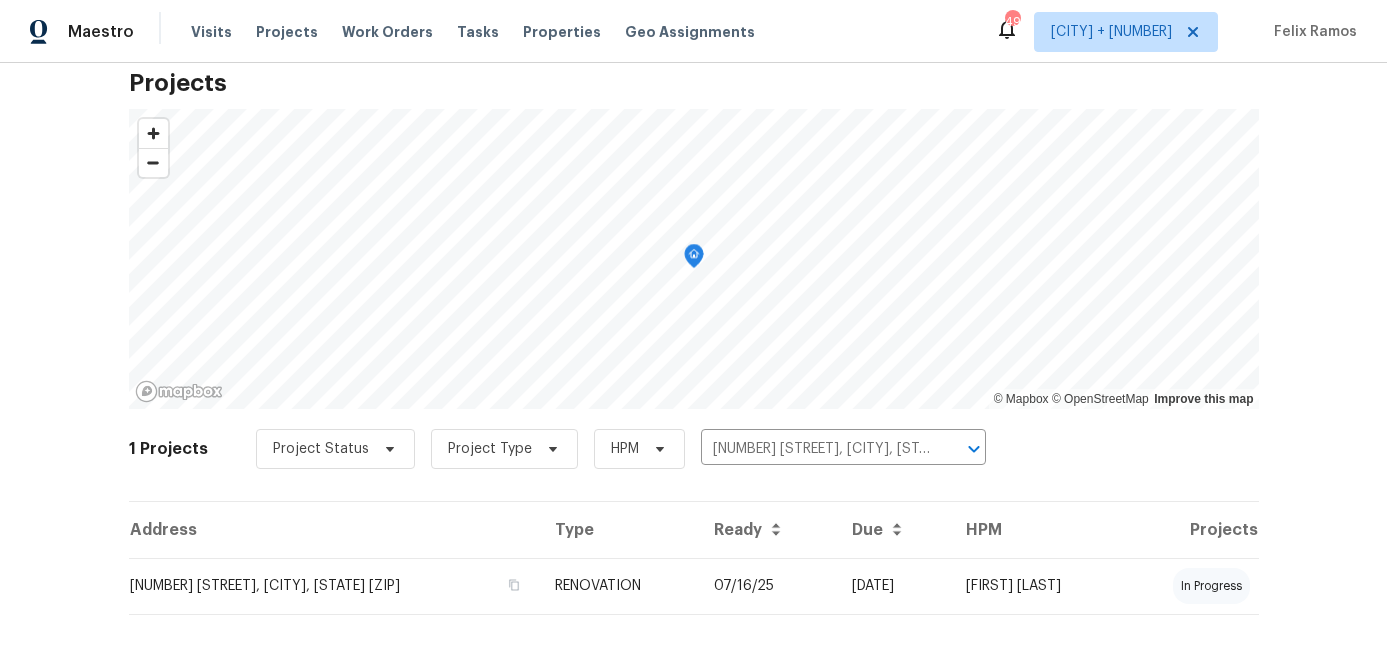 scroll, scrollTop: 47, scrollLeft: 0, axis: vertical 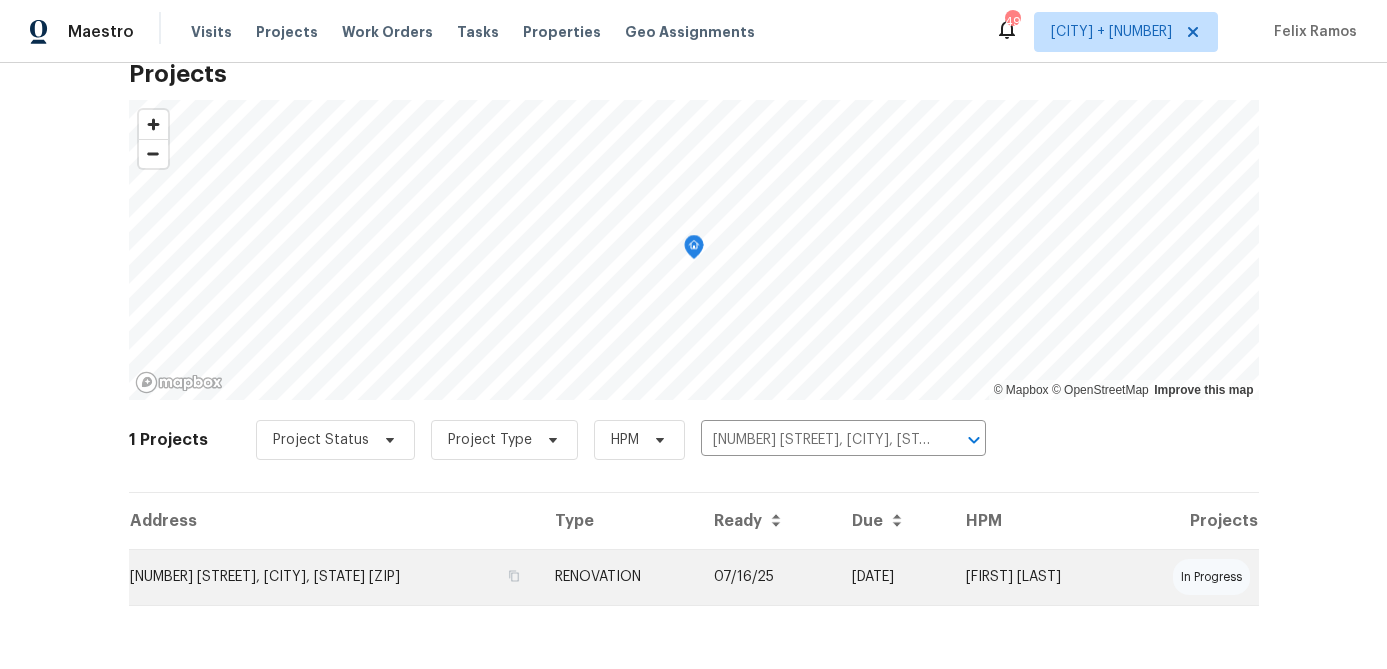 click on "1184 Four Seasons Farm Dr, Kyle, TX 78640" at bounding box center [334, 577] 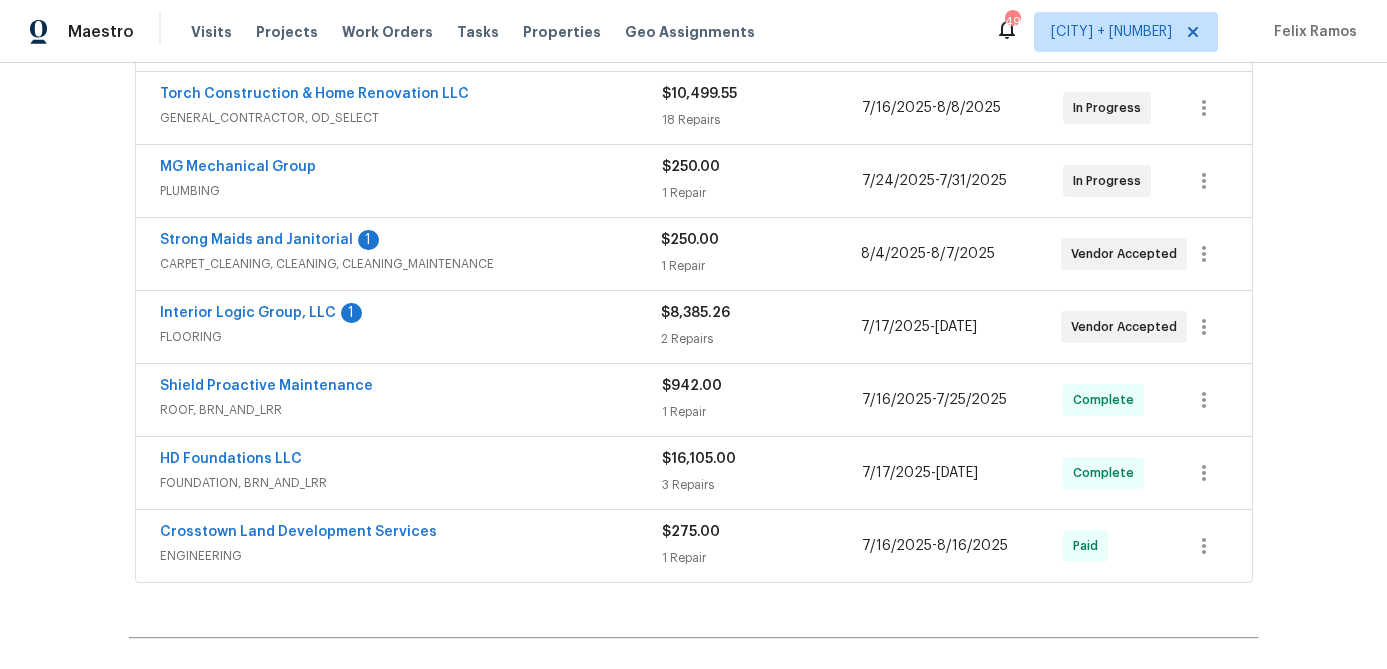 scroll, scrollTop: 527, scrollLeft: 0, axis: vertical 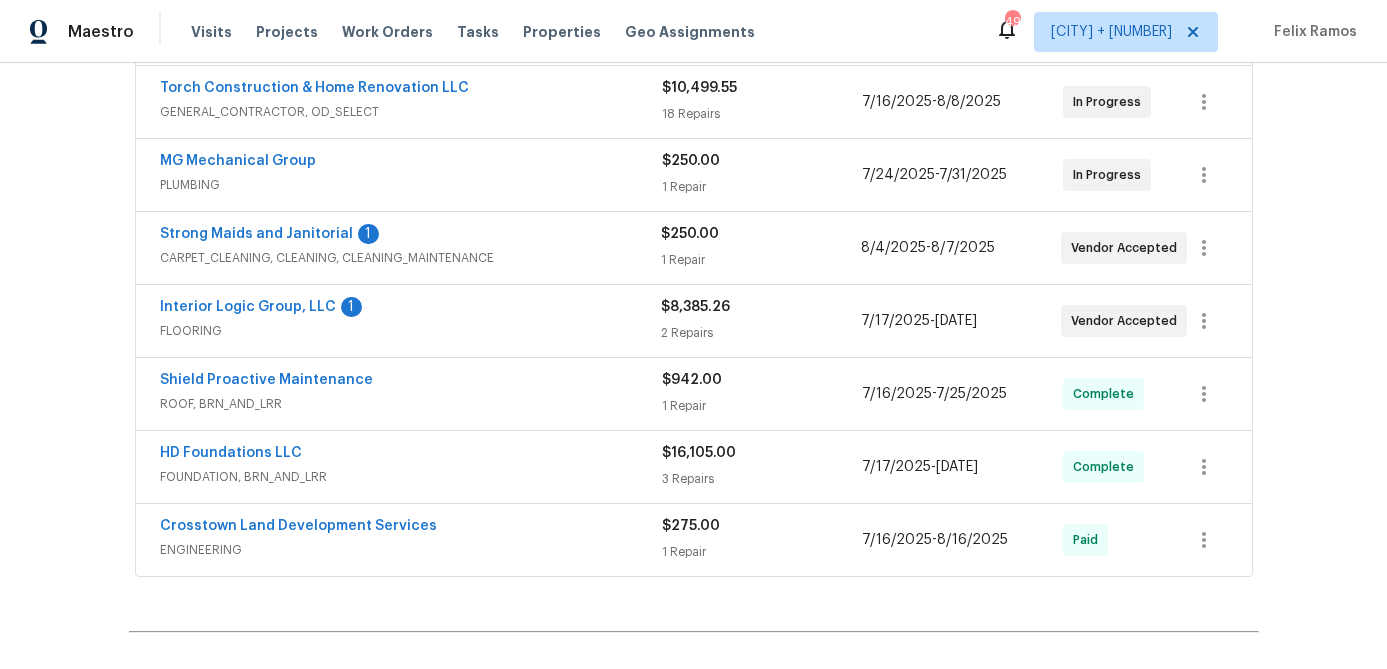 click on "FOUNDATION, BRN_AND_LRR" at bounding box center (411, 477) 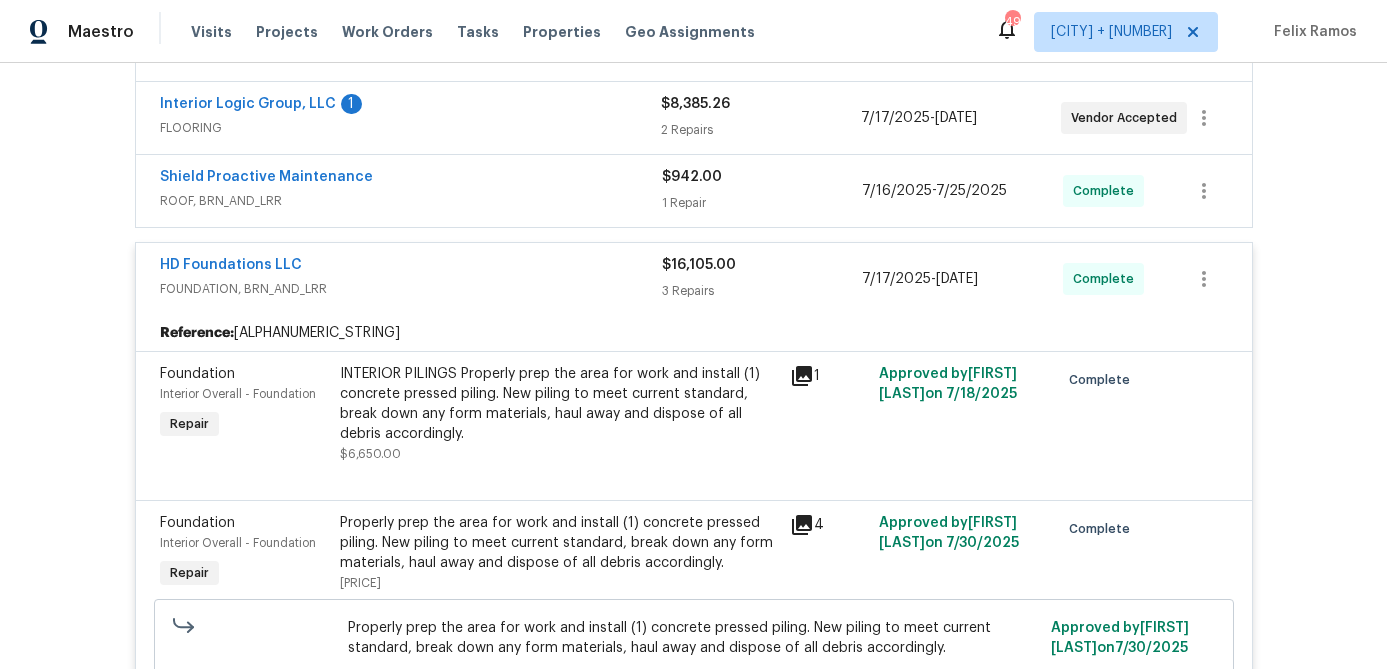 scroll, scrollTop: 736, scrollLeft: 0, axis: vertical 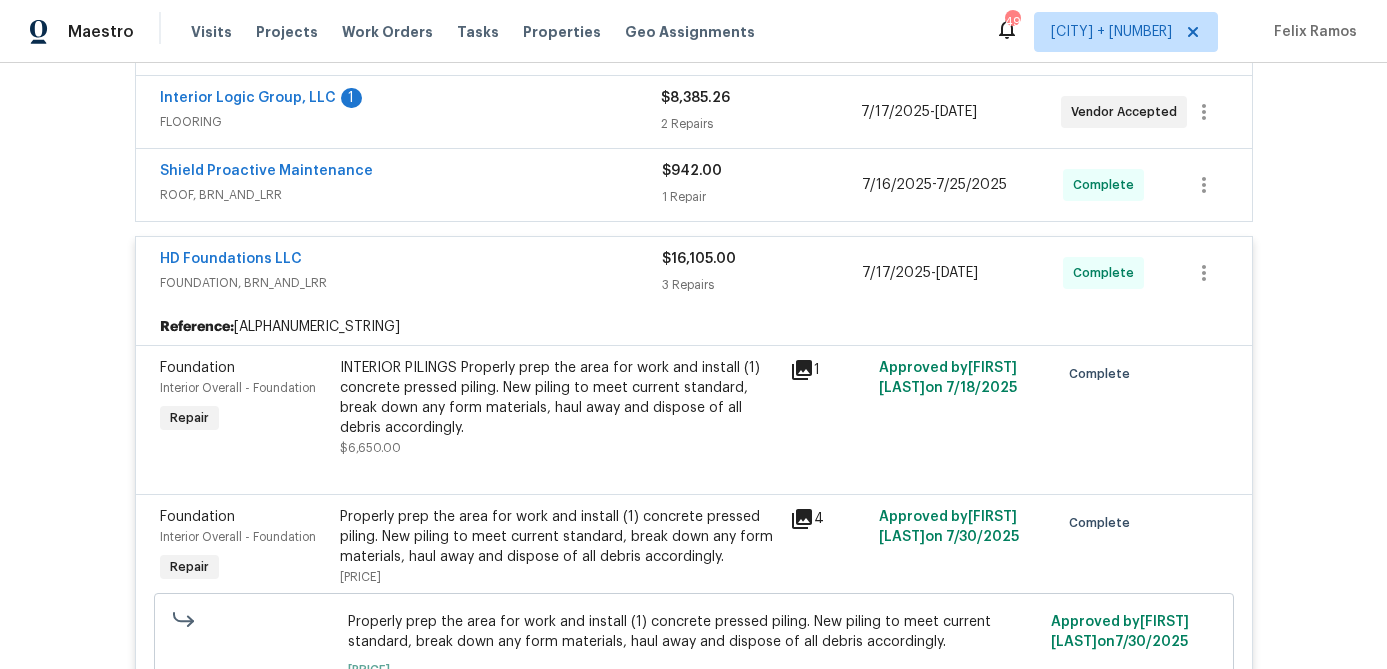 click on "HD Foundations LLC" at bounding box center [411, 261] 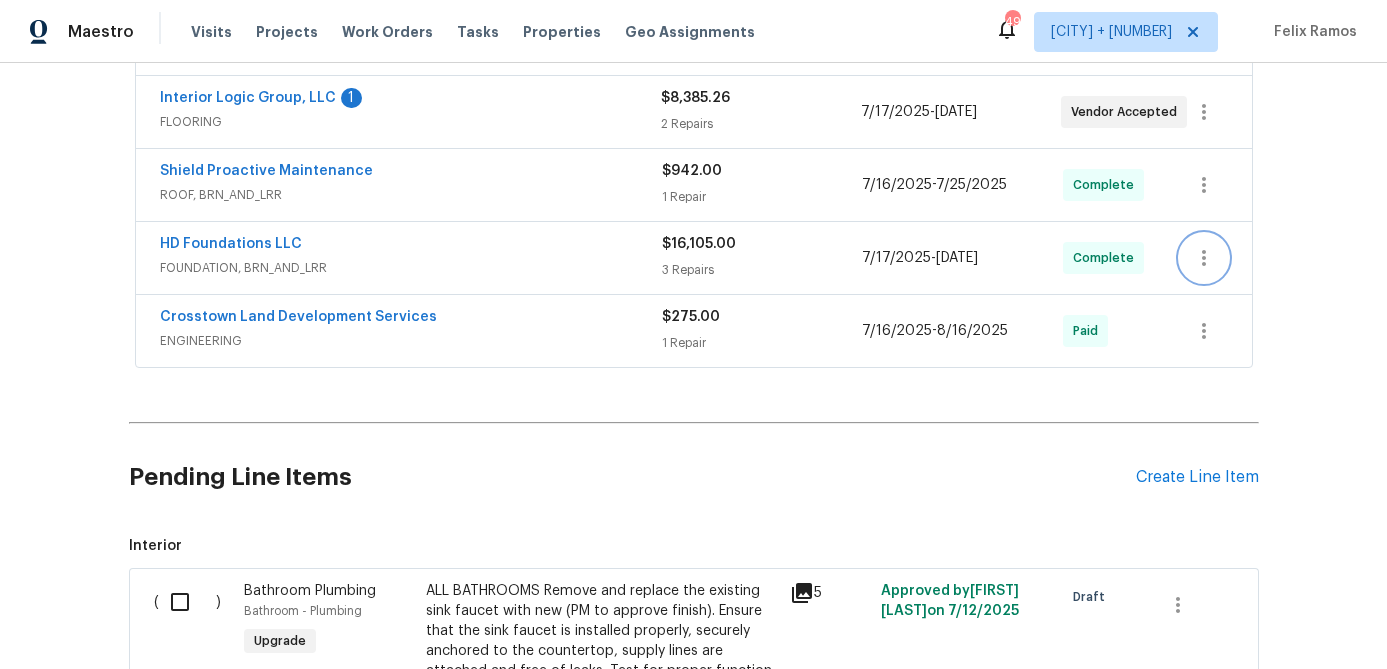 click 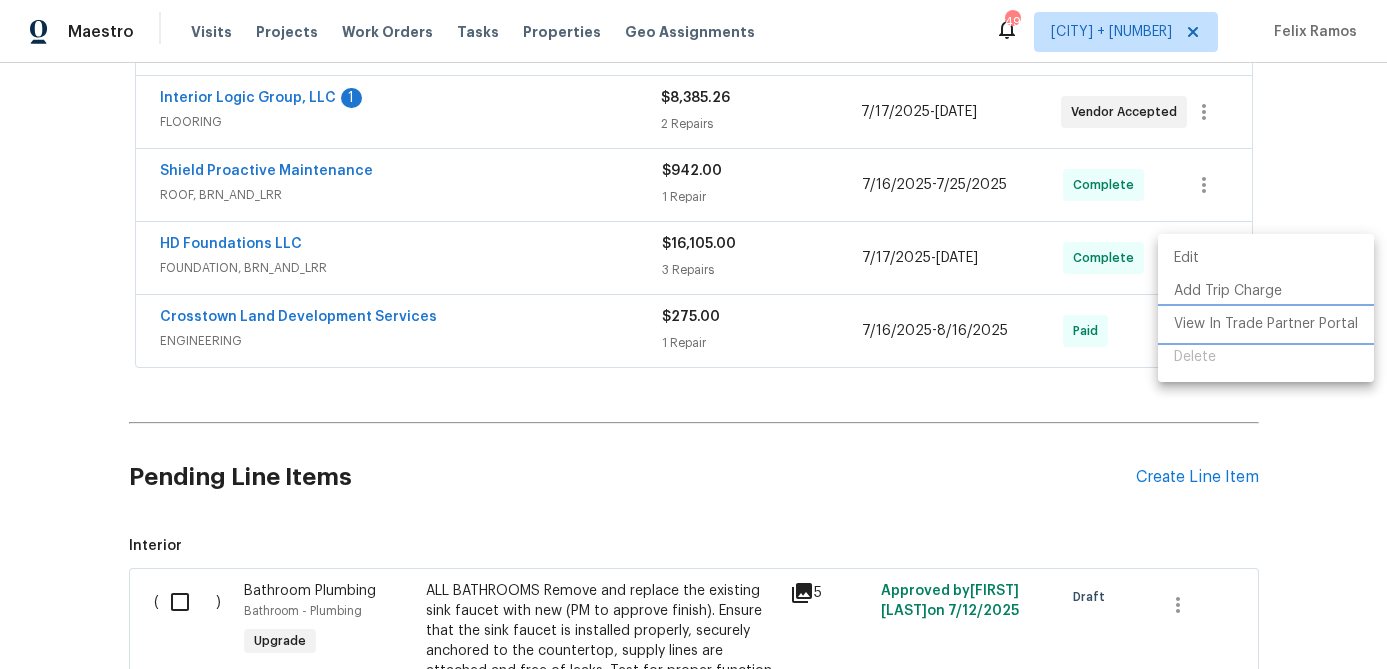 click on "View In Trade Partner Portal" at bounding box center [1266, 324] 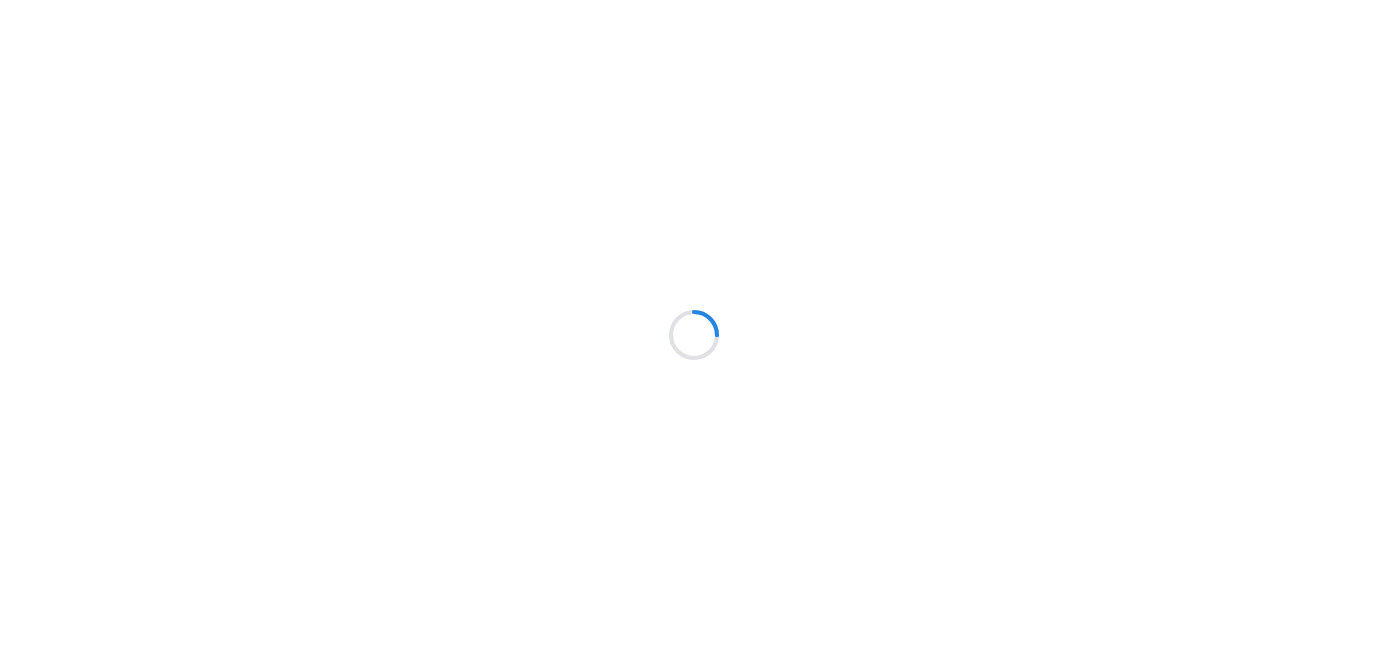 scroll, scrollTop: 0, scrollLeft: 0, axis: both 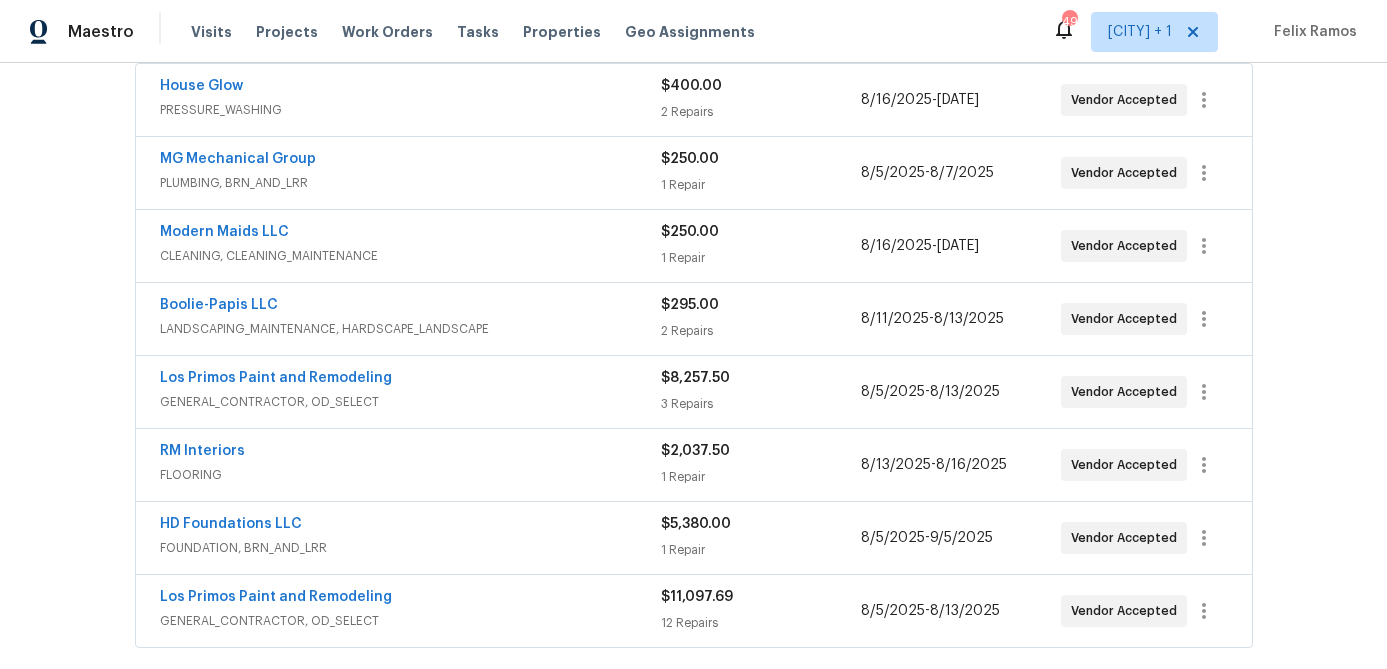 click on "GENERAL_CONTRACTOR, OD_SELECT" at bounding box center (410, 402) 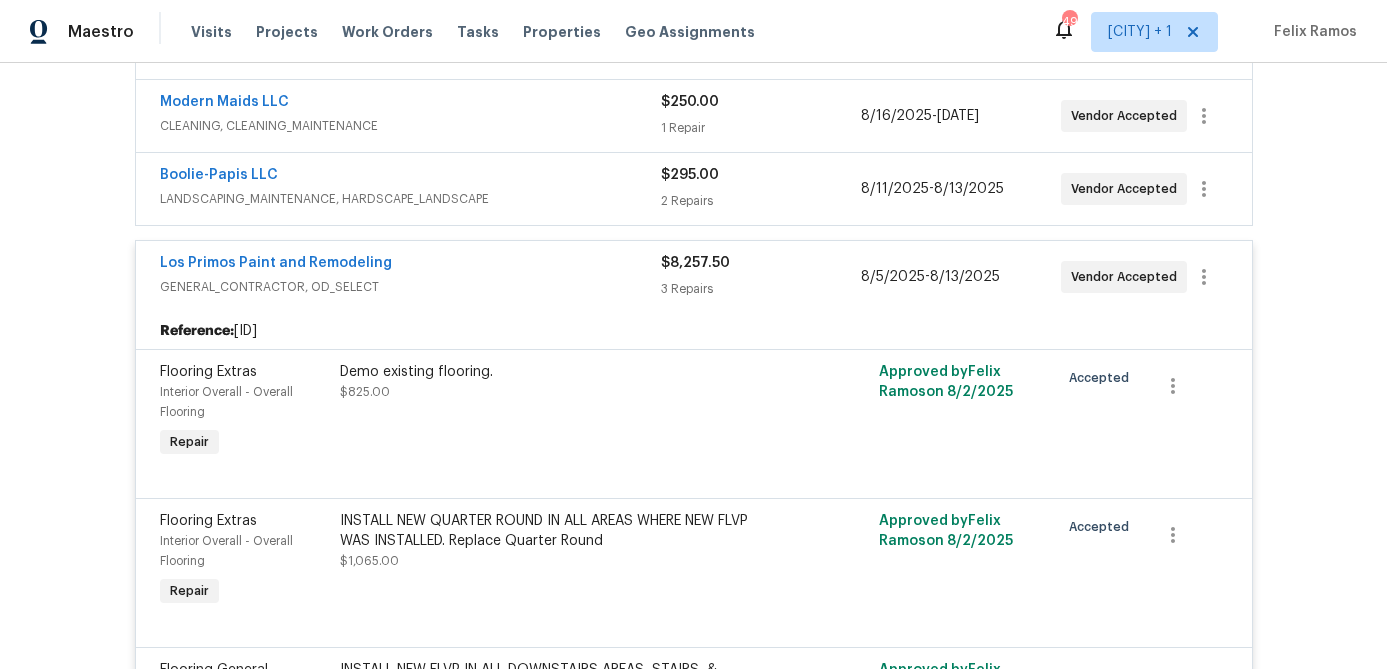 scroll, scrollTop: 447, scrollLeft: 0, axis: vertical 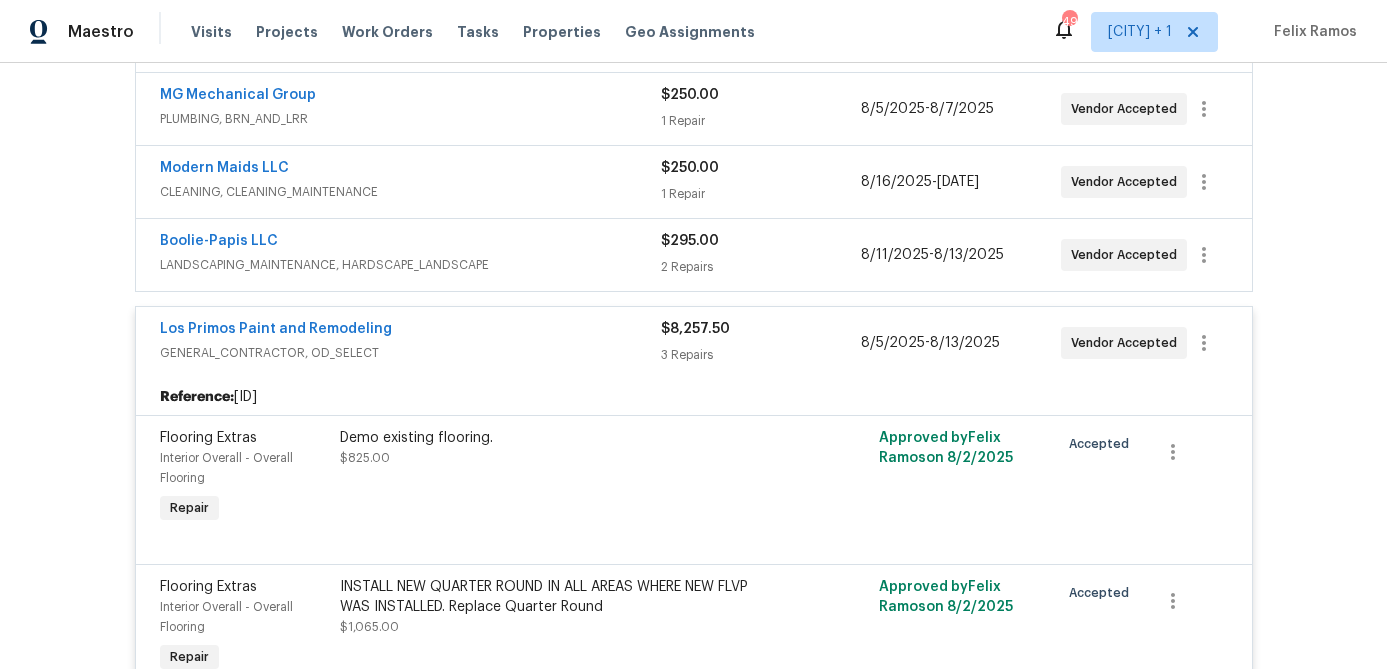 click on "Los Primos Paint and Remodeling" at bounding box center (410, 331) 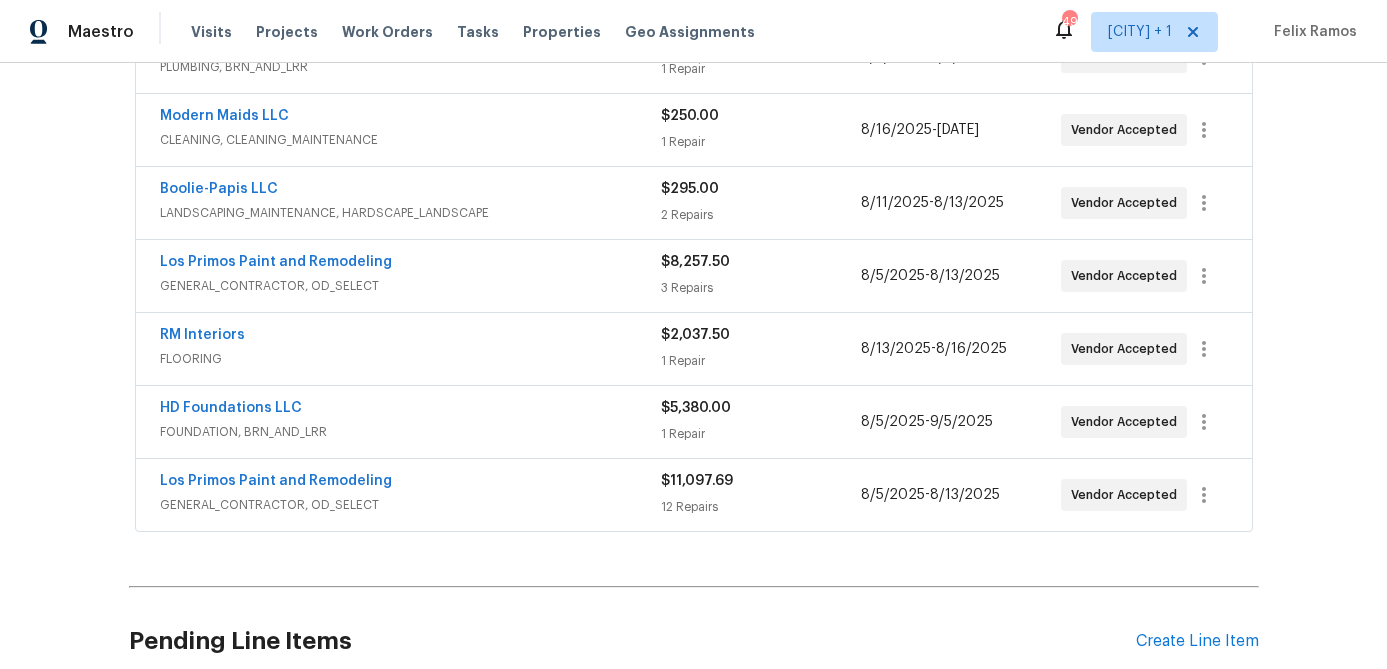 scroll, scrollTop: 529, scrollLeft: 0, axis: vertical 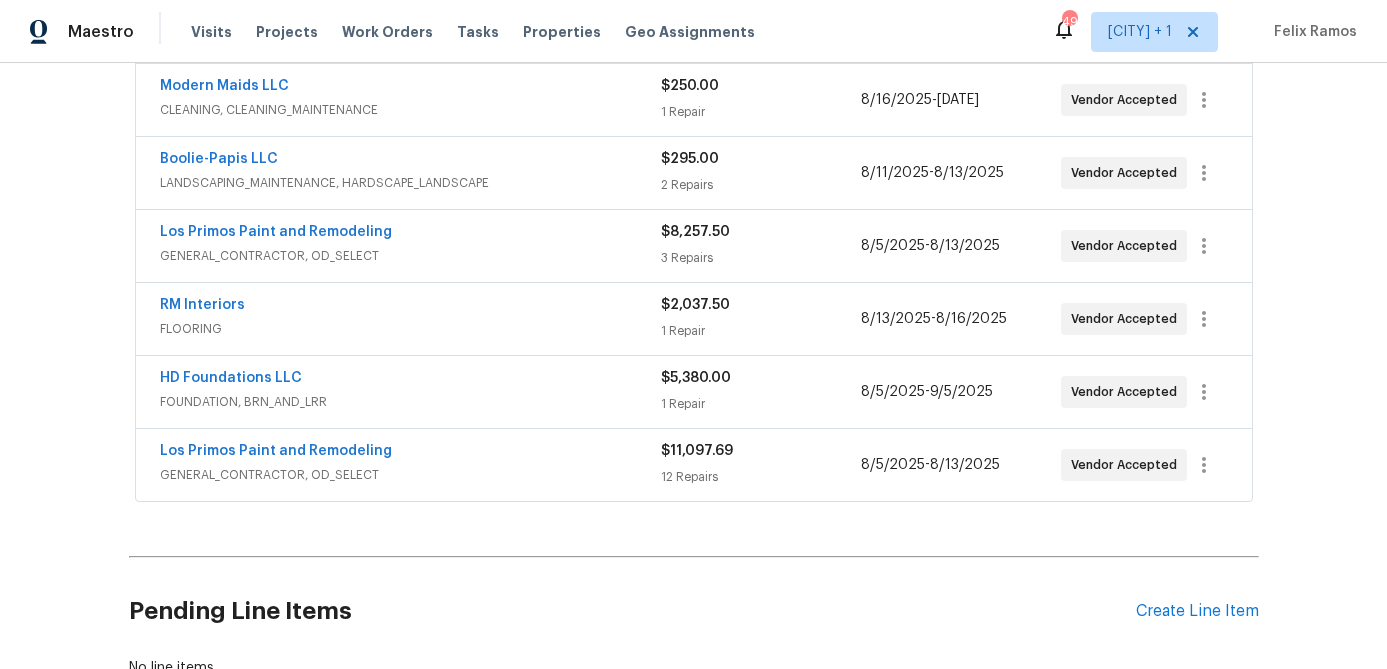 click on "Los Primos Paint and Remodeling" at bounding box center (410, 453) 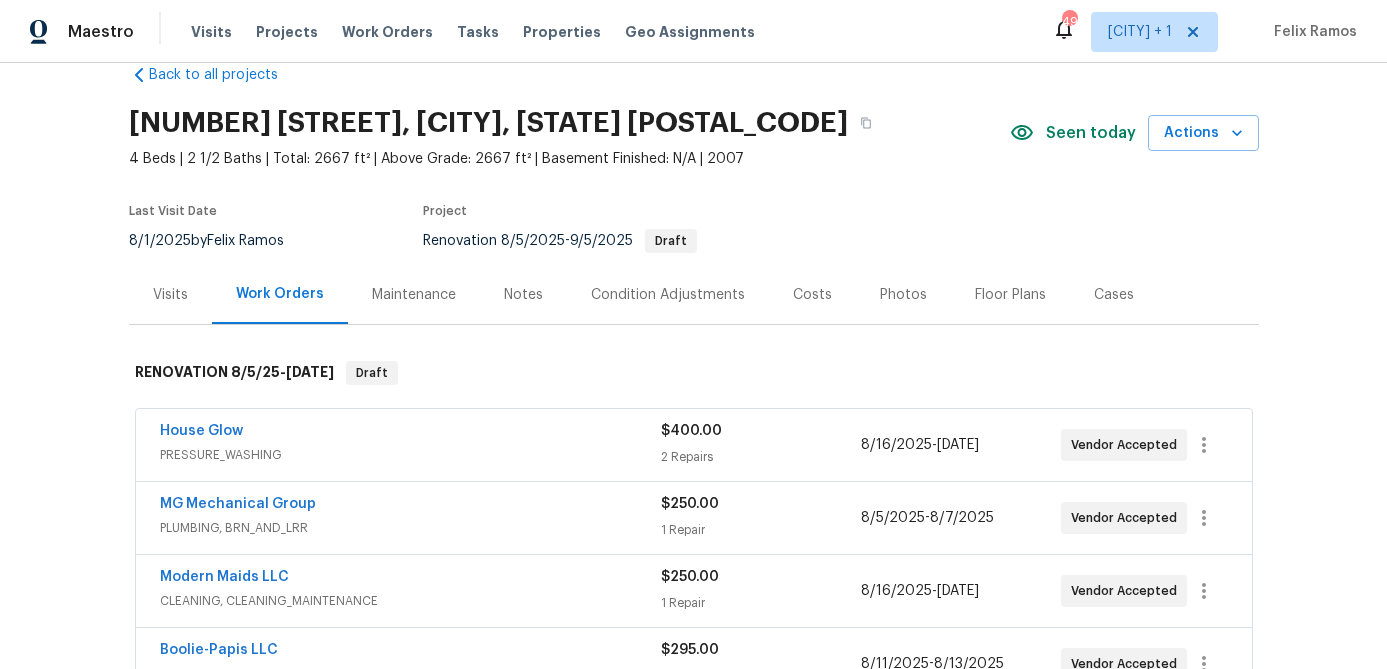 scroll, scrollTop: 0, scrollLeft: 0, axis: both 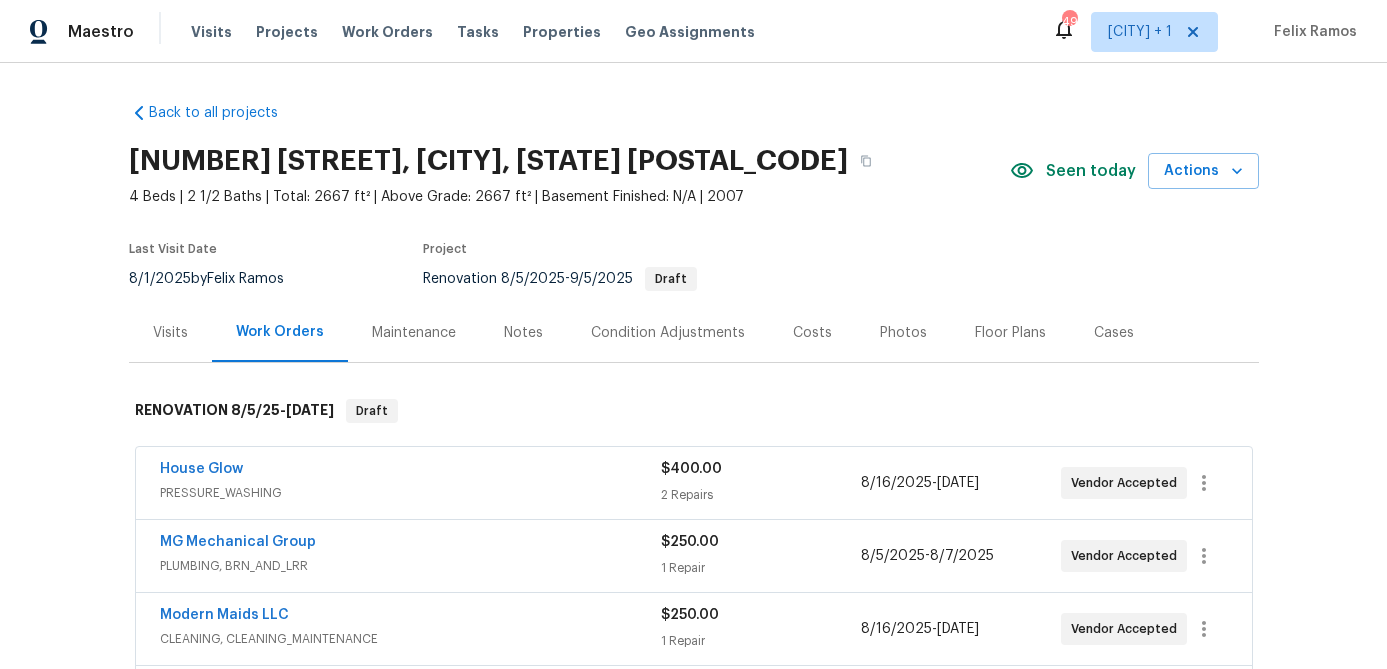 click on "Floor Plans" at bounding box center [1010, 333] 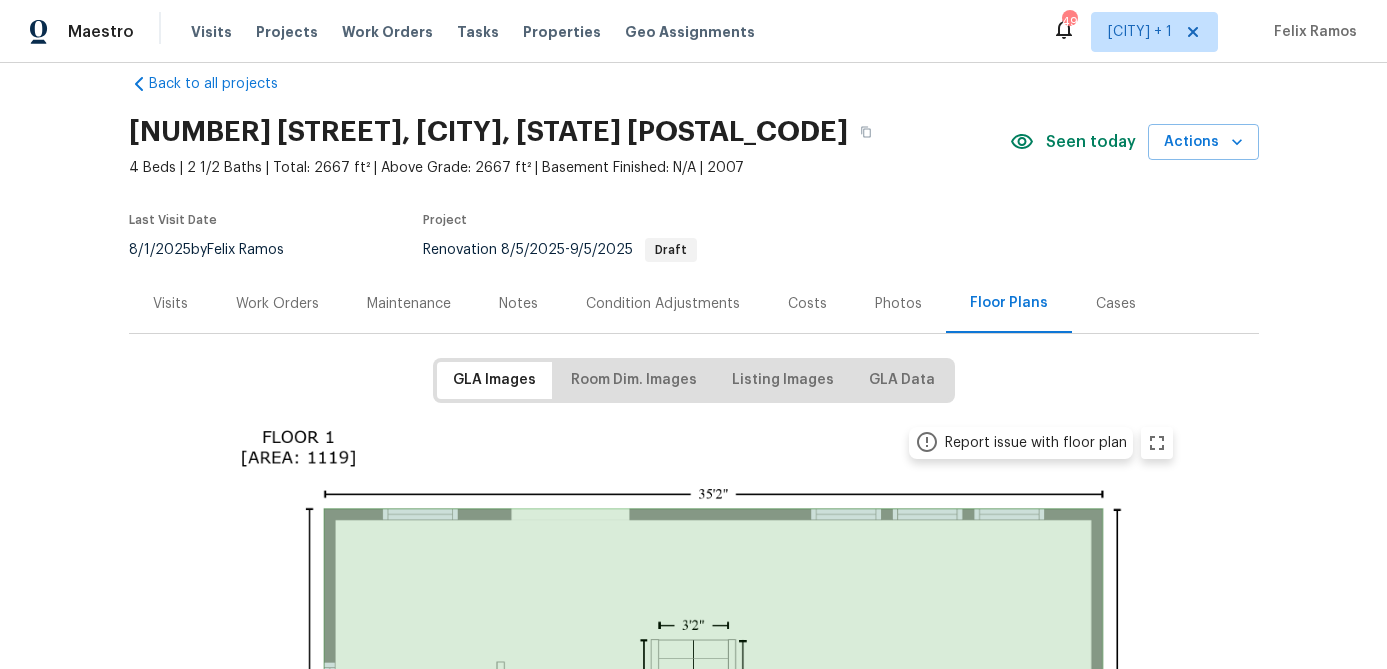 scroll, scrollTop: 0, scrollLeft: 0, axis: both 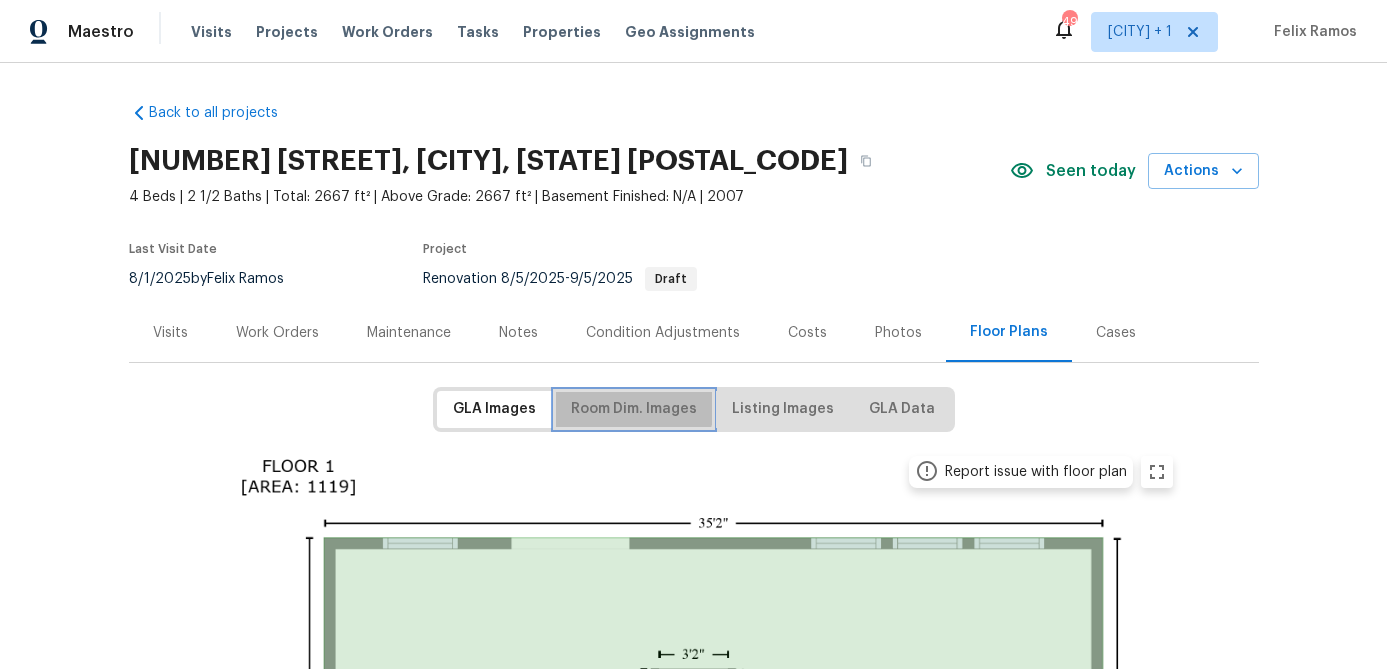 click on "Room Dim. Images" at bounding box center (634, 409) 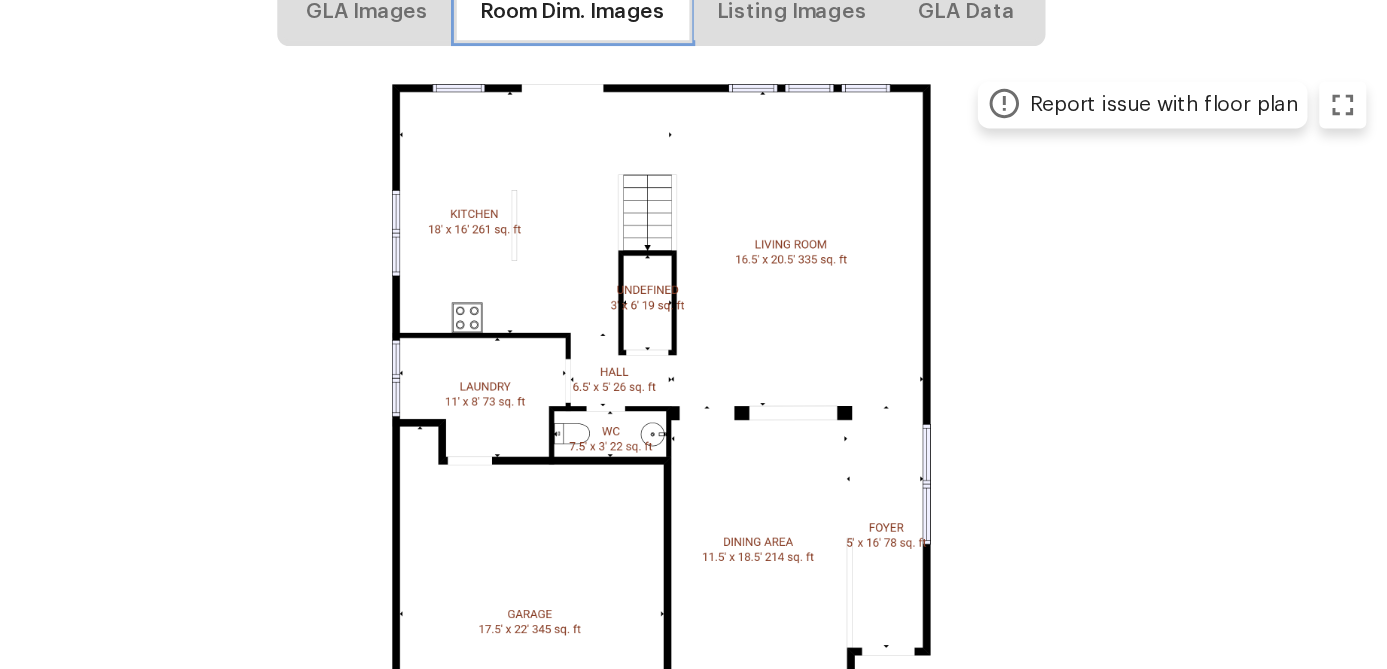 scroll, scrollTop: 560, scrollLeft: 0, axis: vertical 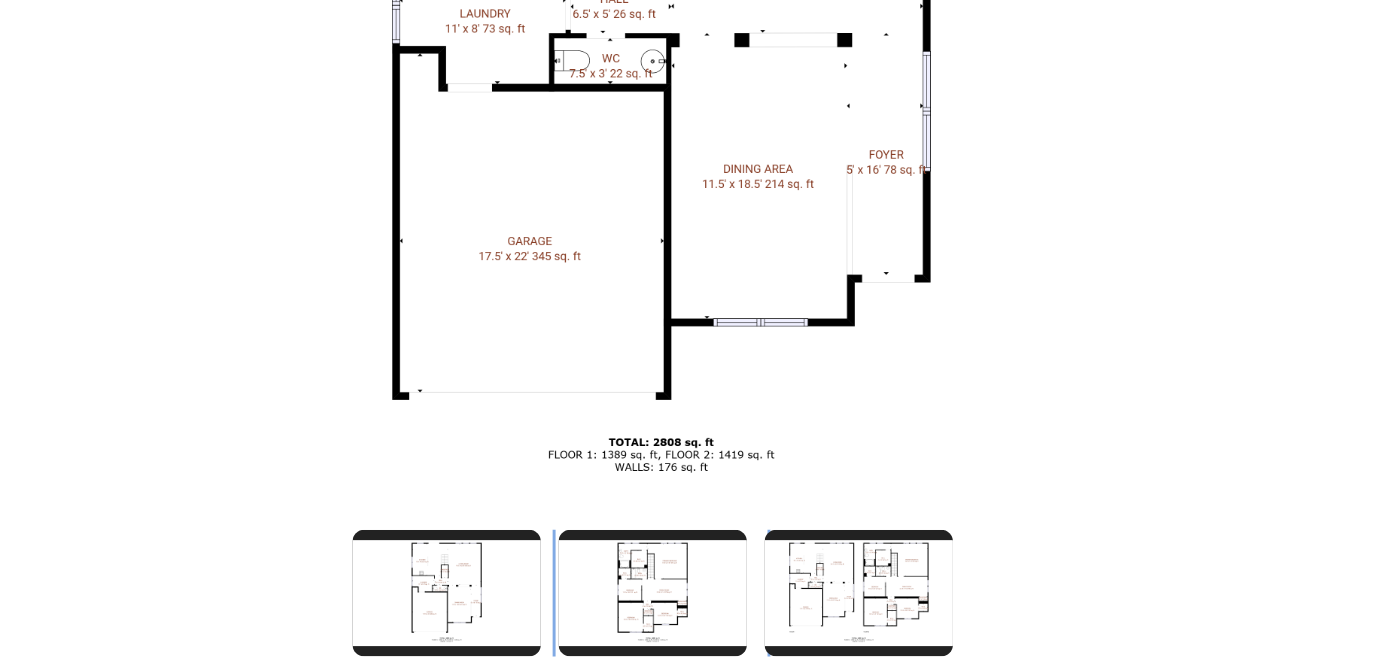 click at bounding box center (688, 497) 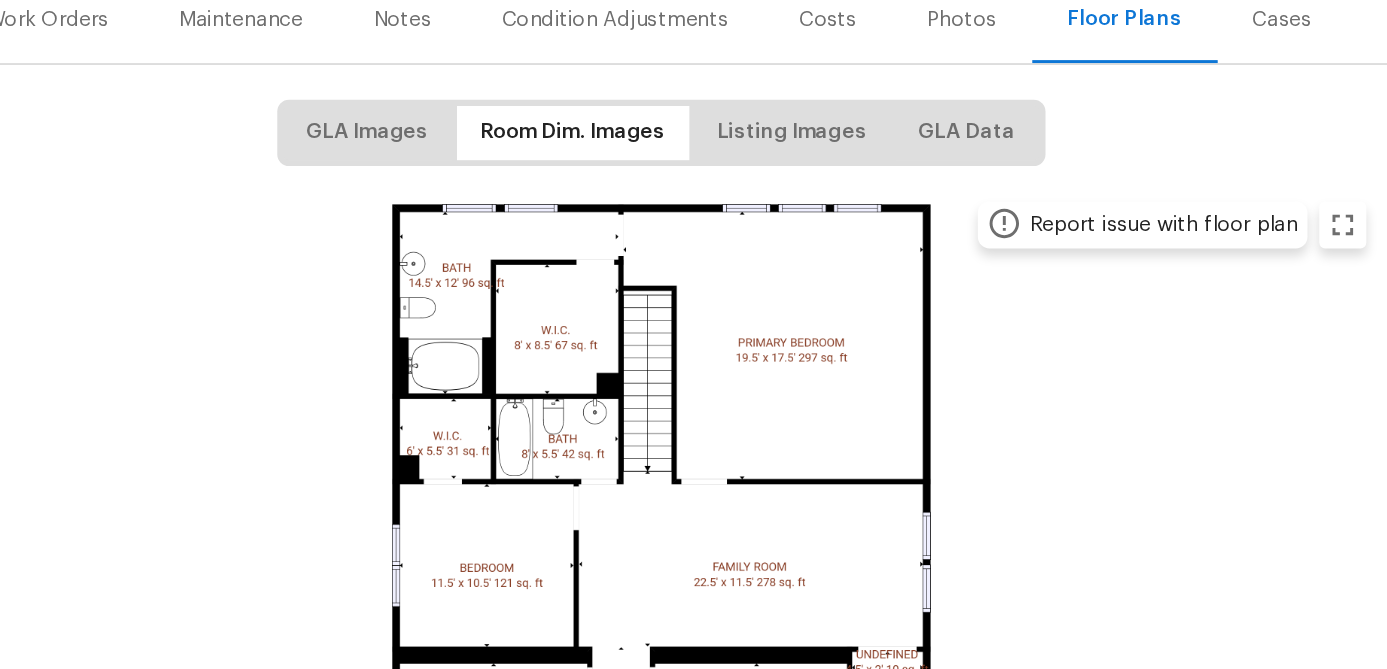 scroll, scrollTop: 0, scrollLeft: 0, axis: both 